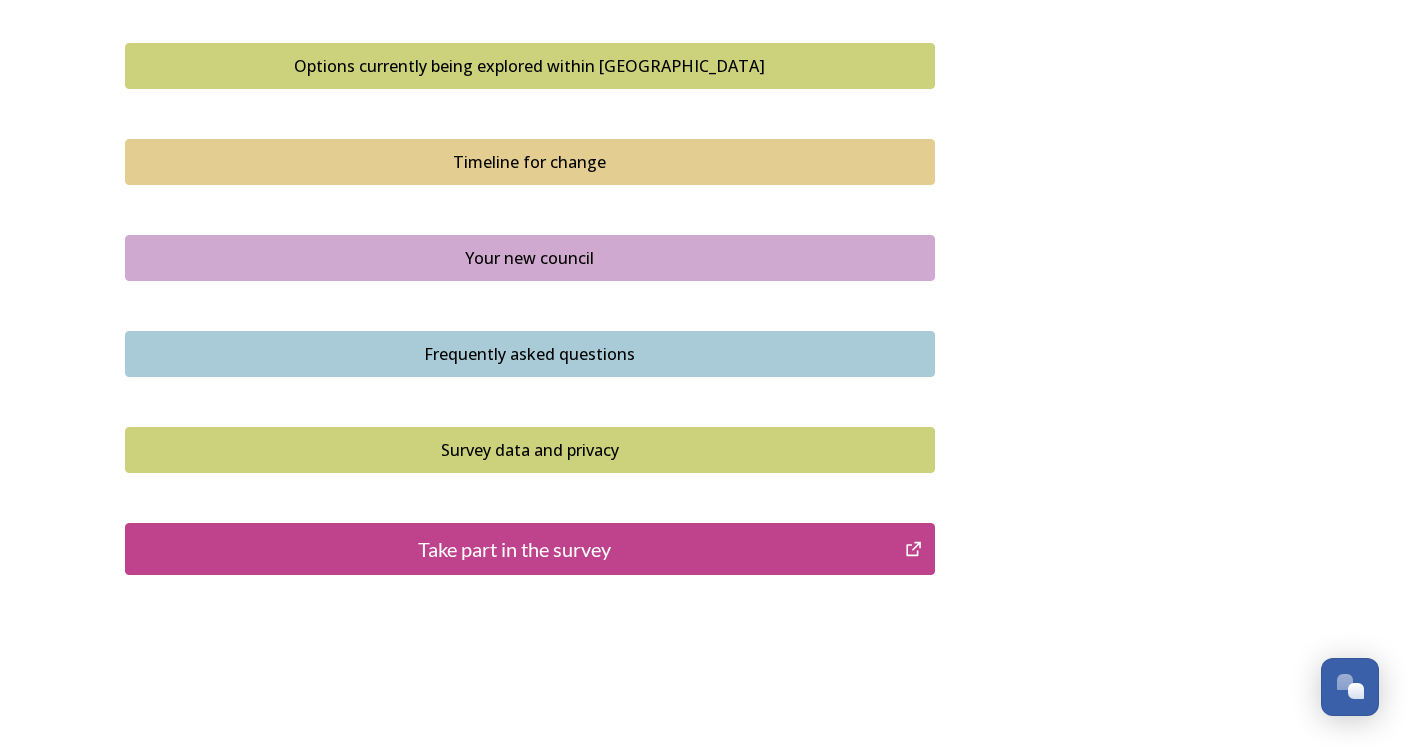 scroll, scrollTop: 1387, scrollLeft: 0, axis: vertical 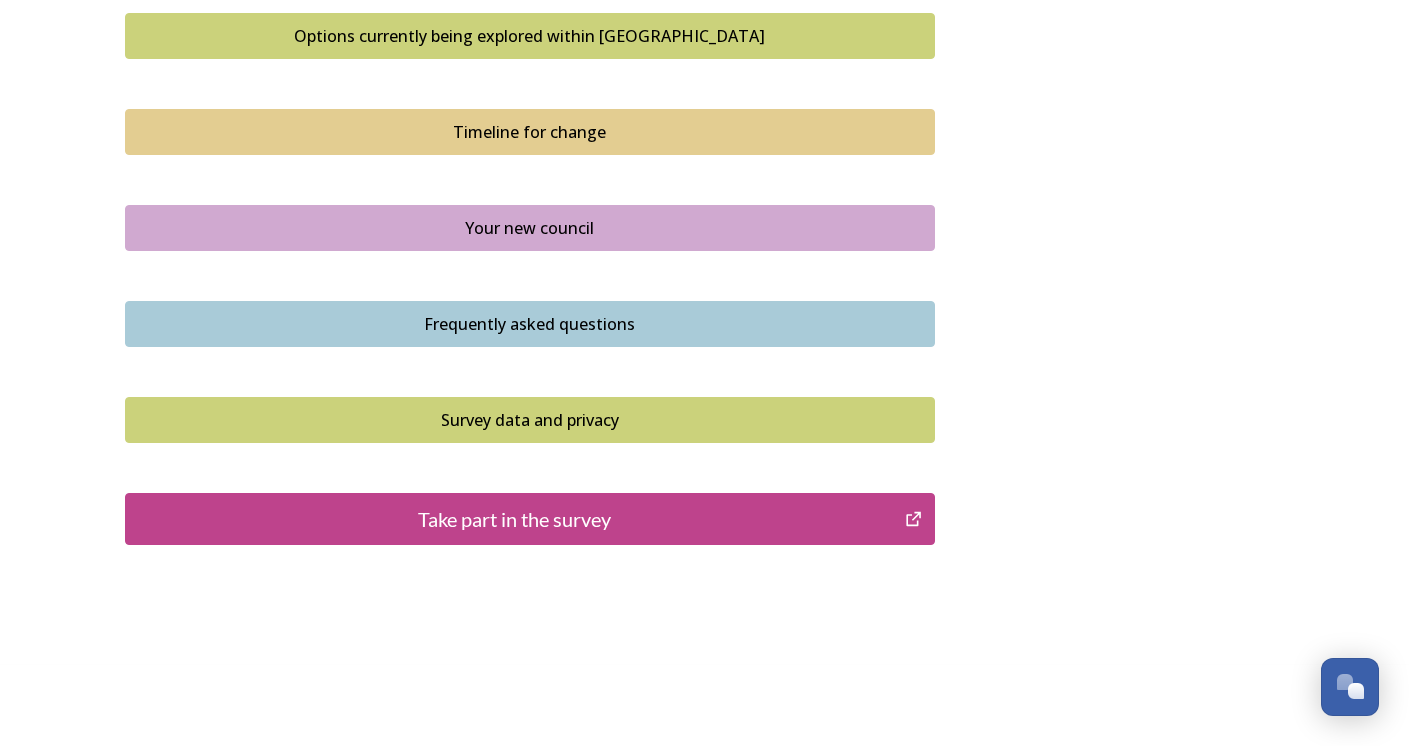 click on "Take part in the survey" at bounding box center [515, 519] 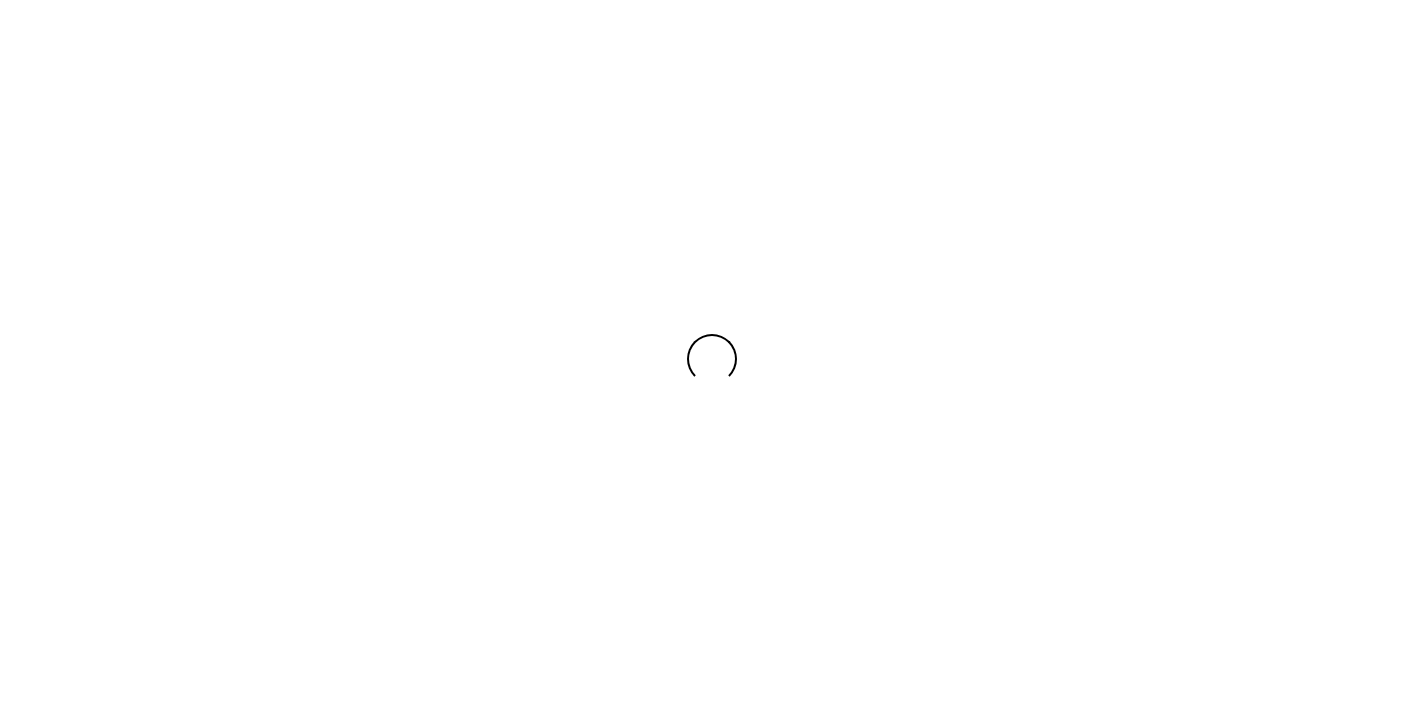 scroll, scrollTop: 0, scrollLeft: 0, axis: both 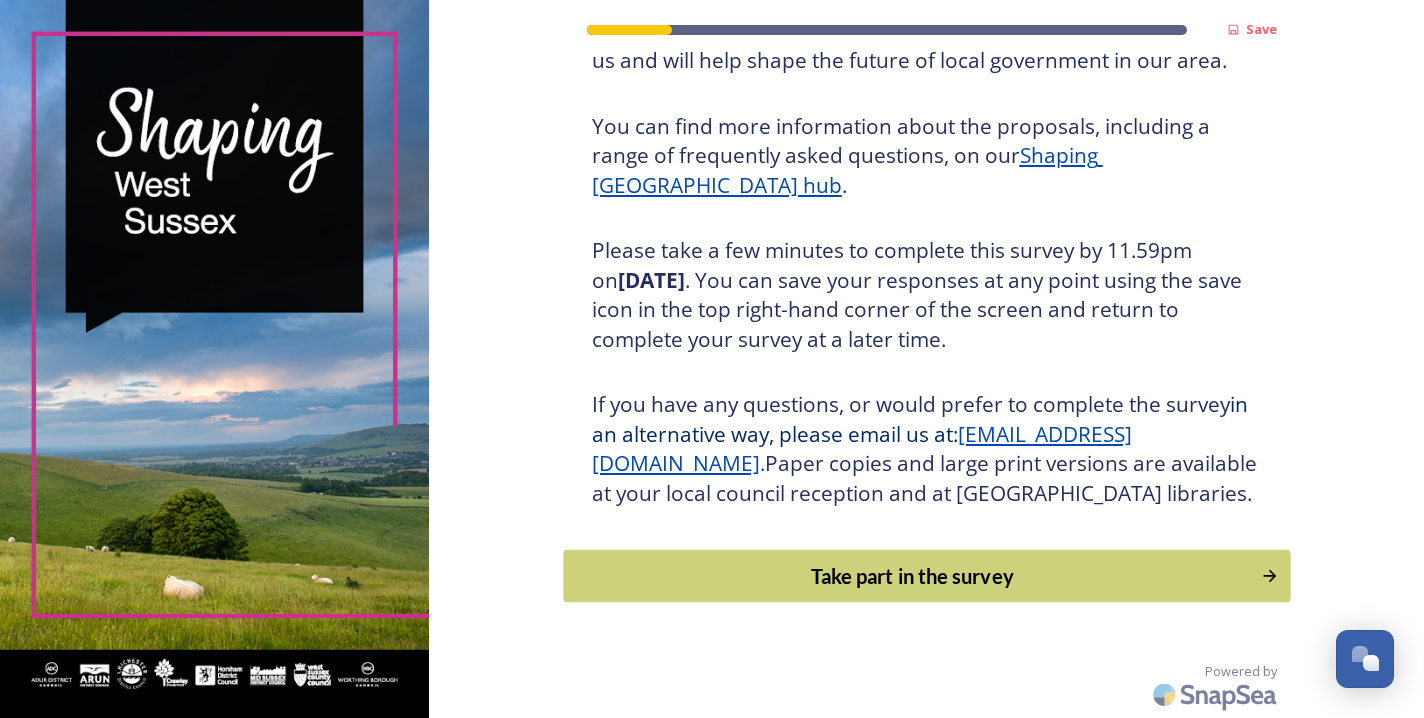 click on "Take part in the survey" at bounding box center [912, 576] 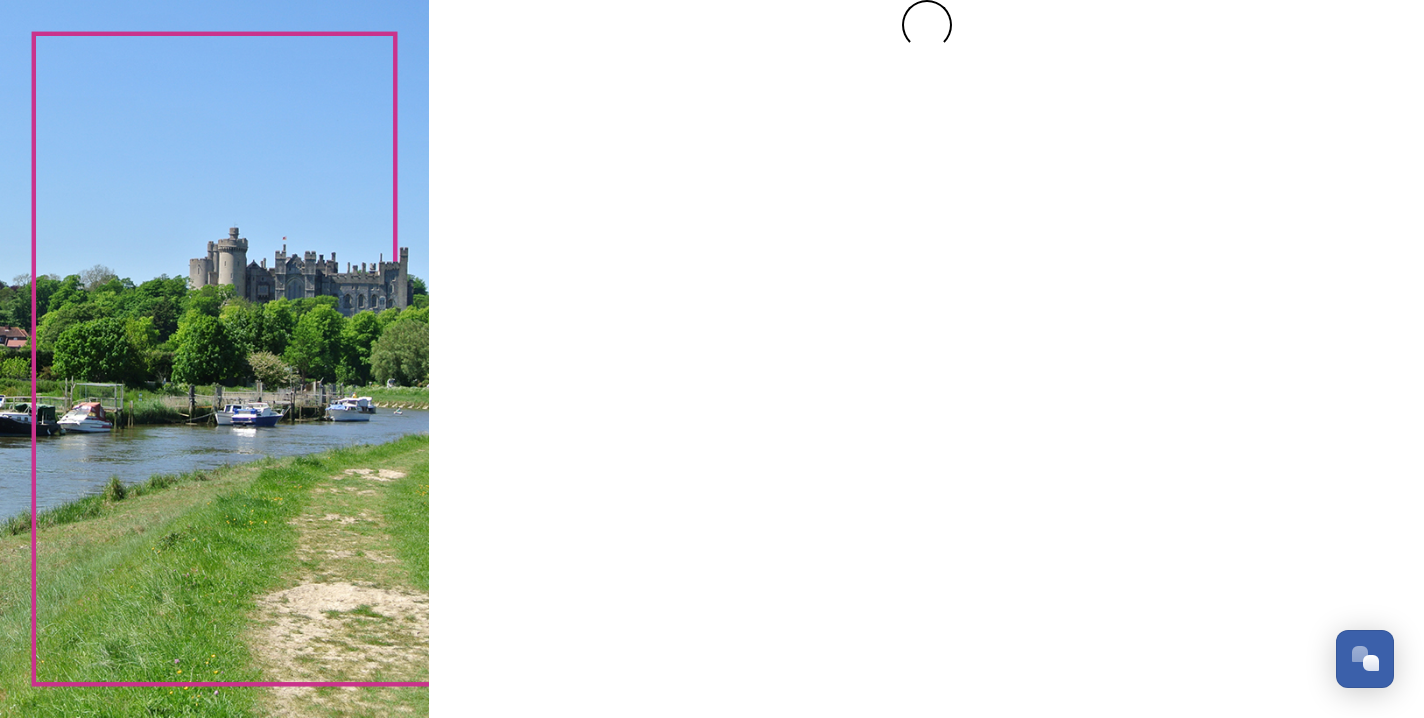 scroll, scrollTop: 0, scrollLeft: 0, axis: both 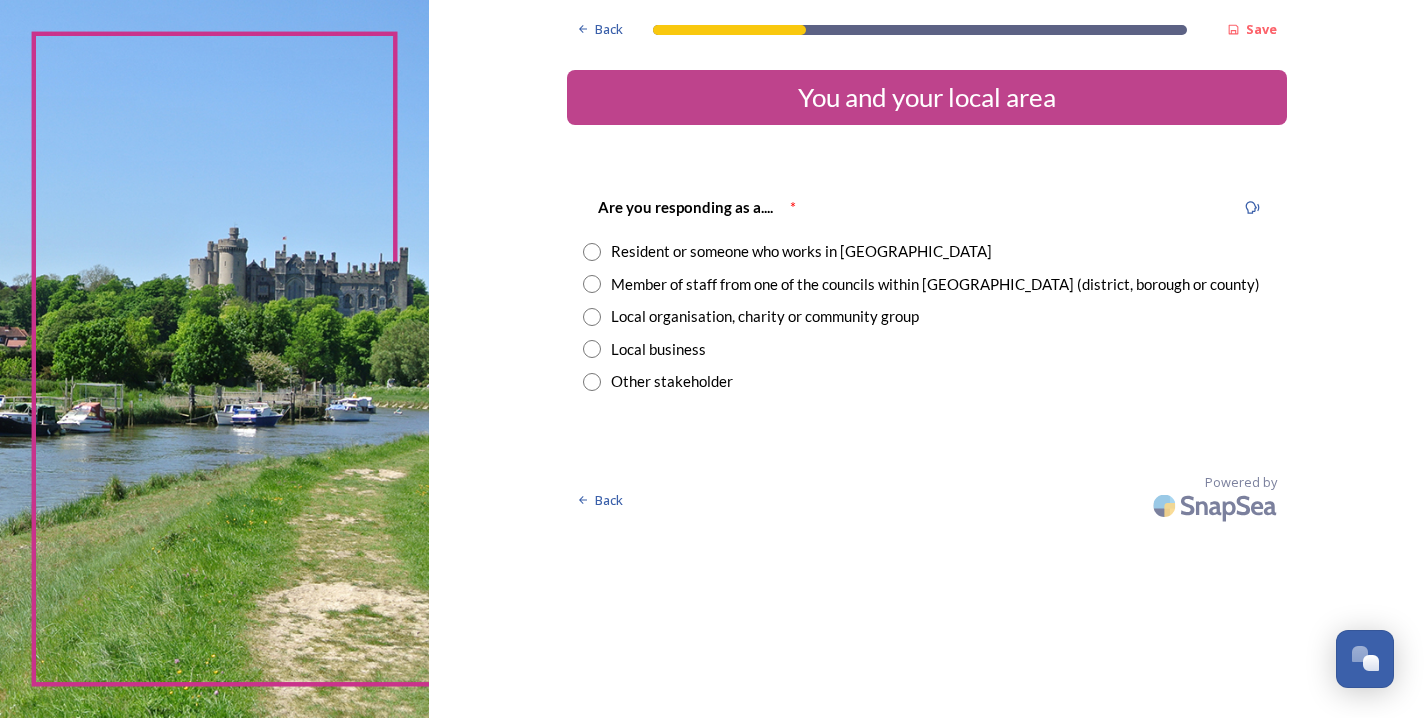 click at bounding box center [592, 252] 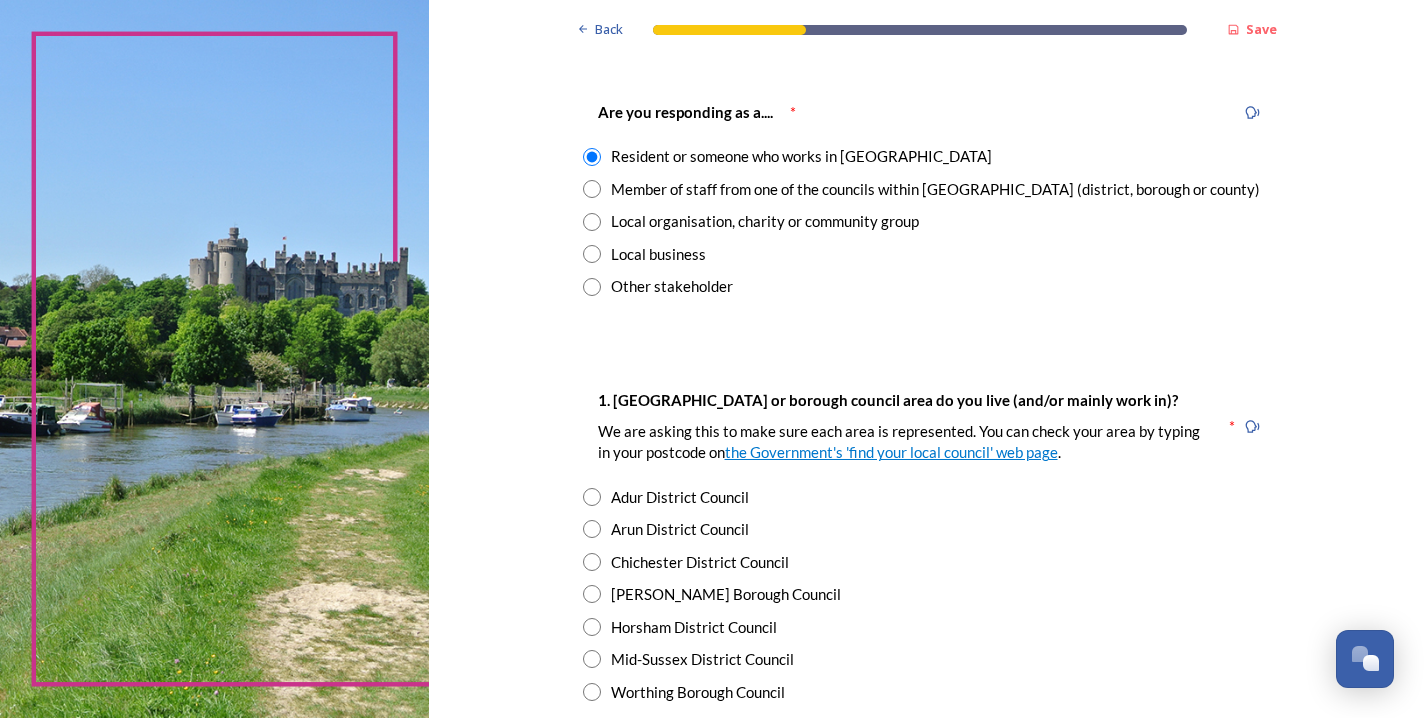 scroll, scrollTop: 202, scrollLeft: 0, axis: vertical 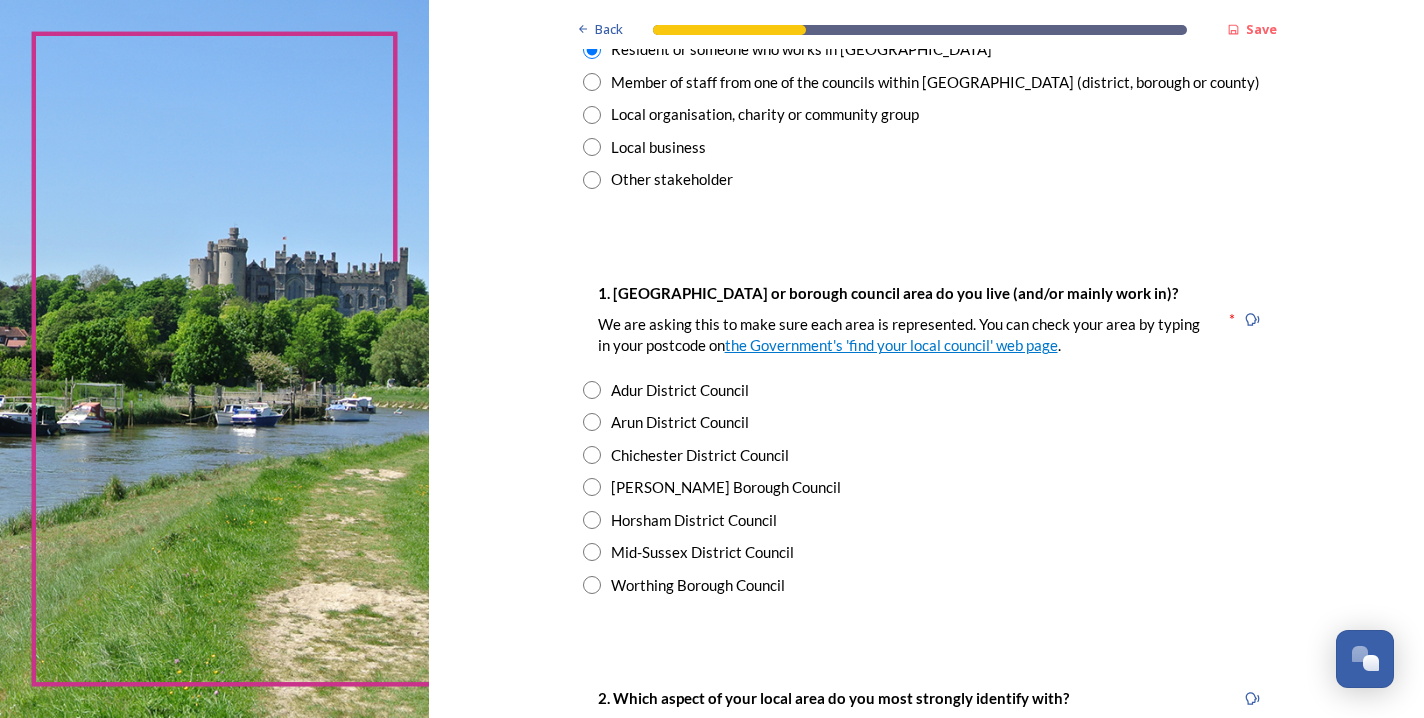 click at bounding box center [592, 422] 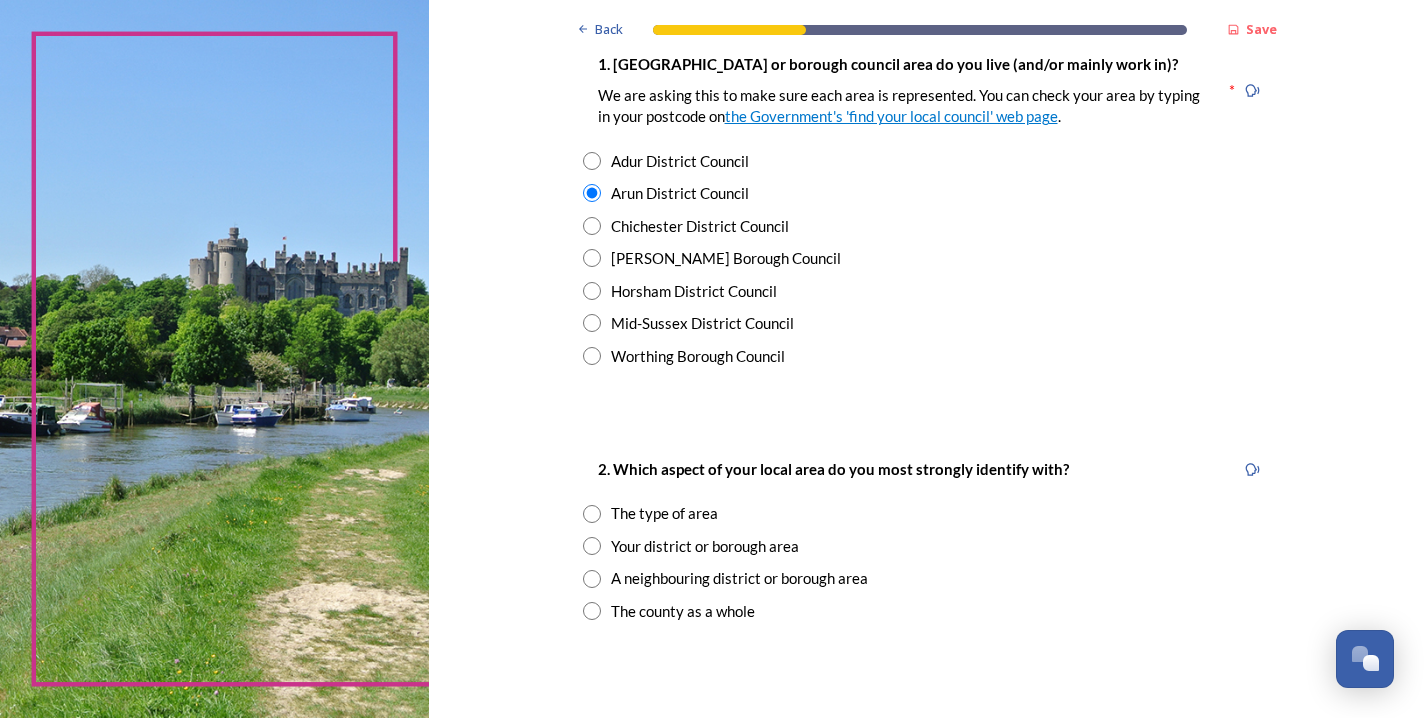 scroll, scrollTop: 440, scrollLeft: 0, axis: vertical 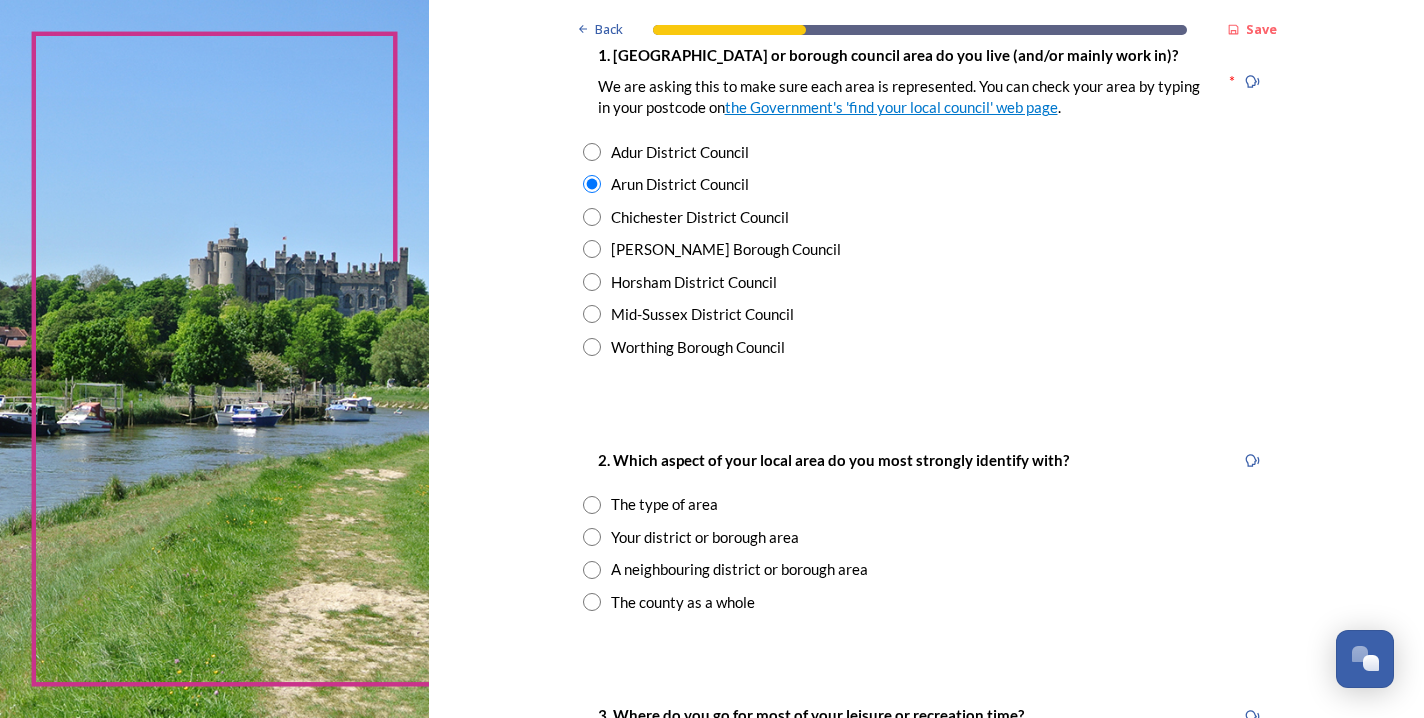 click at bounding box center (592, 537) 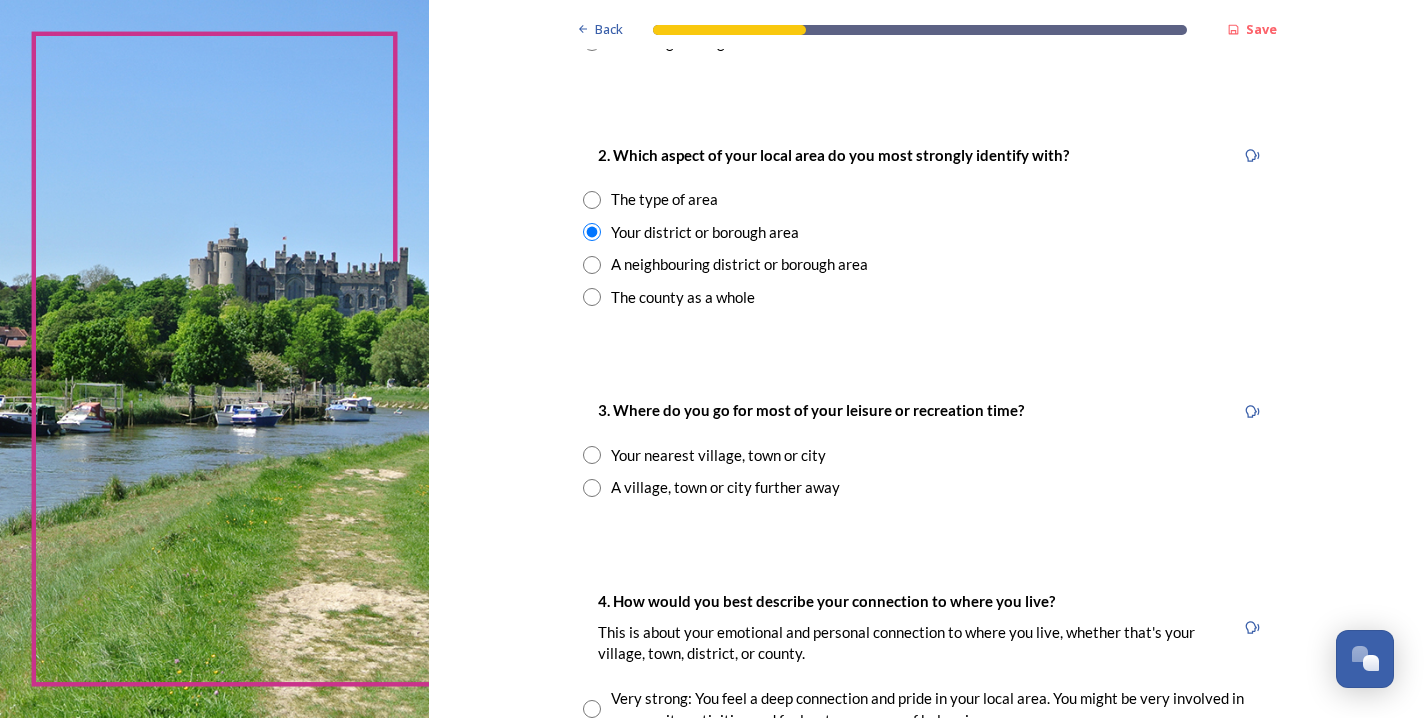scroll, scrollTop: 749, scrollLeft: 0, axis: vertical 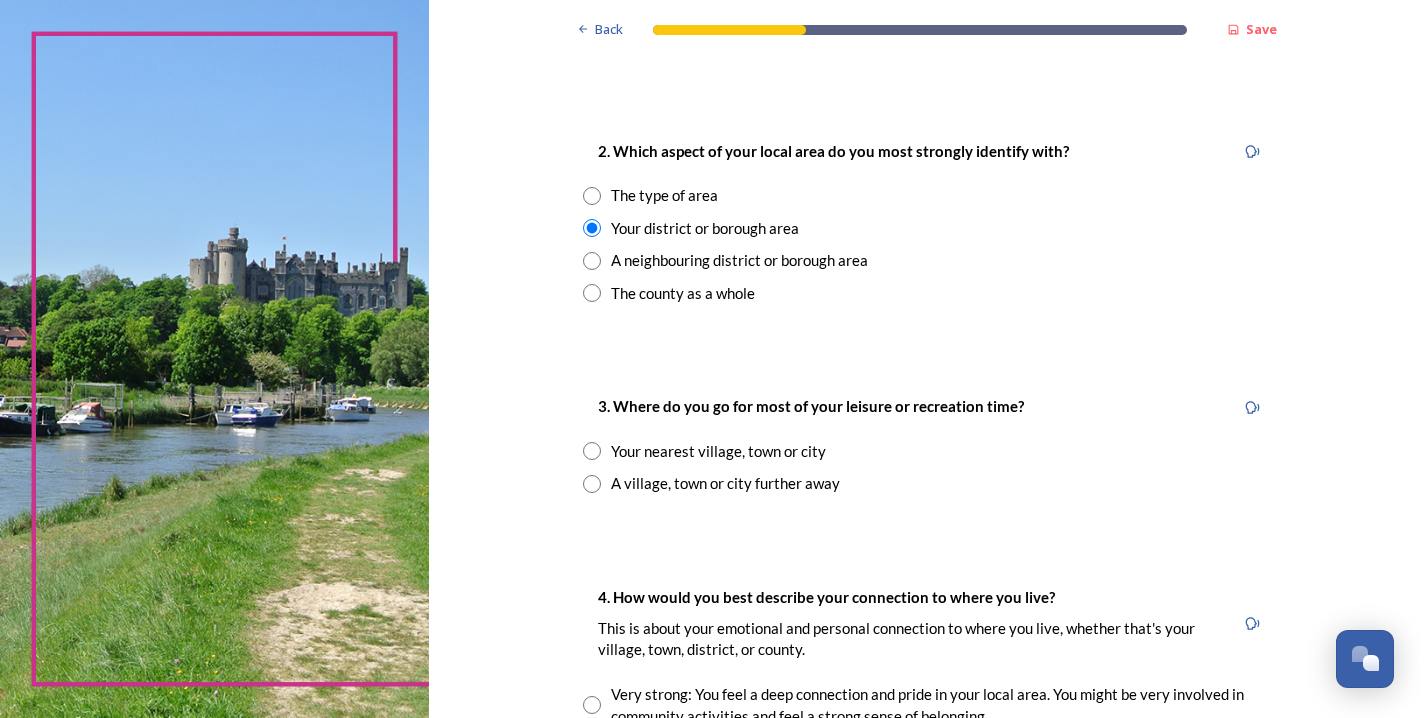 click at bounding box center (592, 451) 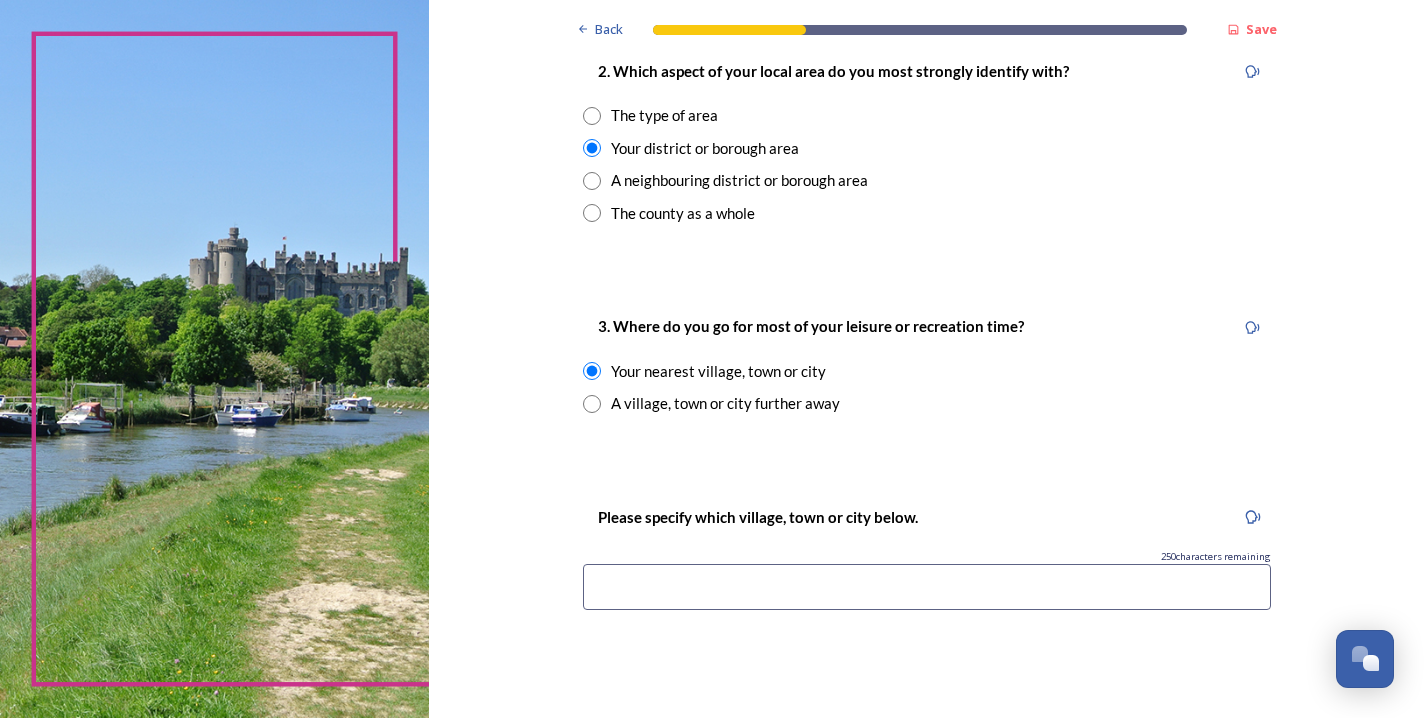 scroll, scrollTop: 833, scrollLeft: 0, axis: vertical 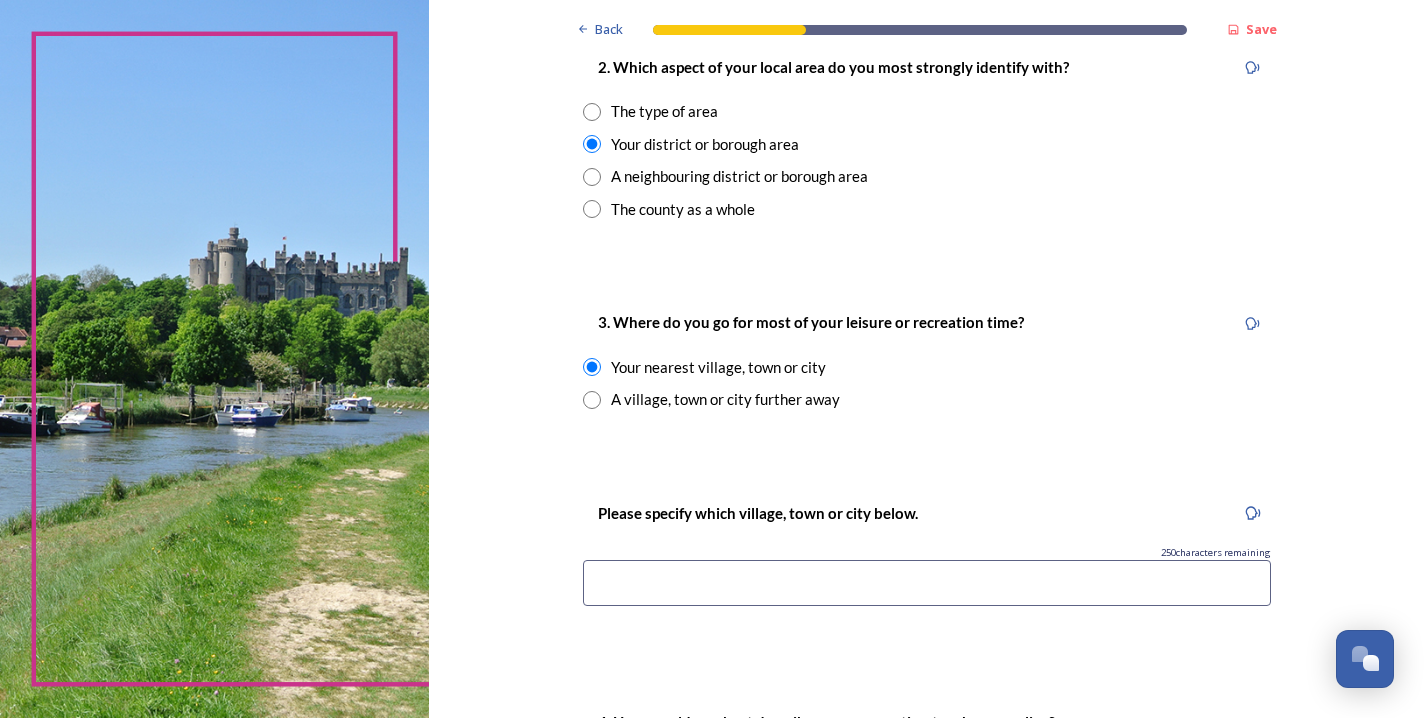 click at bounding box center (927, 583) 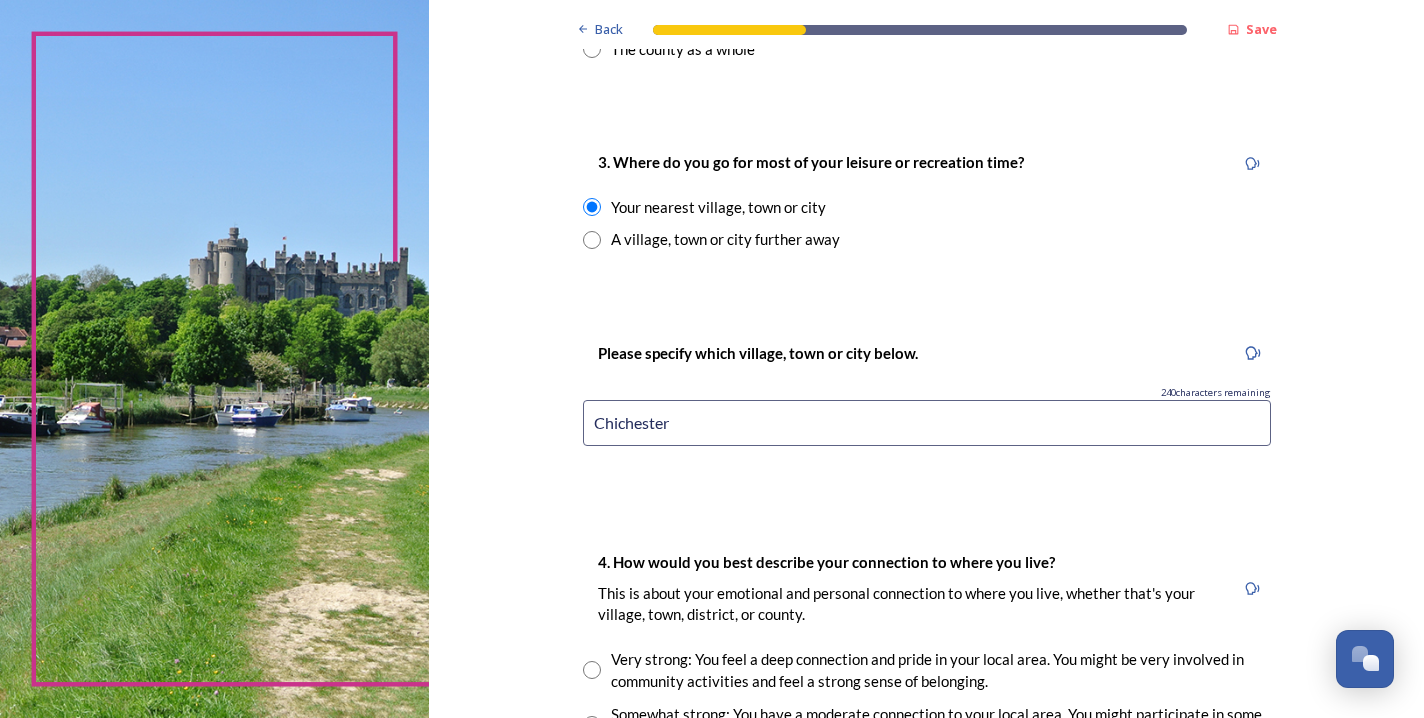 scroll, scrollTop: 1209, scrollLeft: 0, axis: vertical 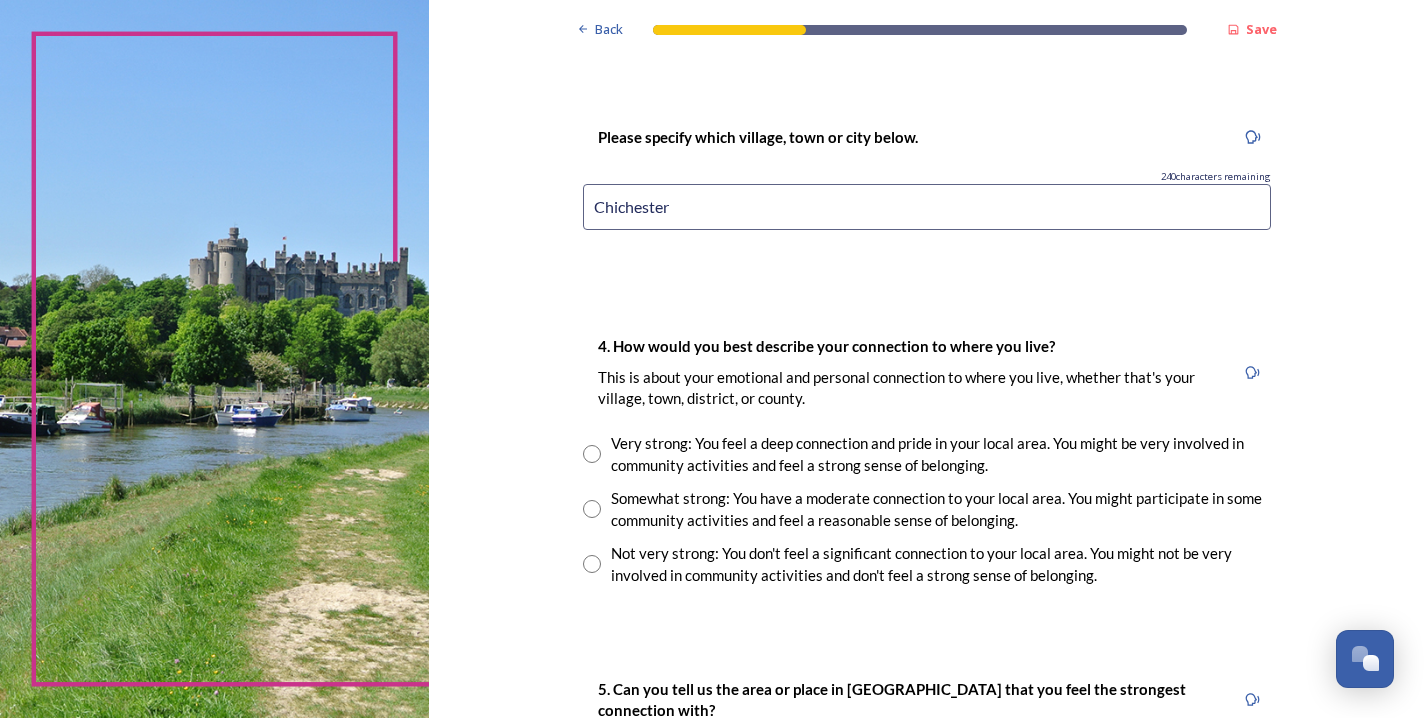 type on "Chichester" 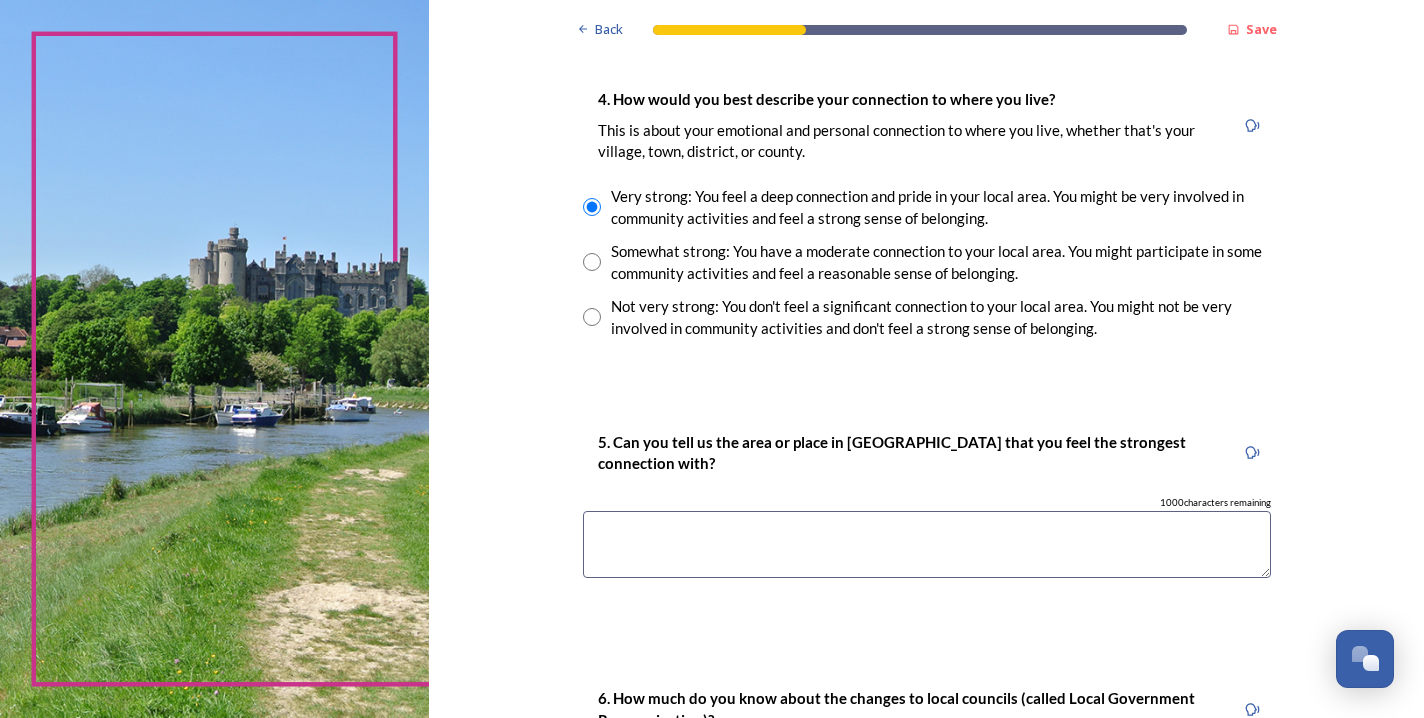 scroll, scrollTop: 1476, scrollLeft: 0, axis: vertical 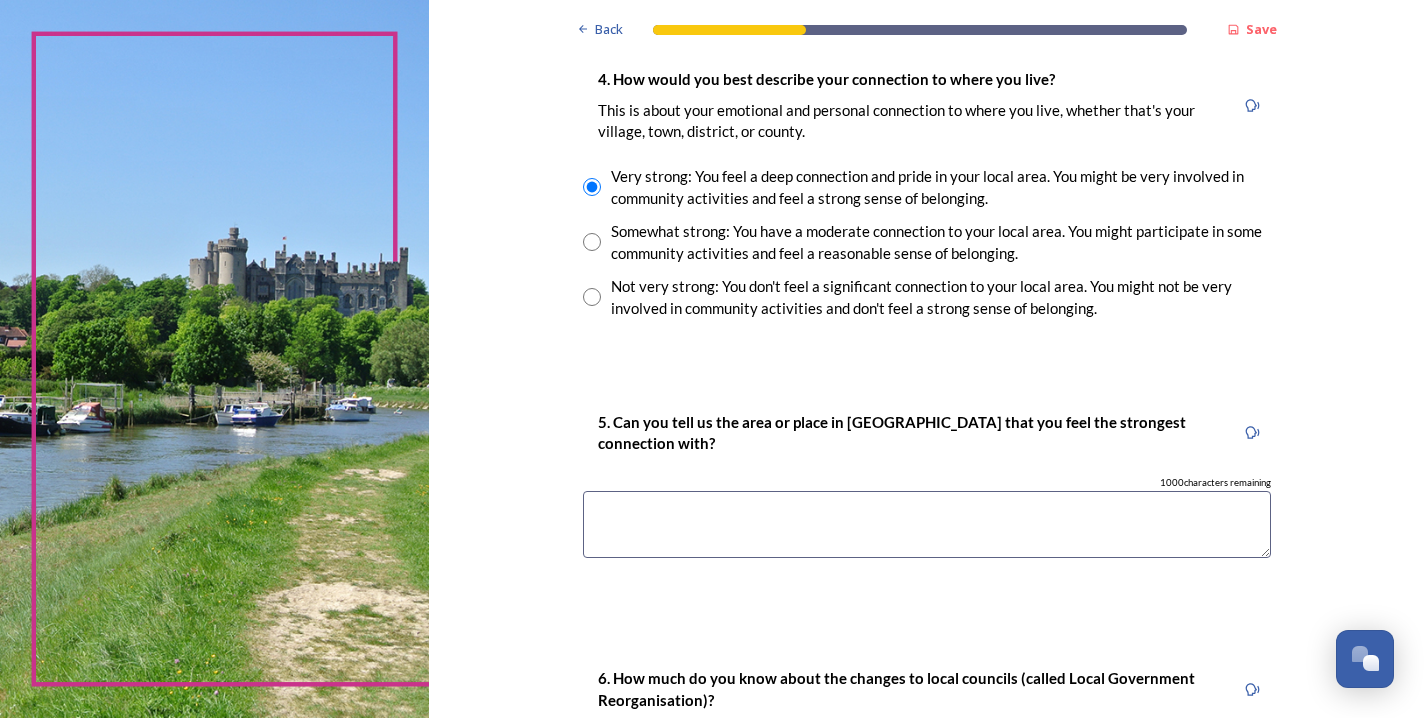 click at bounding box center (927, 524) 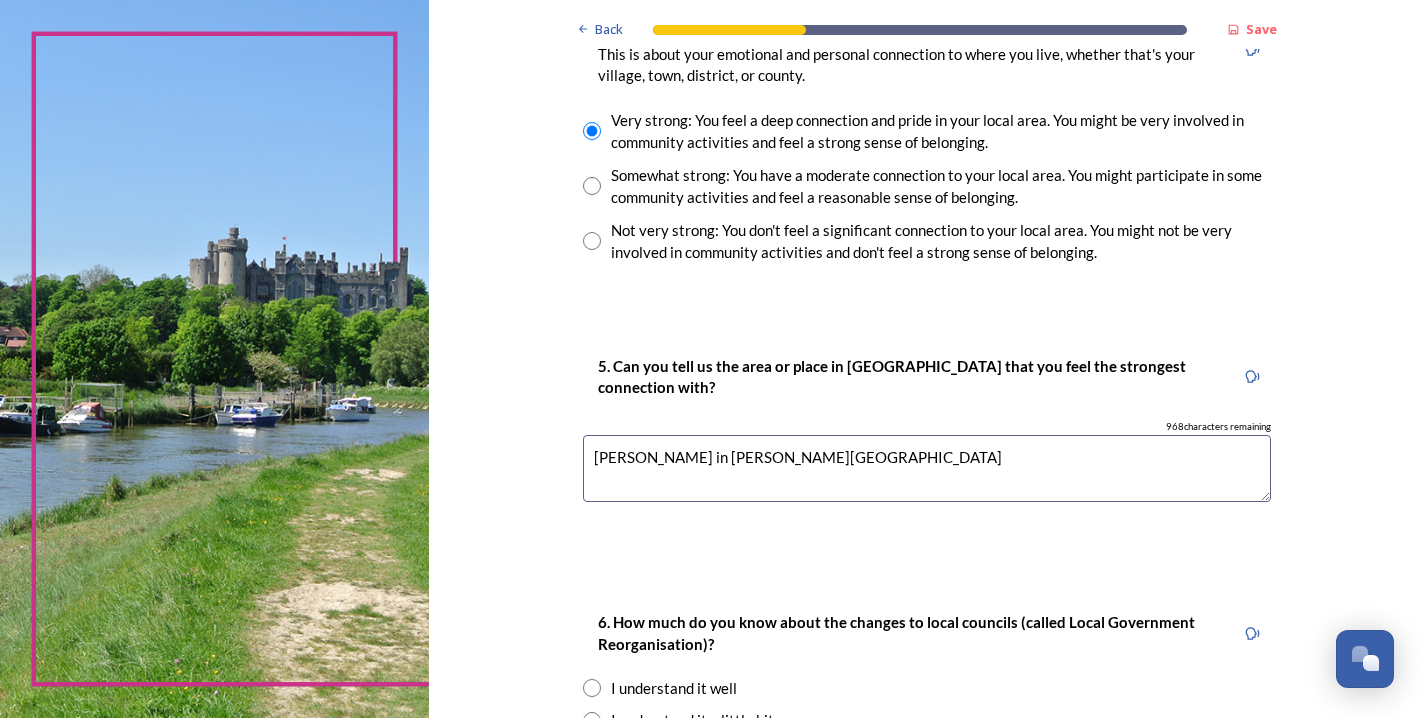 scroll, scrollTop: 1676, scrollLeft: 0, axis: vertical 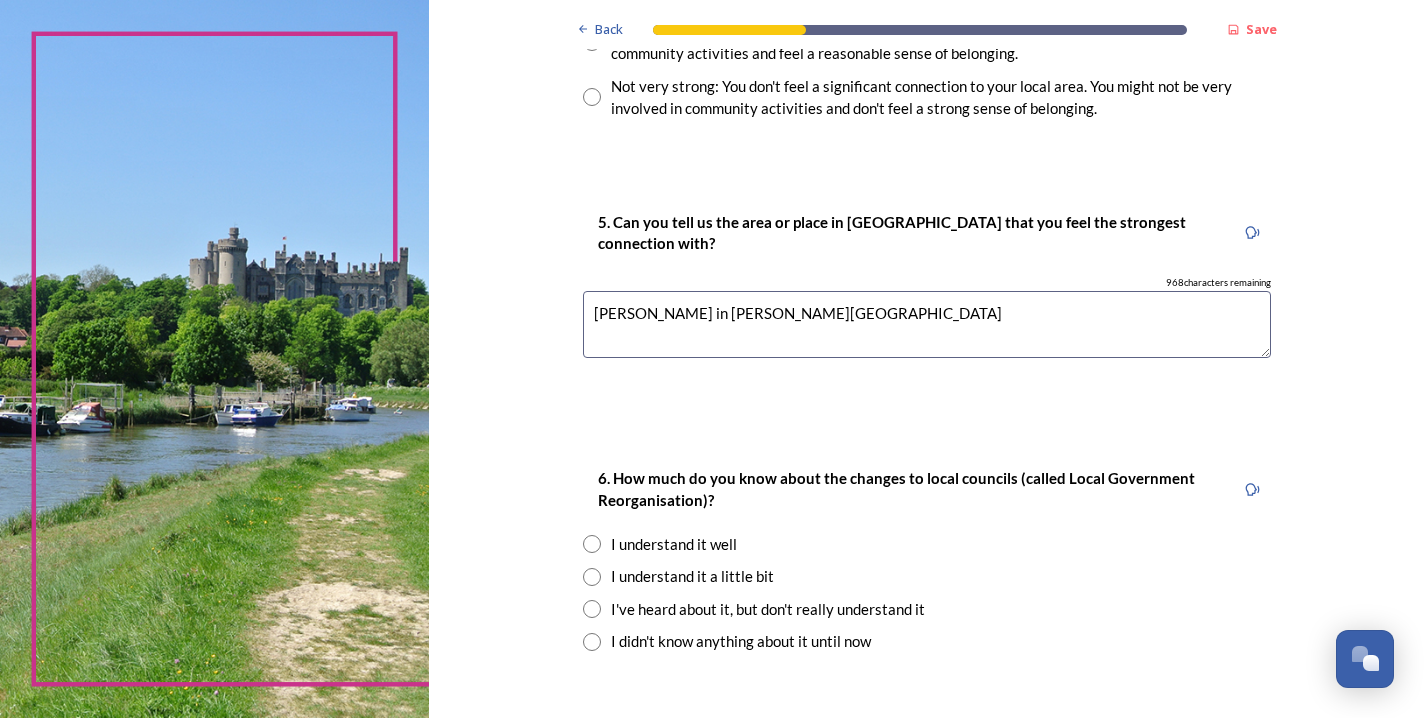 type on "[PERSON_NAME] in [PERSON_NAME][GEOGRAPHIC_DATA]" 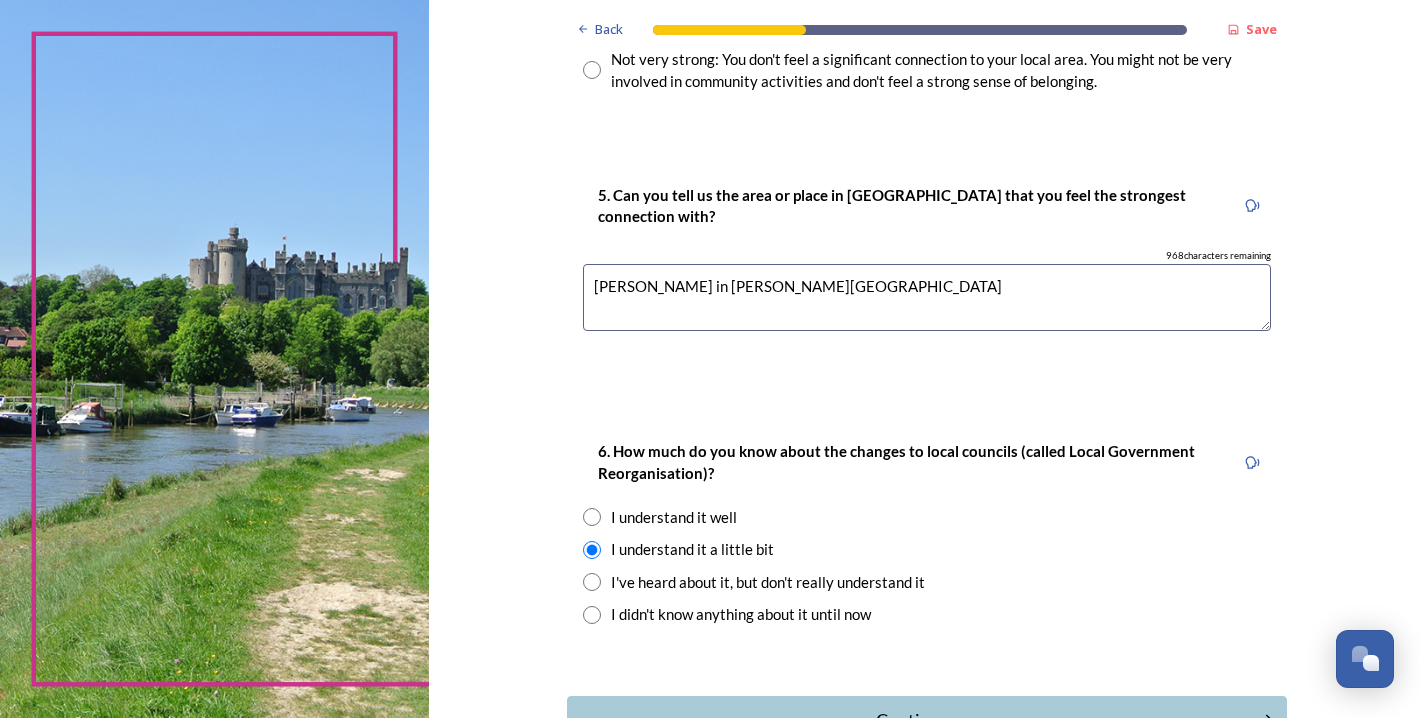 scroll, scrollTop: 1823, scrollLeft: 0, axis: vertical 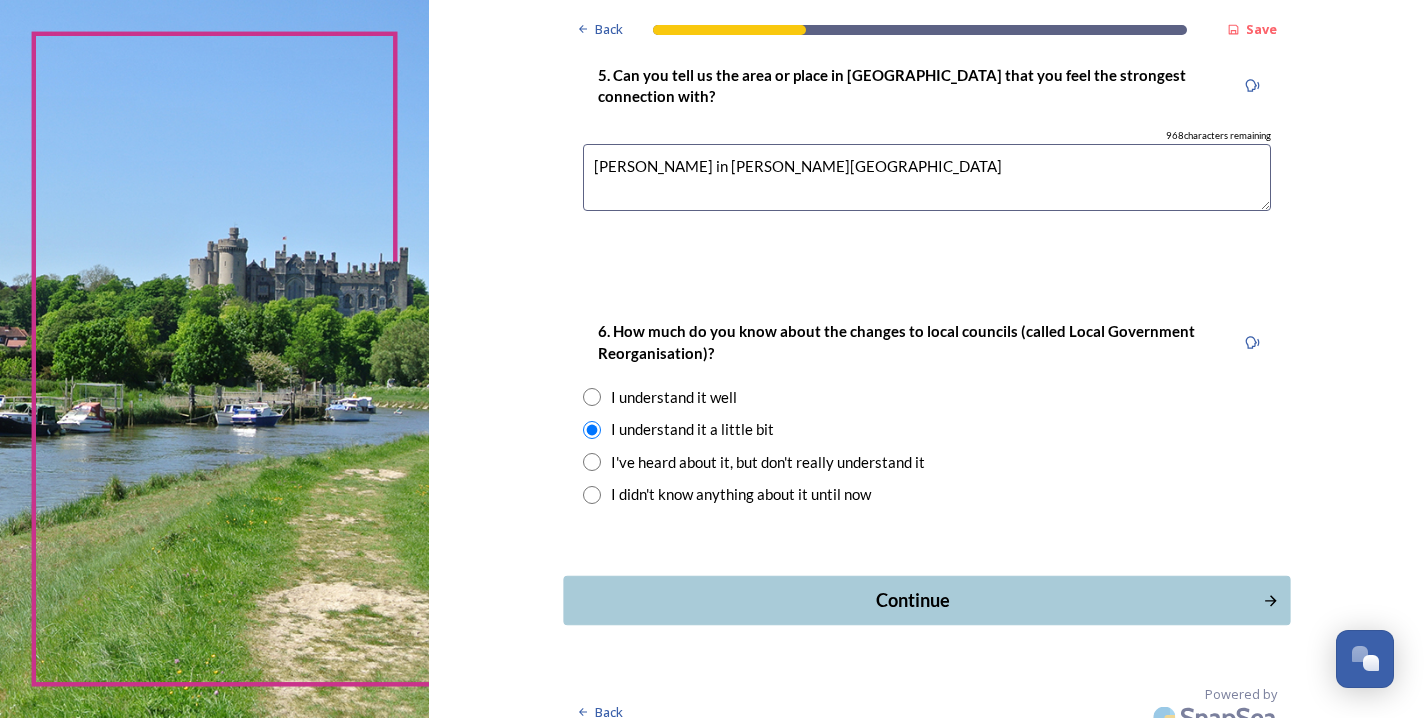 click on "Continue" at bounding box center (912, 600) 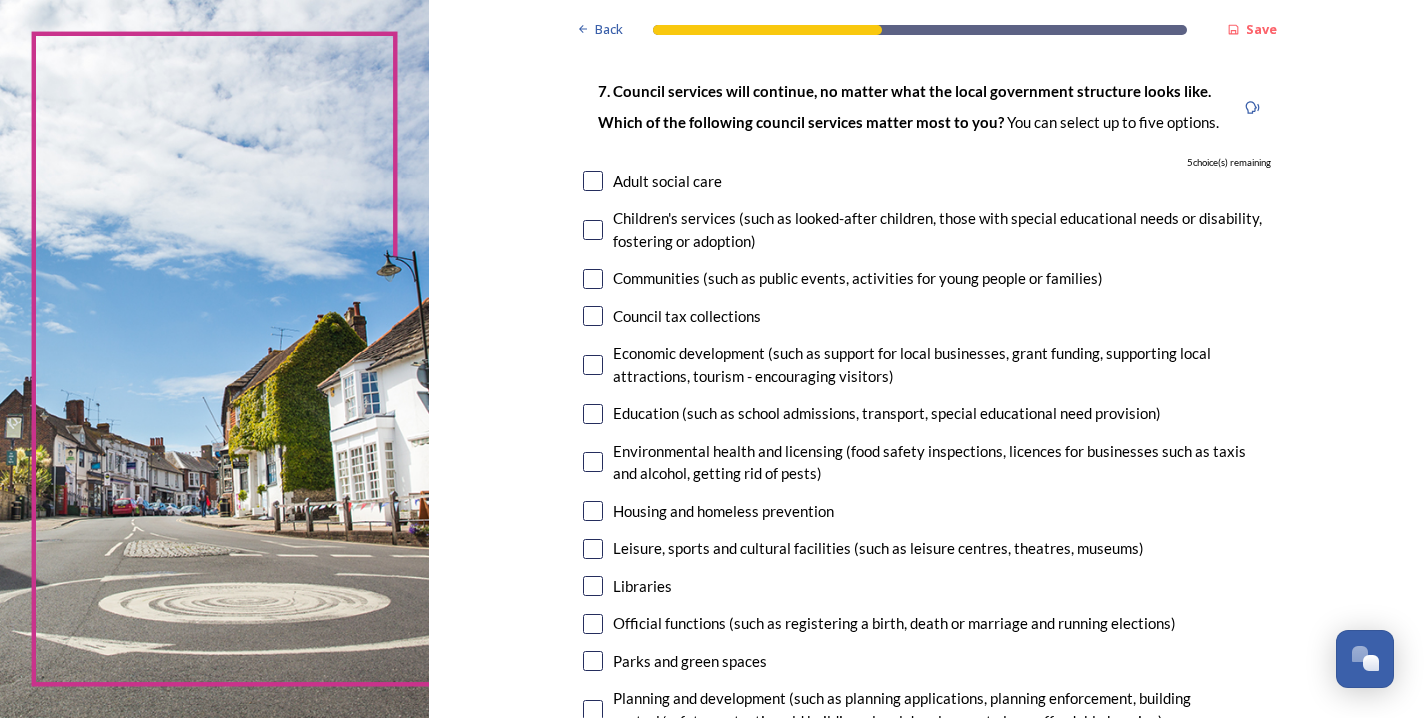scroll, scrollTop: 122, scrollLeft: 0, axis: vertical 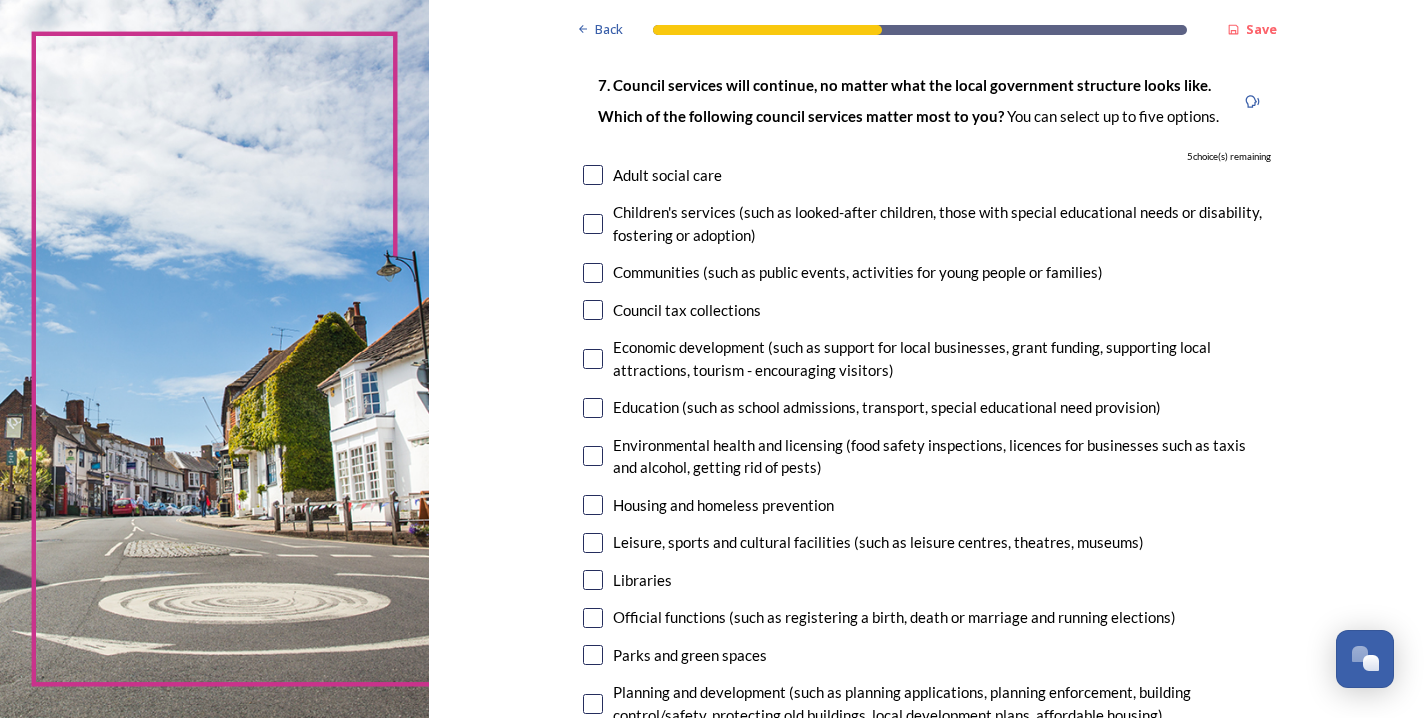 click at bounding box center [593, 359] 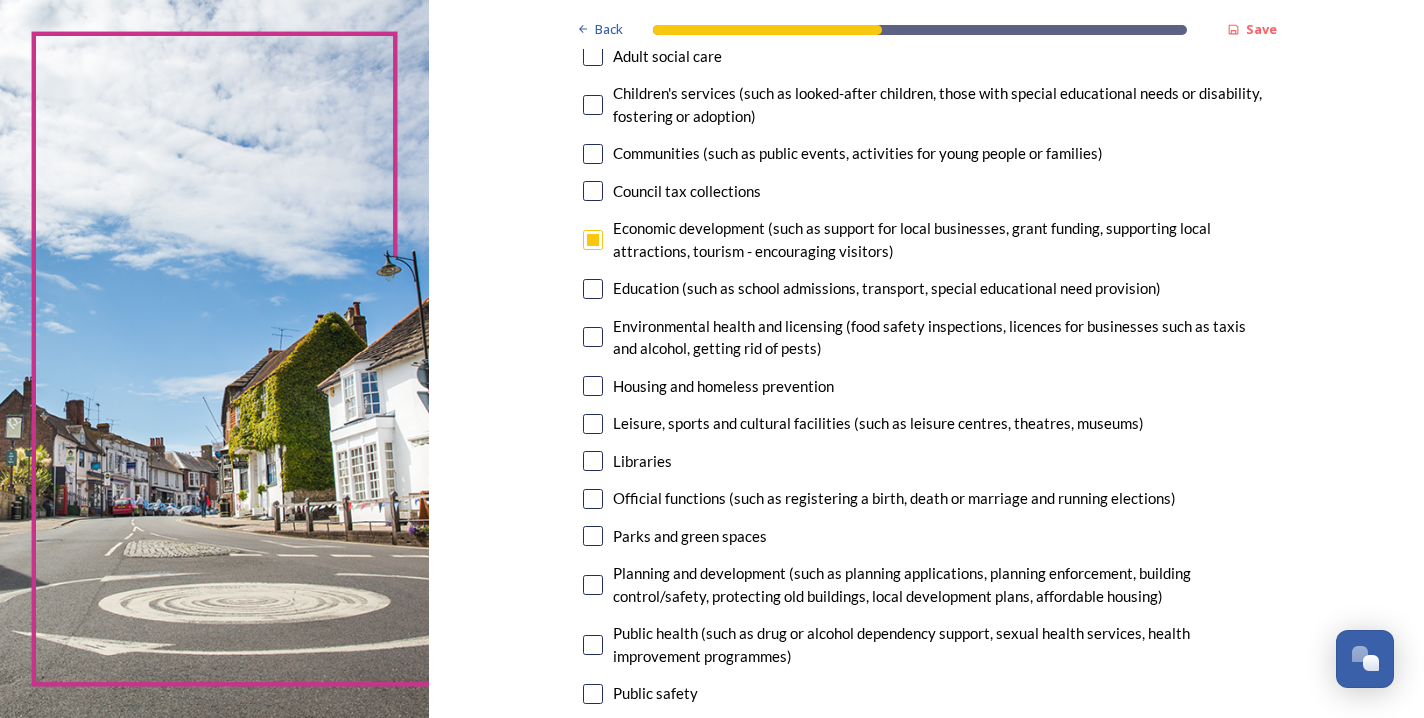 scroll, scrollTop: 267, scrollLeft: 0, axis: vertical 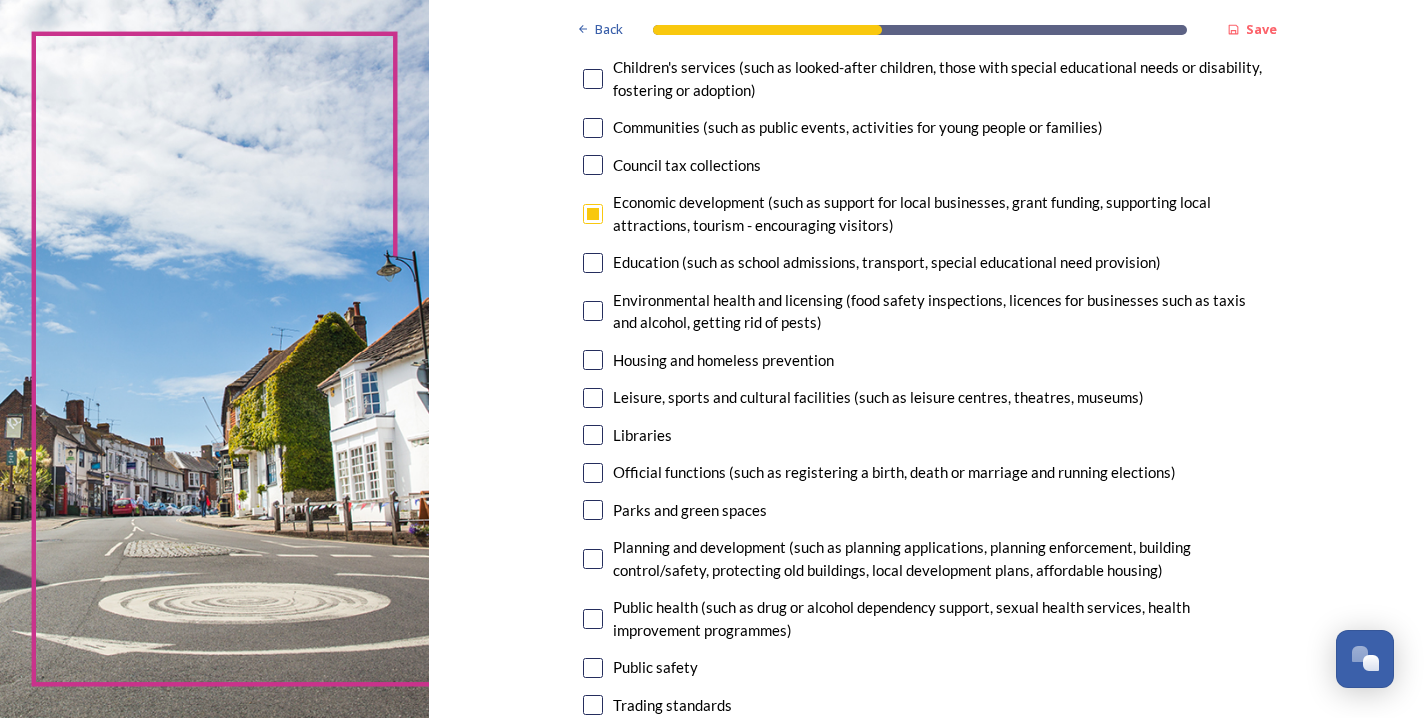 click at bounding box center [593, 510] 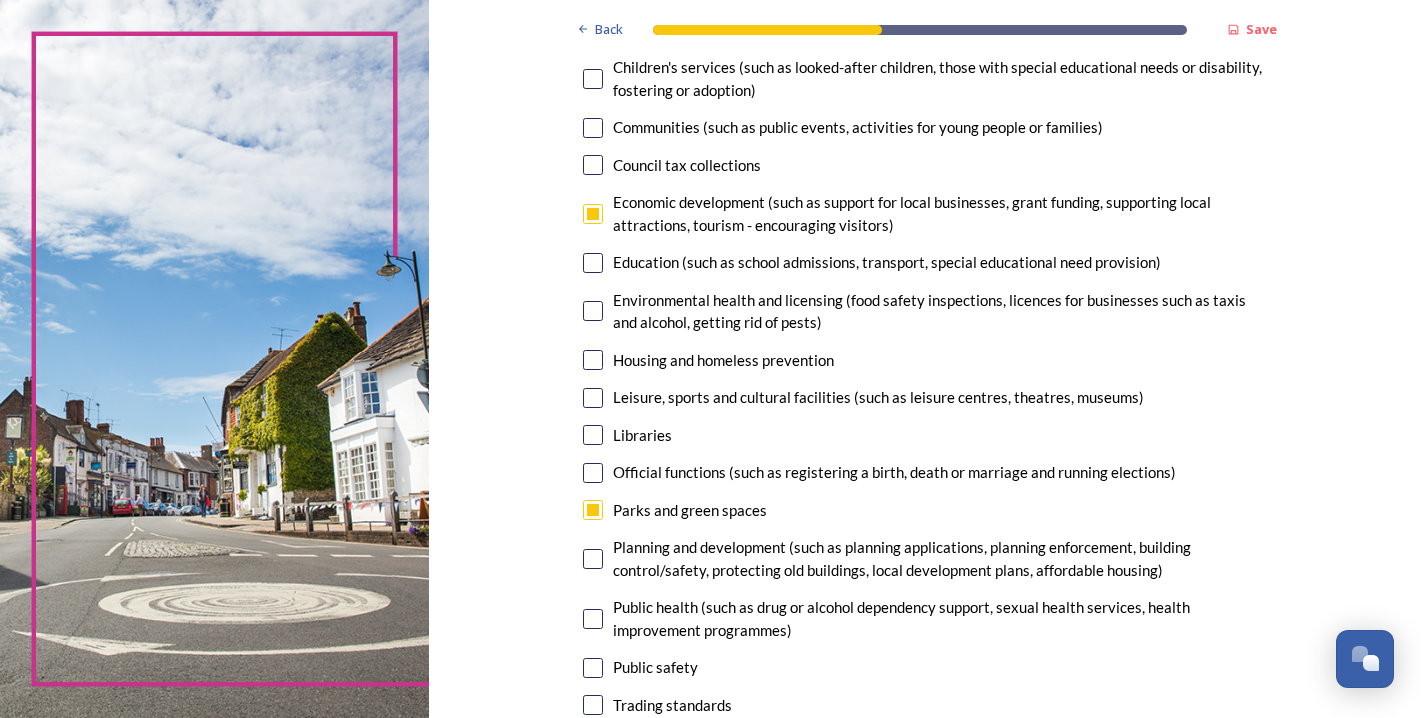 click at bounding box center [593, 559] 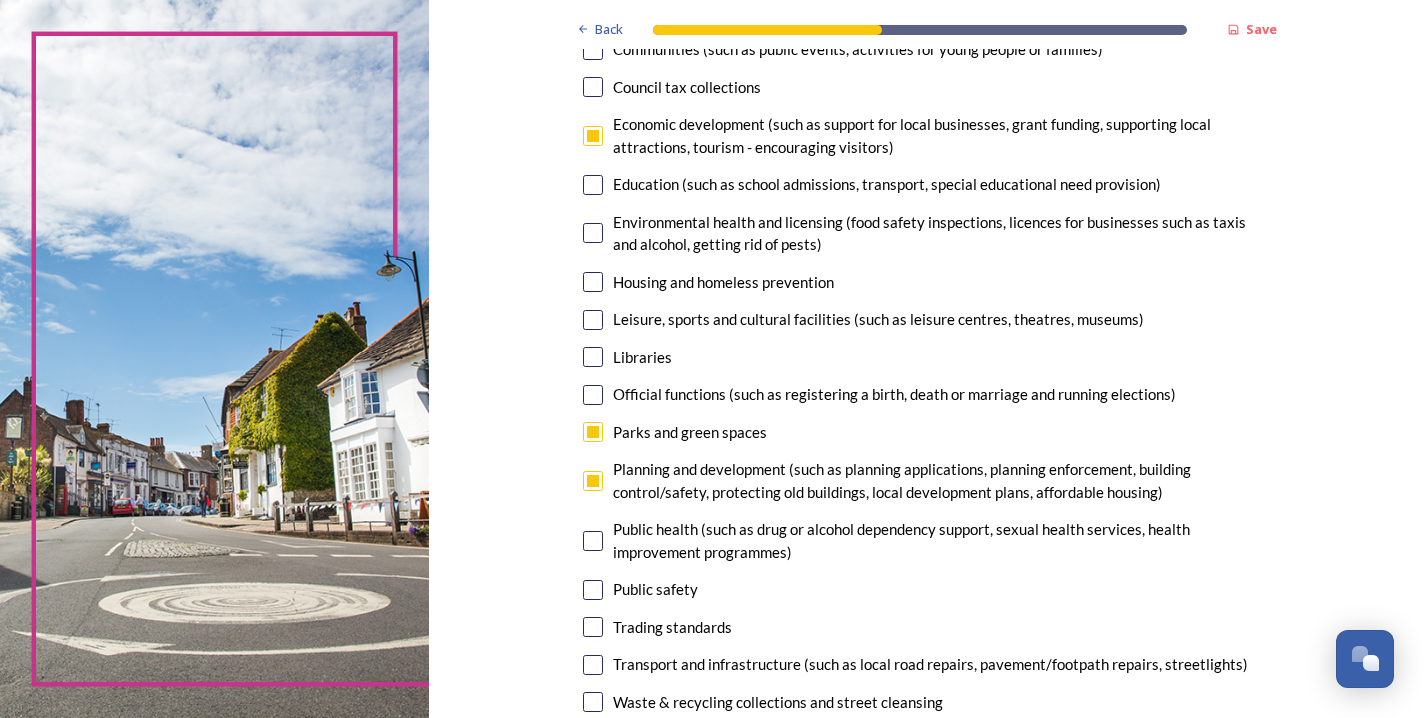 scroll, scrollTop: 426, scrollLeft: 0, axis: vertical 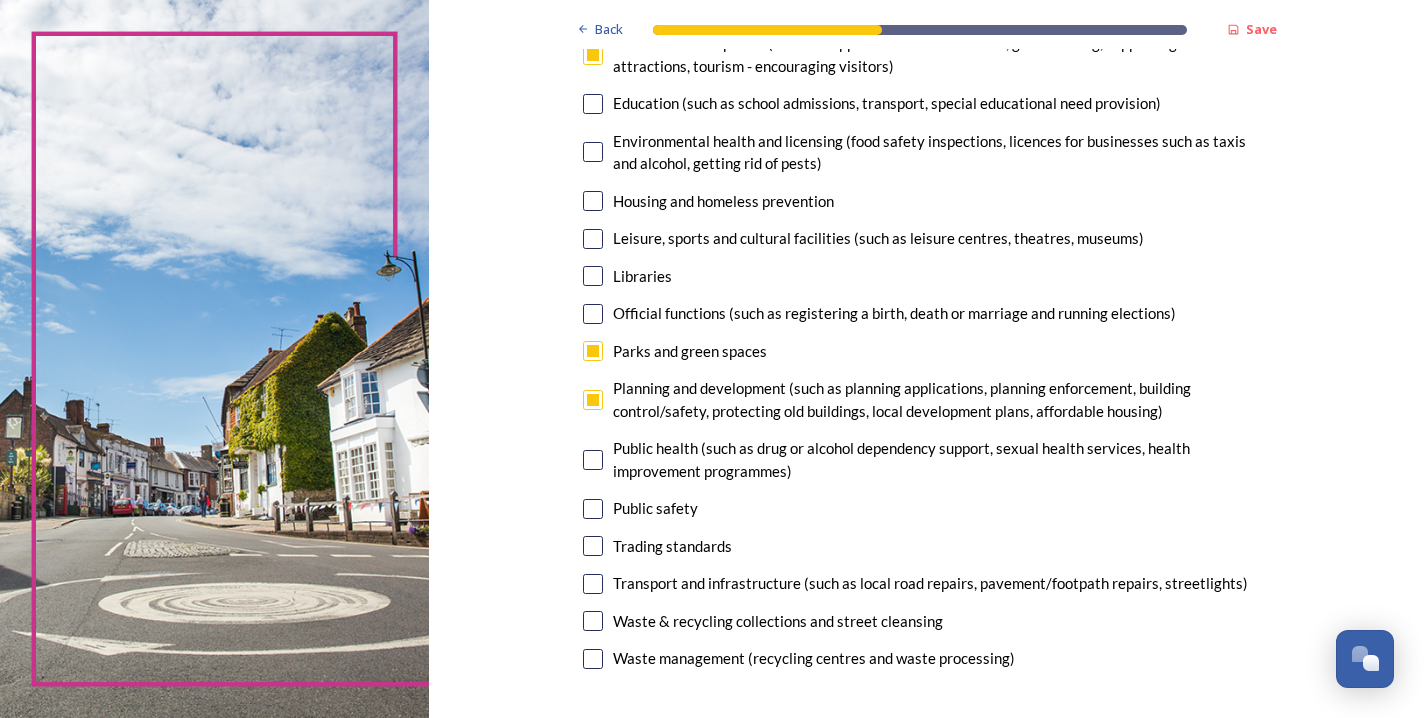click at bounding box center [593, 584] 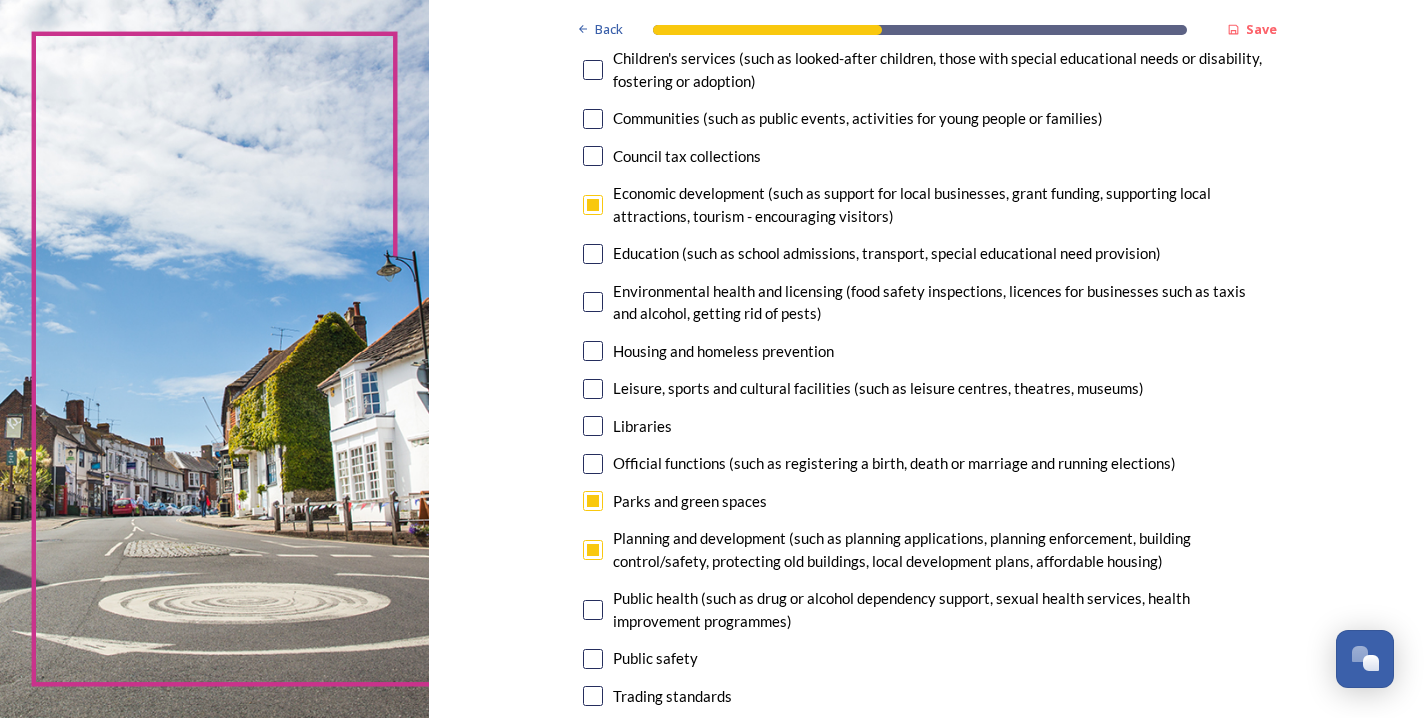 scroll, scrollTop: 253, scrollLeft: 0, axis: vertical 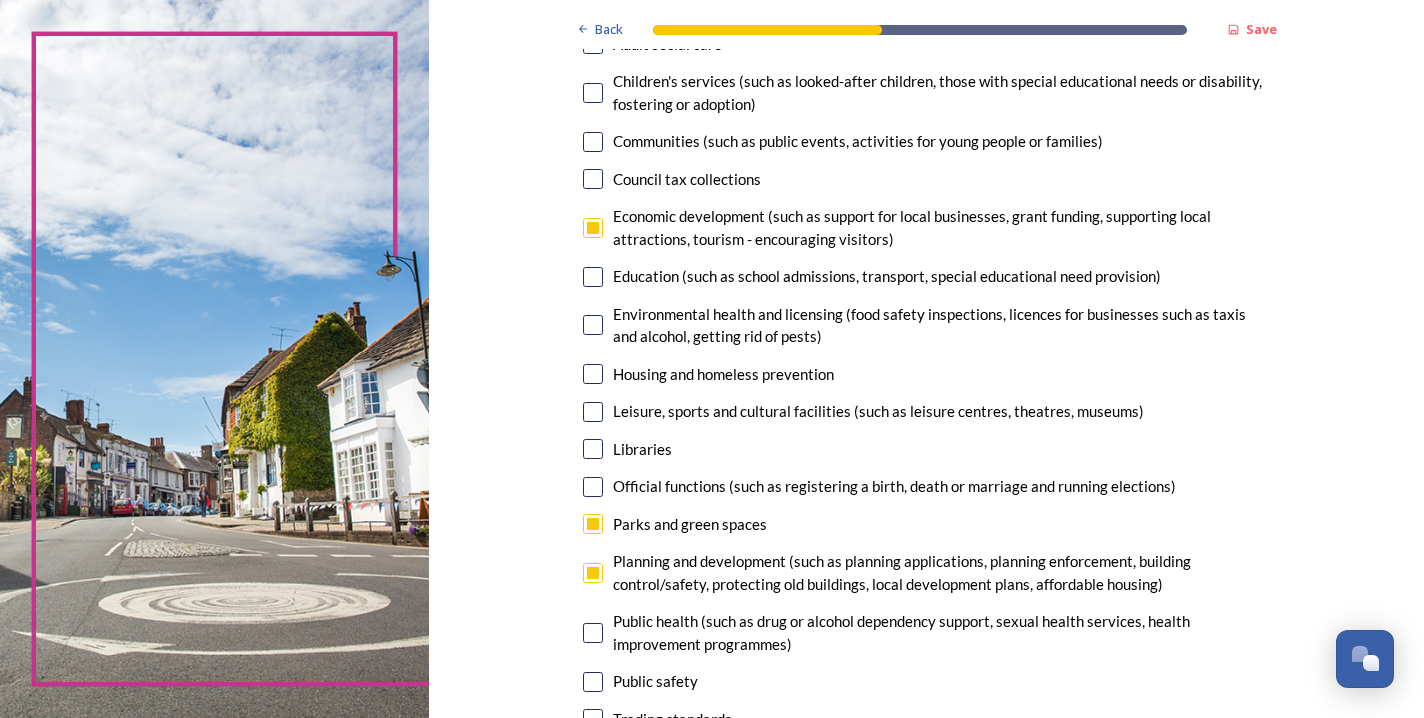 click at bounding box center [593, 142] 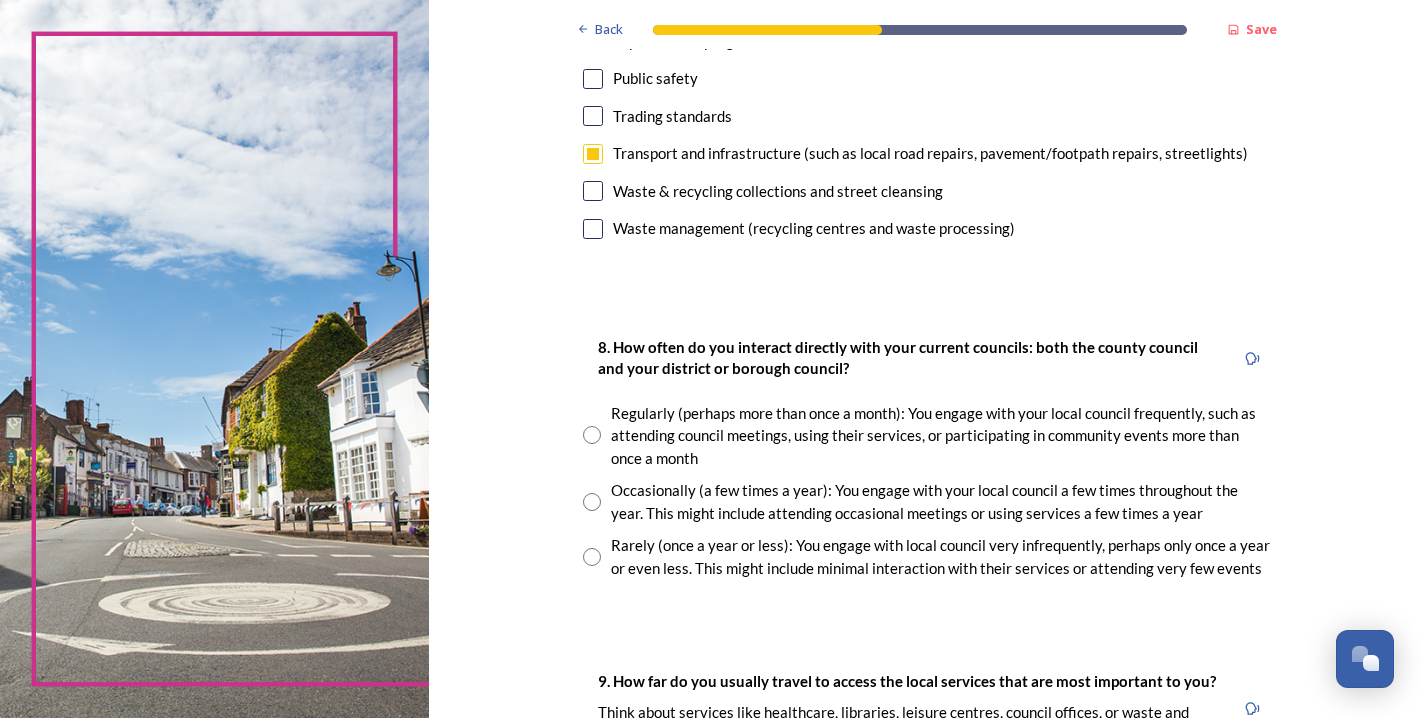 scroll, scrollTop: 860, scrollLeft: 0, axis: vertical 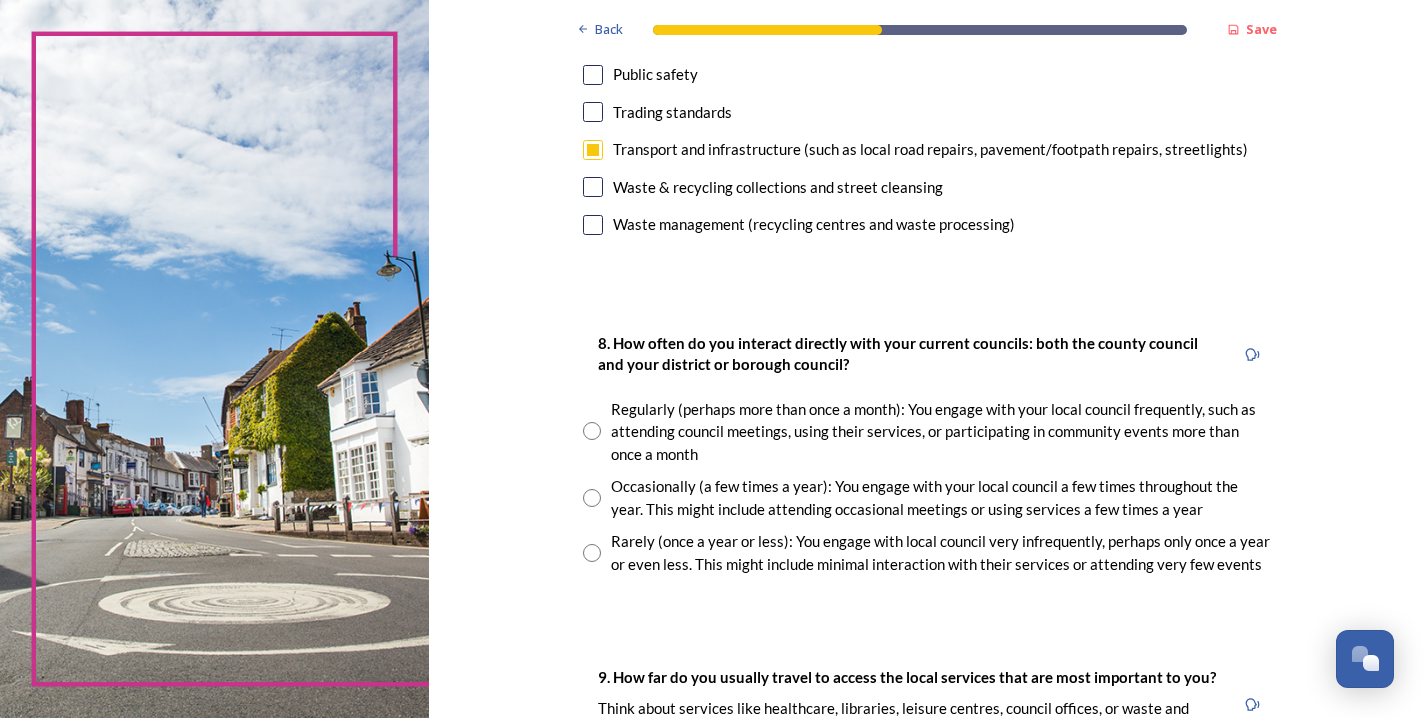 click at bounding box center [592, 431] 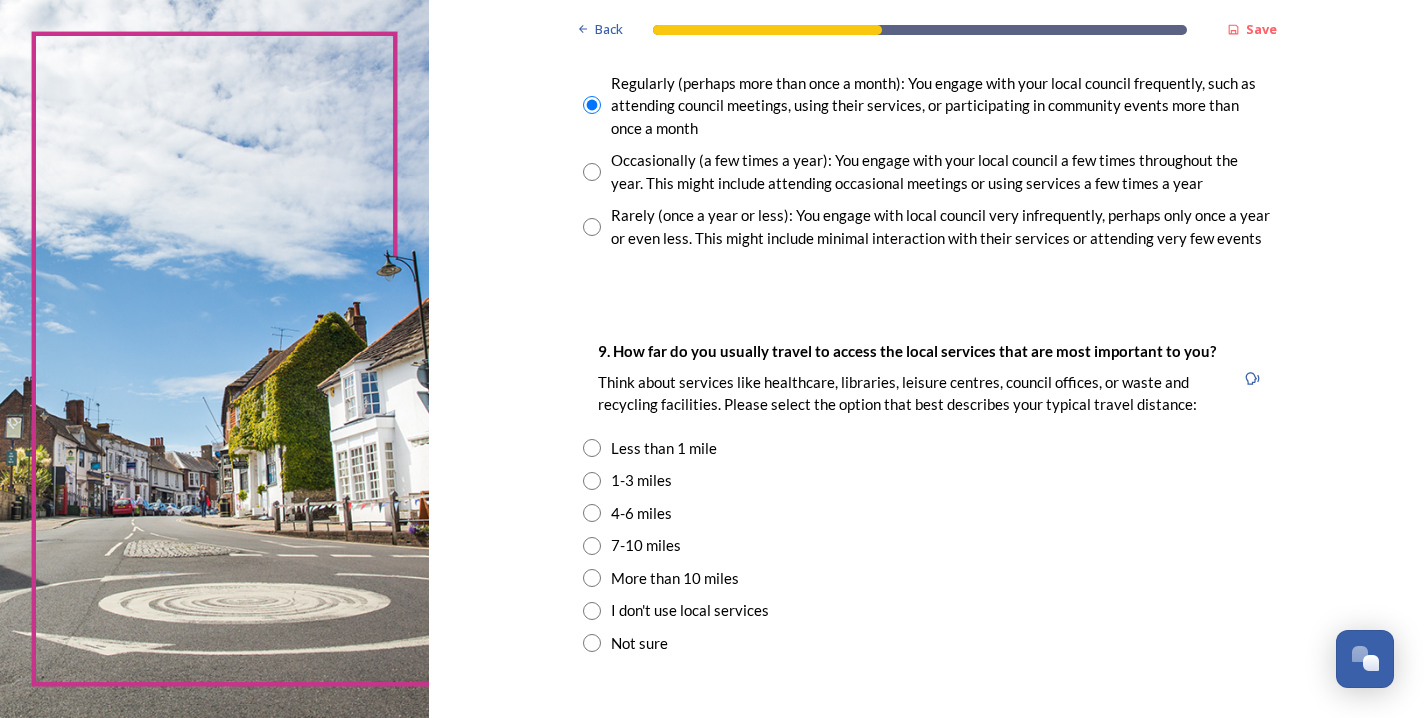 scroll, scrollTop: 1199, scrollLeft: 0, axis: vertical 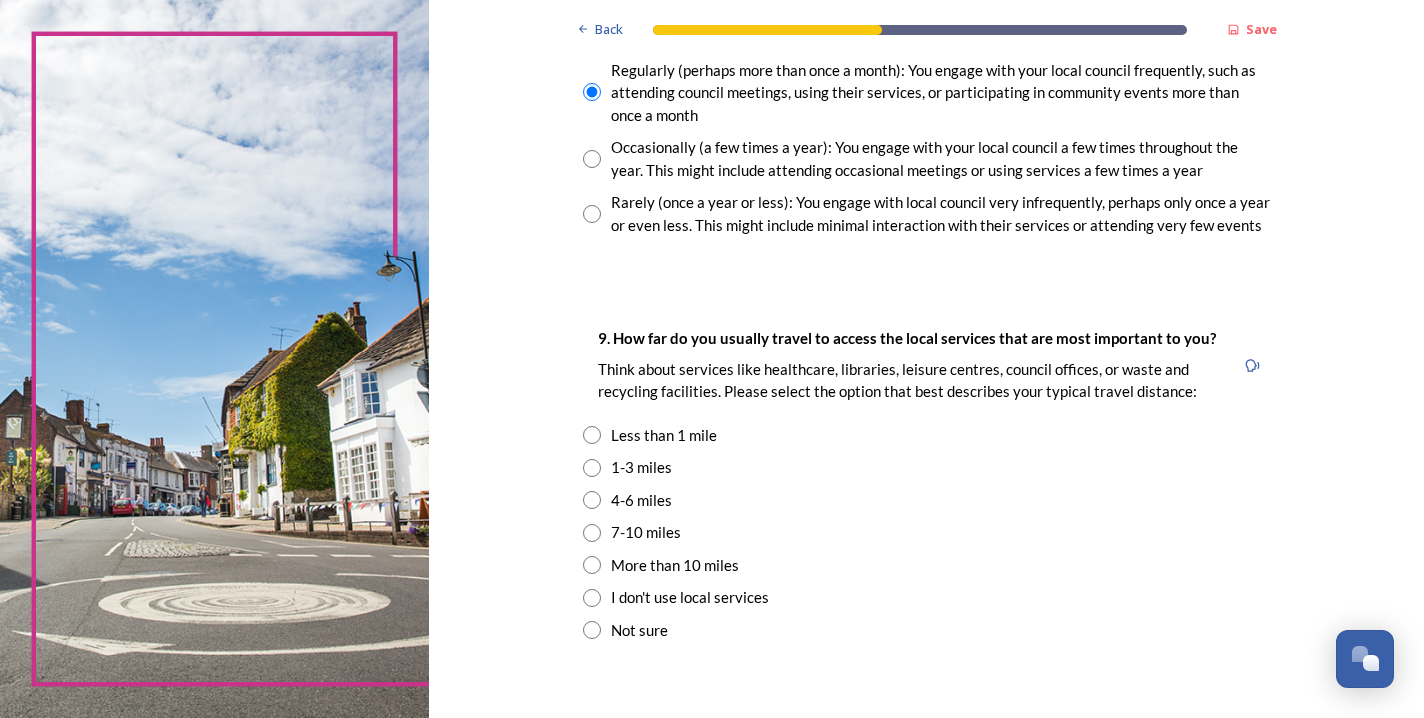 click at bounding box center [592, 533] 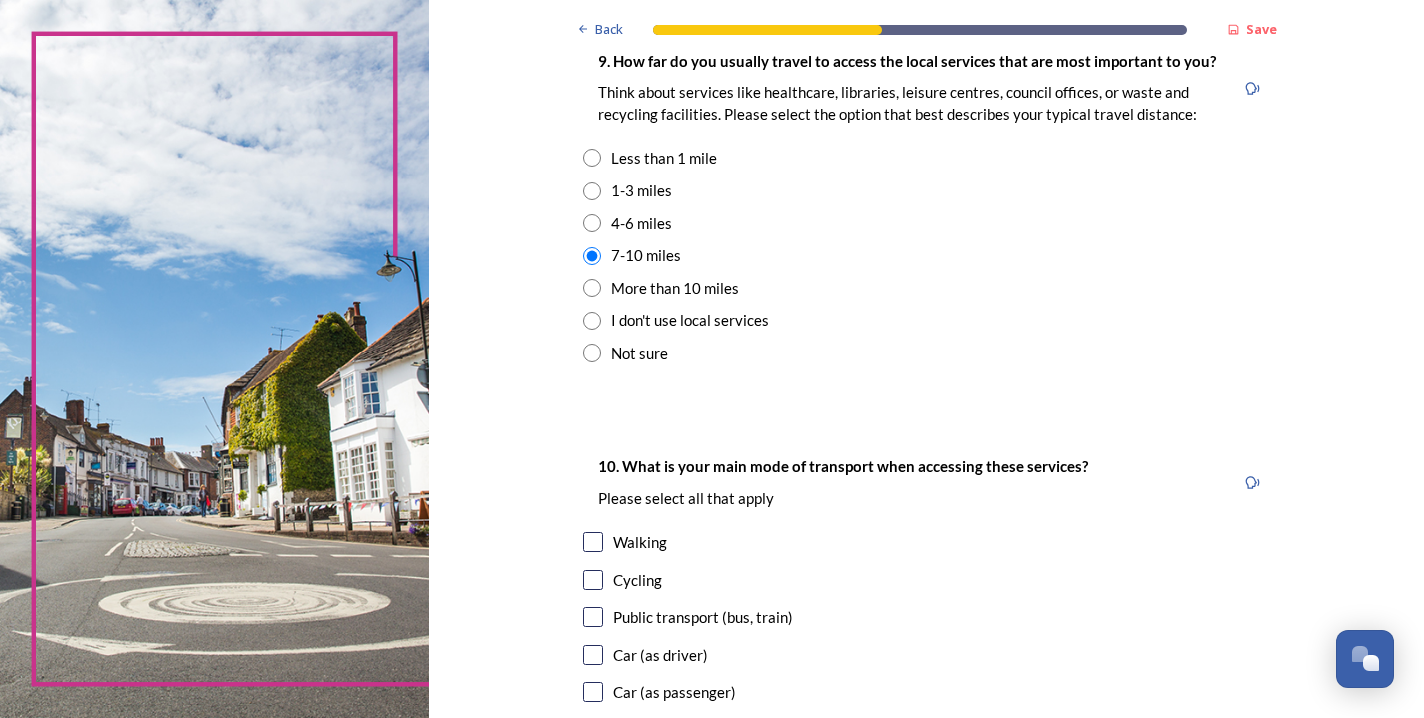 scroll, scrollTop: 1623, scrollLeft: 0, axis: vertical 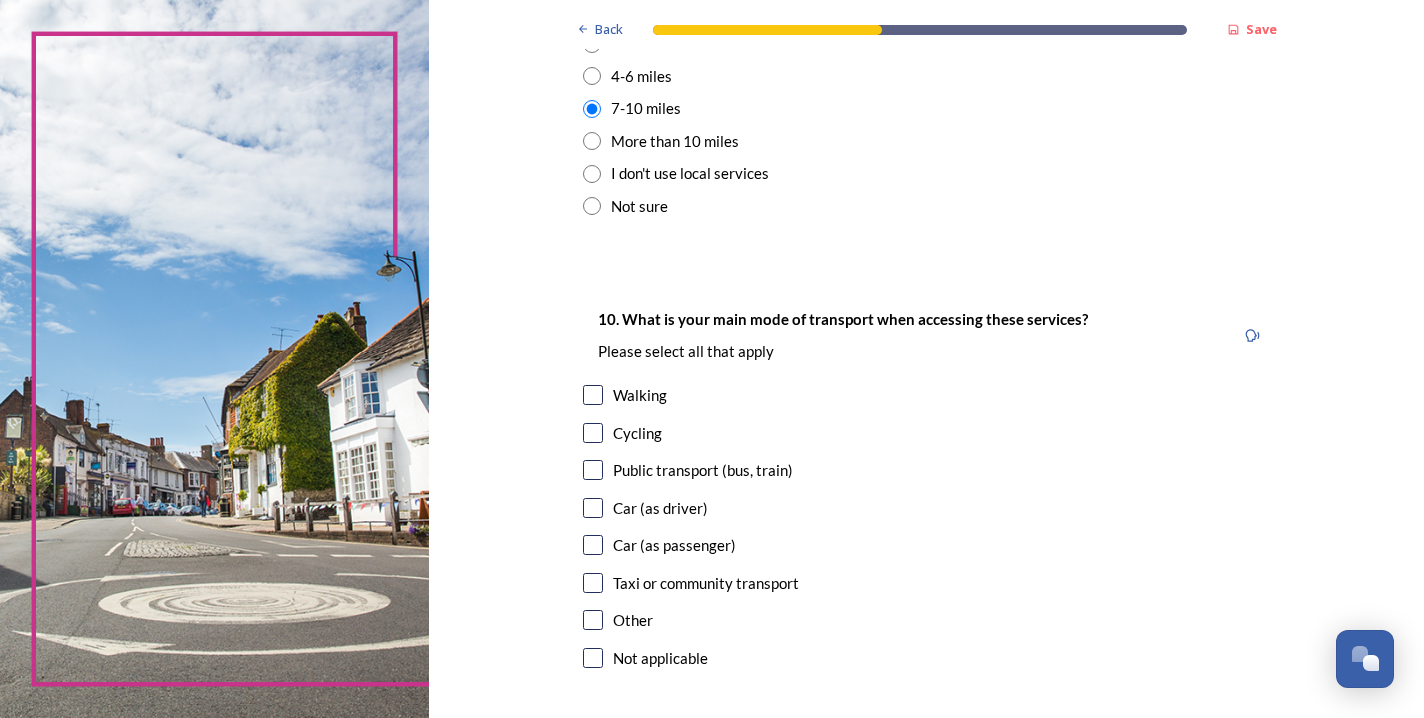 click at bounding box center (593, 508) 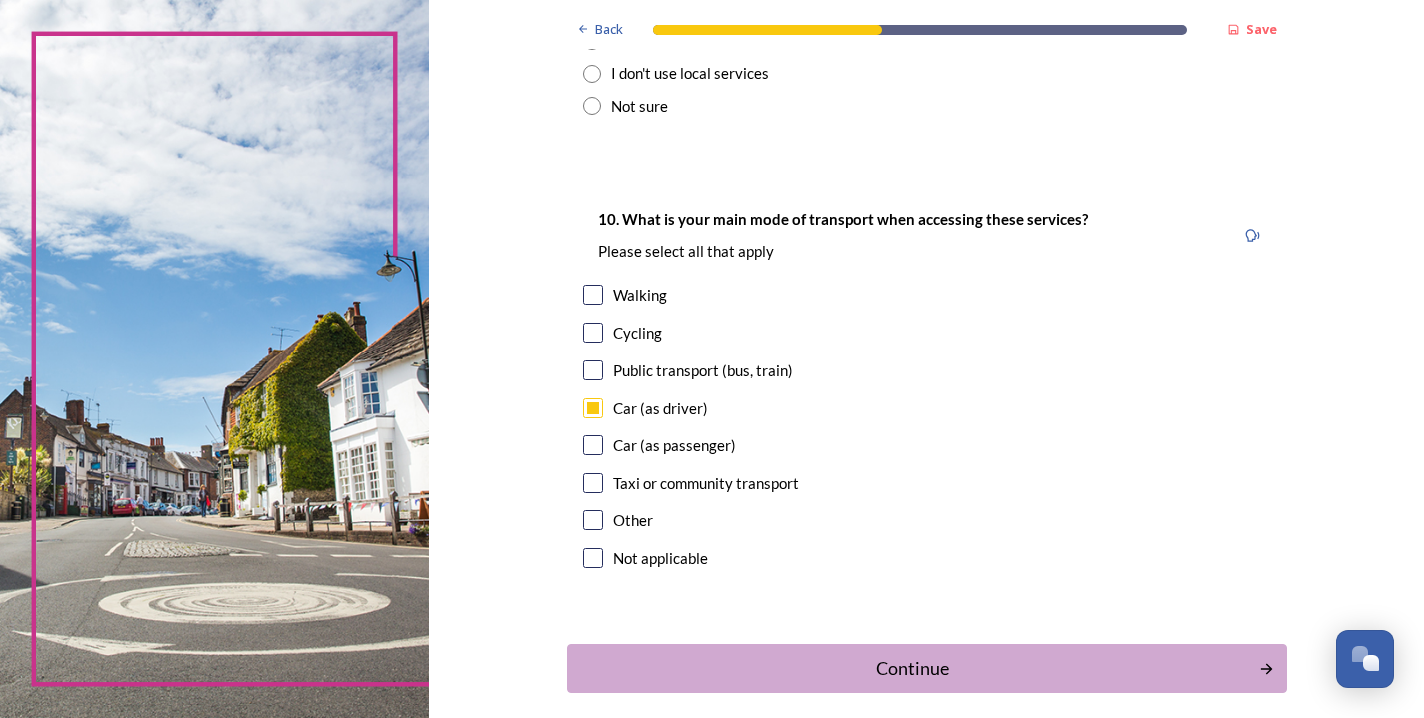 scroll, scrollTop: 1787, scrollLeft: 0, axis: vertical 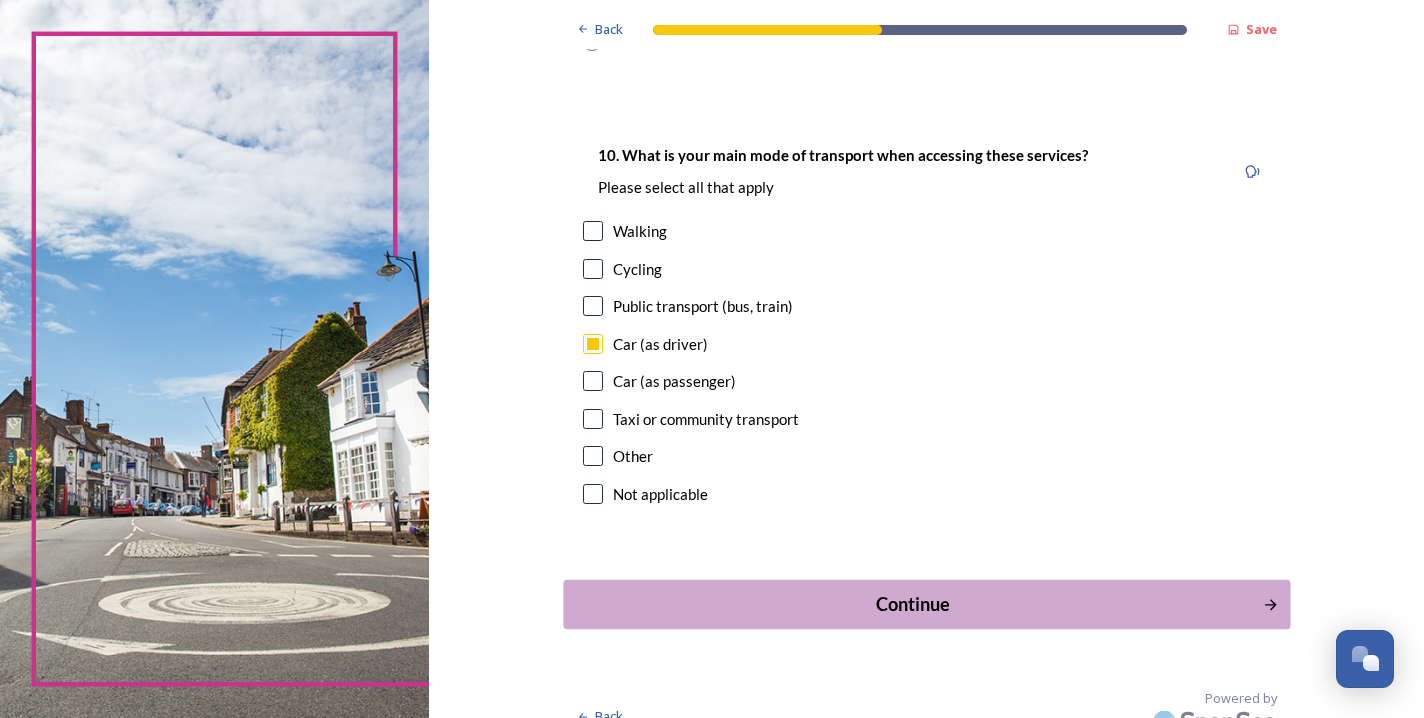 click on "Continue" at bounding box center [912, 604] 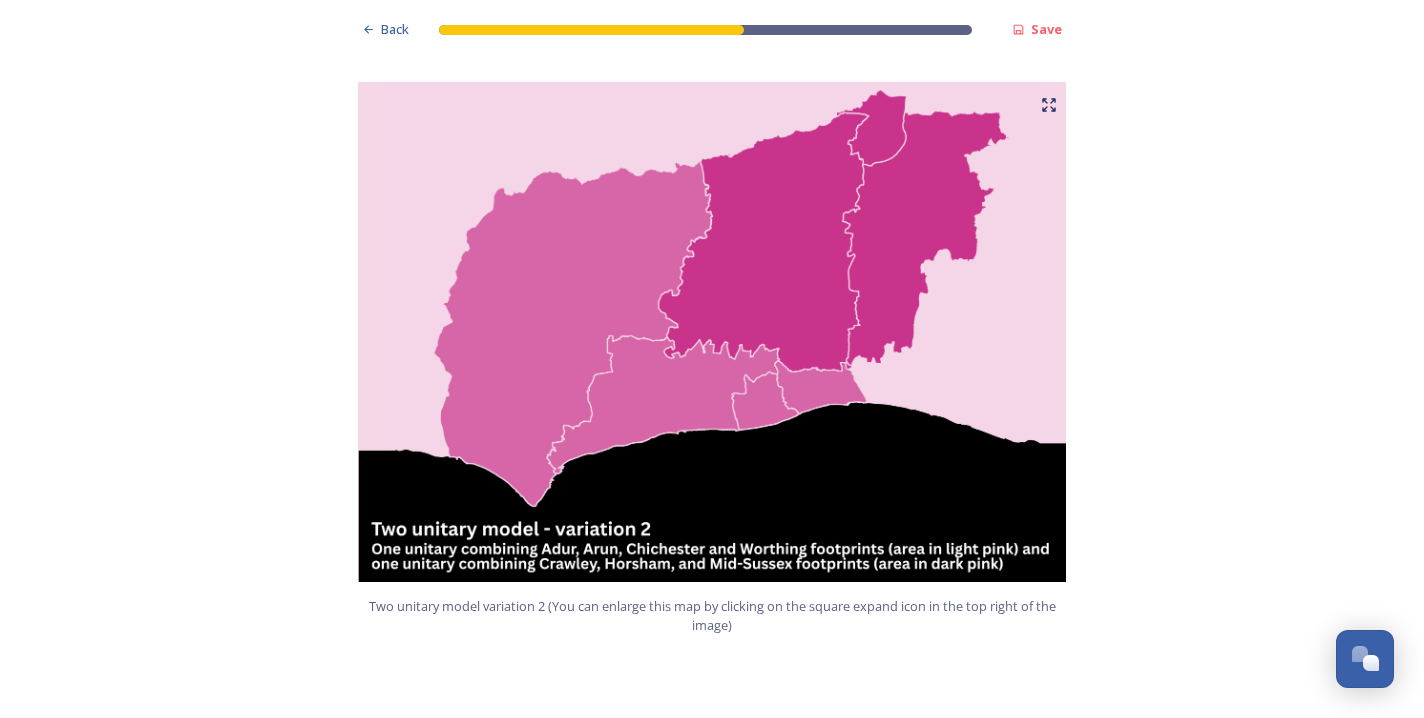 scroll, scrollTop: 2263, scrollLeft: 0, axis: vertical 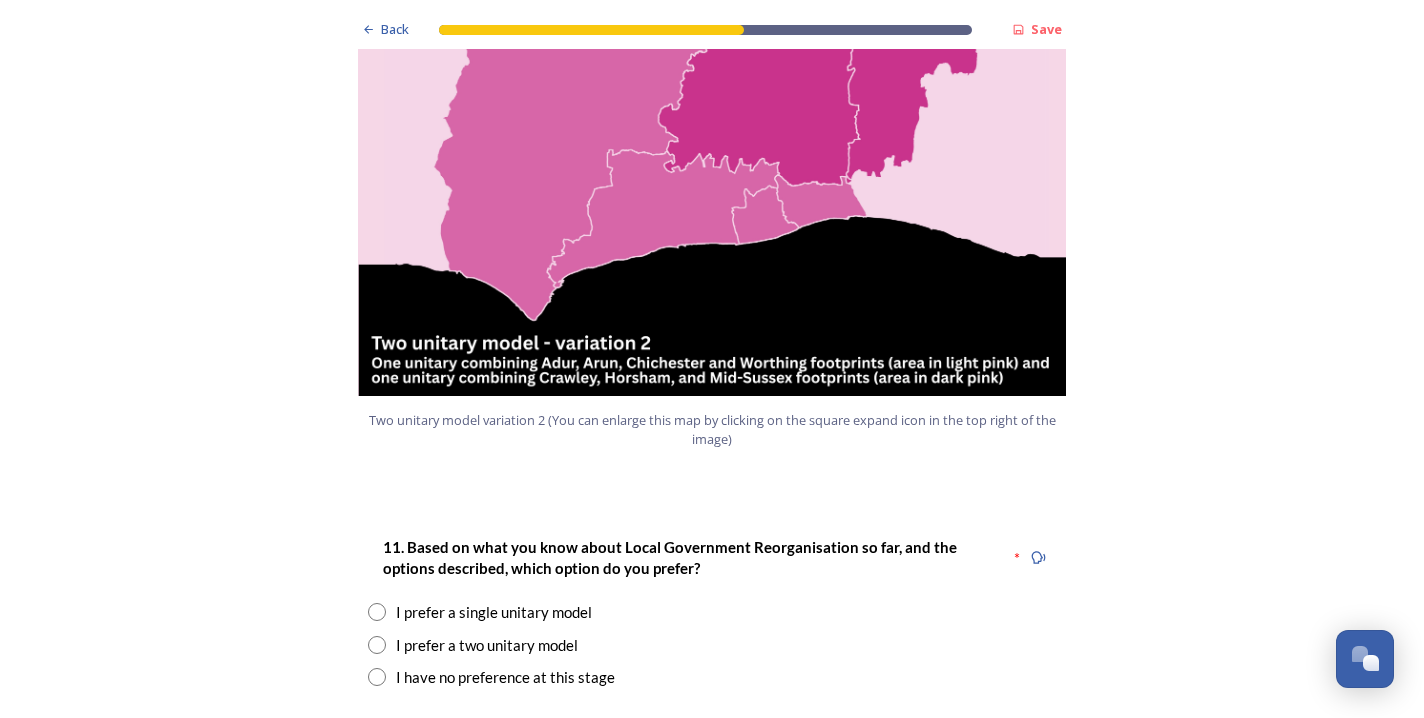 click at bounding box center [377, 645] 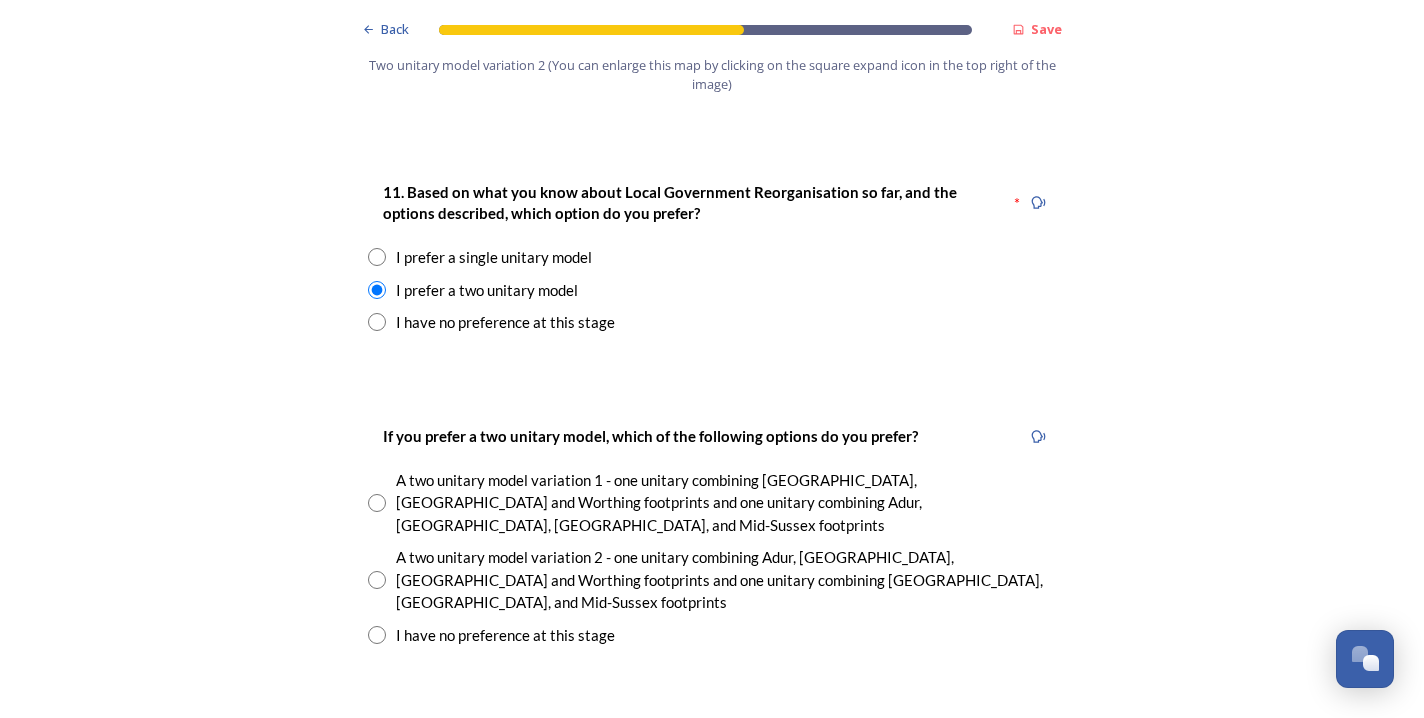 scroll, scrollTop: 2654, scrollLeft: 0, axis: vertical 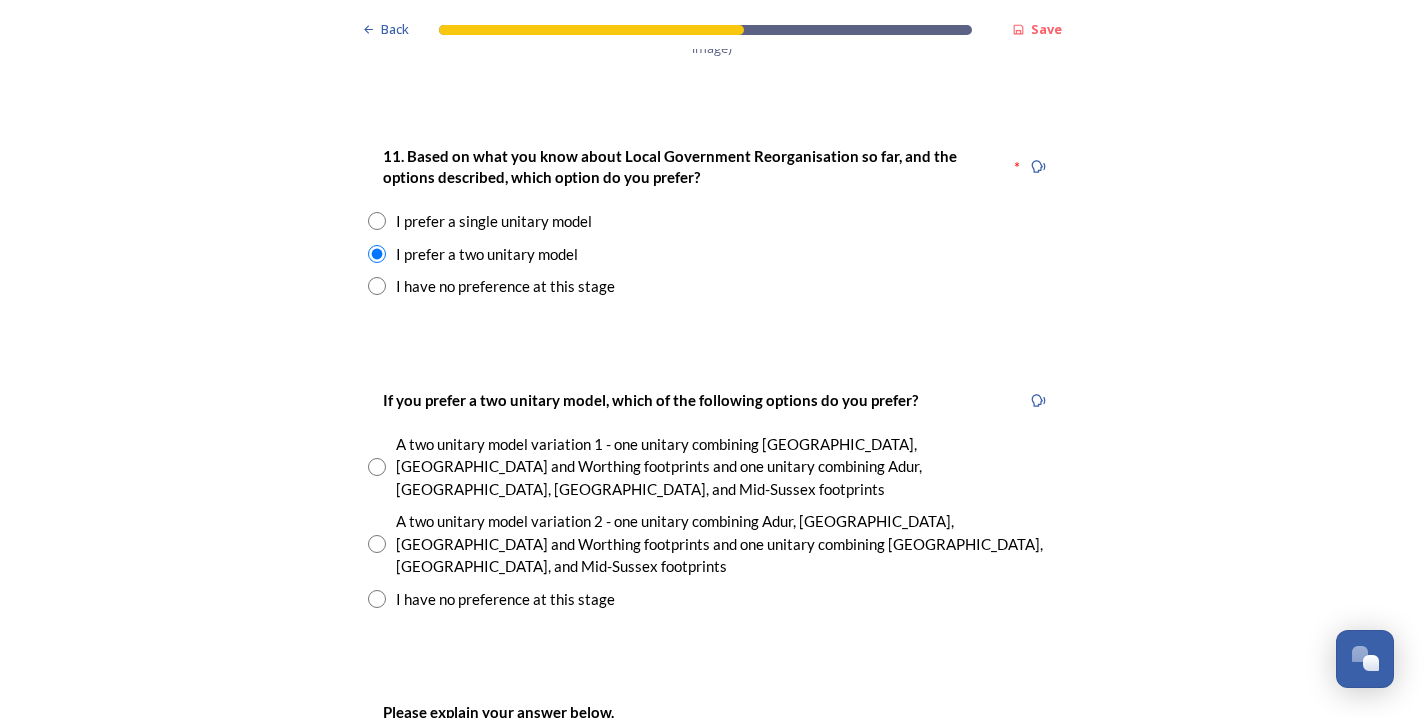 click at bounding box center [377, 467] 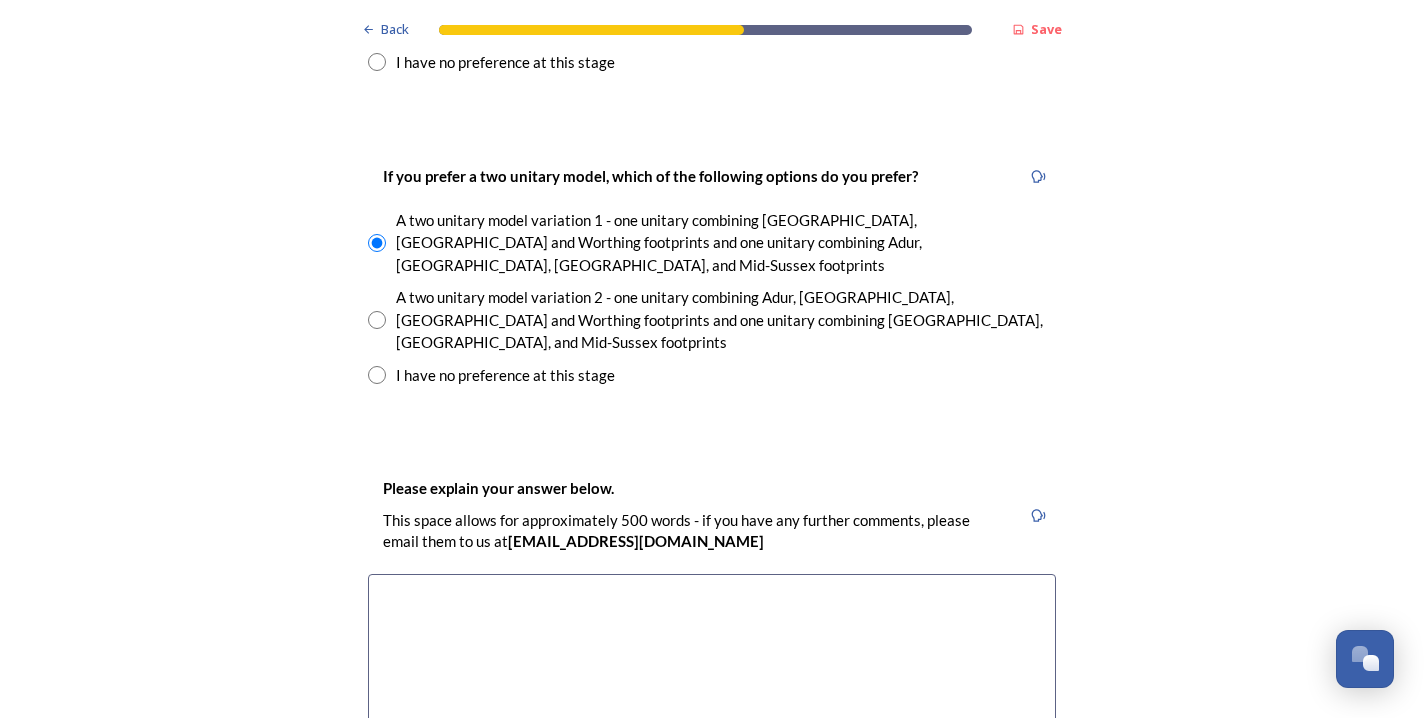 scroll, scrollTop: 2924, scrollLeft: 0, axis: vertical 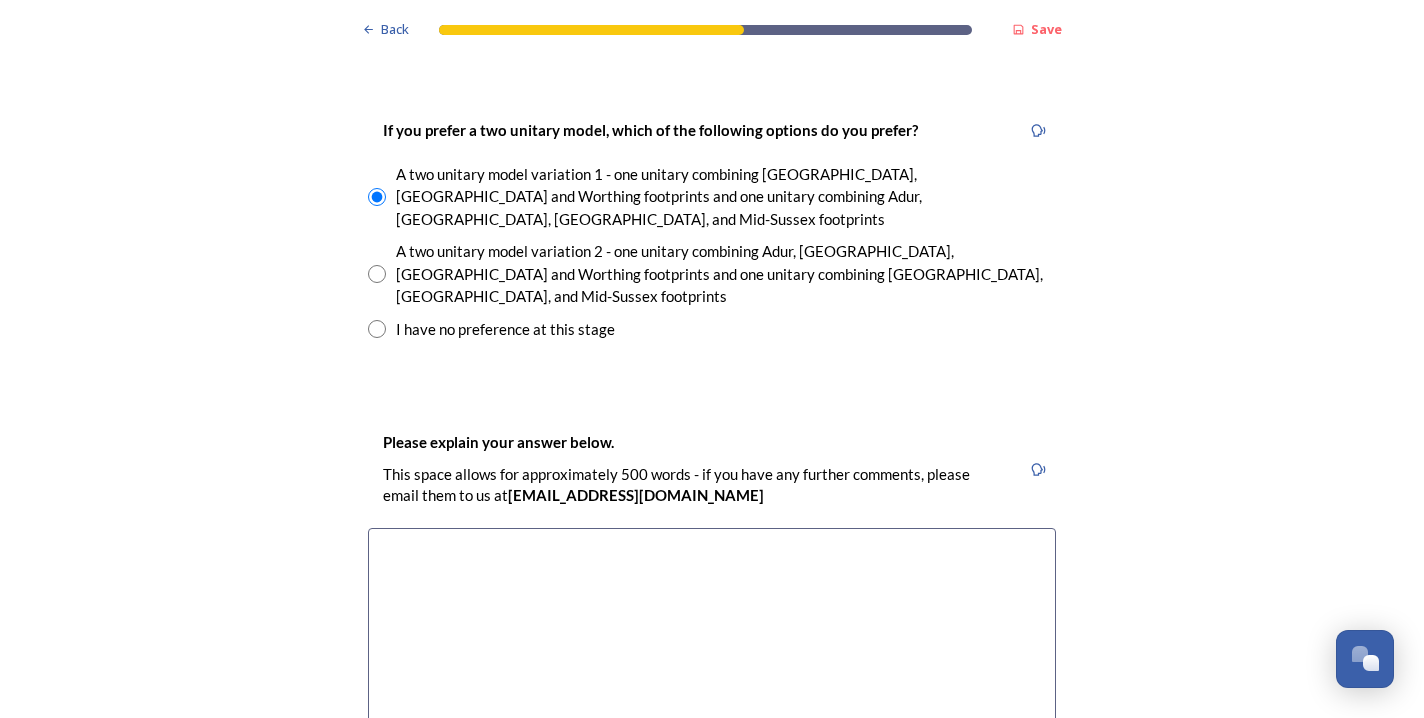 click at bounding box center (712, 640) 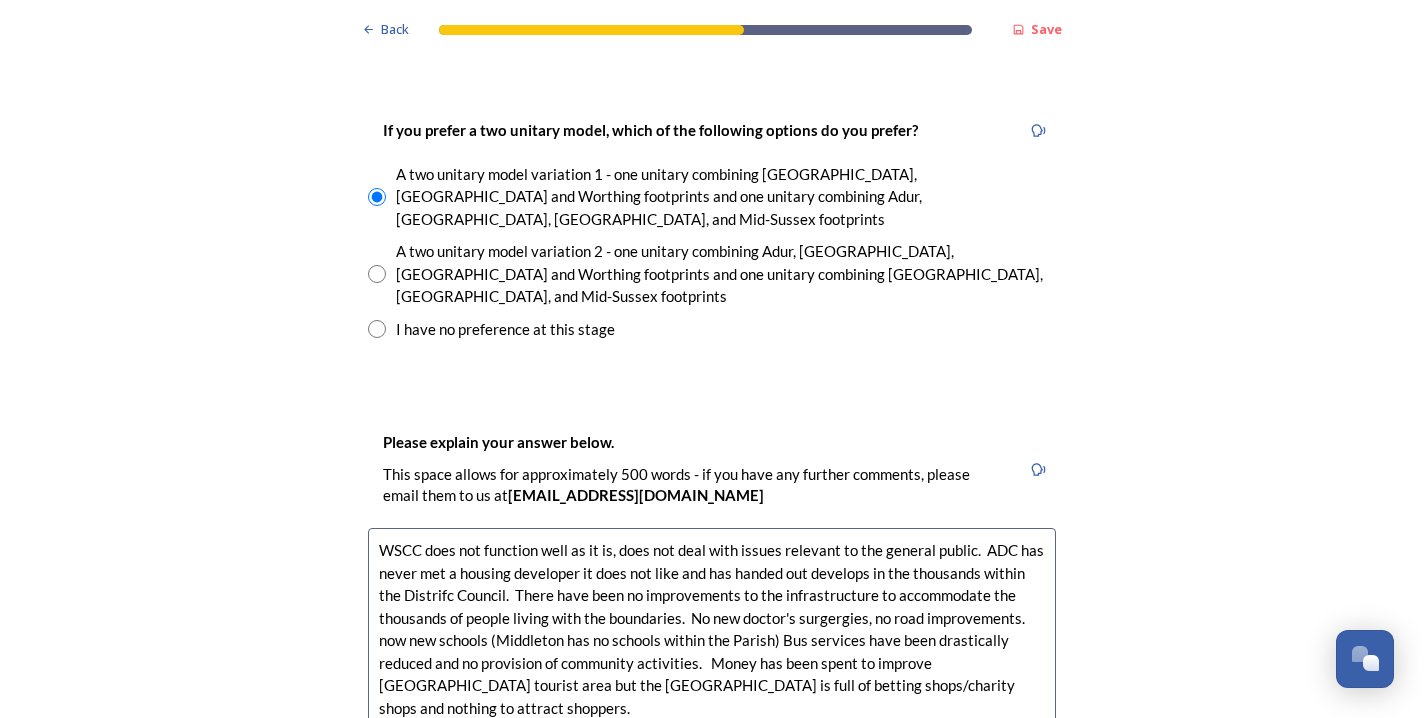 click on "WSCC does not function well as it is, does not deal with issues relevant to the general public.  ADC has never met a housing developer it does not like and has handed out develops in the thousands within the Distrifc Council.  There have been no improvements to the infrastructure to accommodate the thousands of people living with the boundaries.  No new doctor's surgergies, no road improvements. now new schools (Middleton has no schools within the Parish) Bus services have been drastically reduced and no provision of community activities.   Money has been spent to improve [GEOGRAPHIC_DATA] tourist area but the [GEOGRAPHIC_DATA] is full of betting shops/charity shops and nothing to attract shoppers." at bounding box center (712, 640) 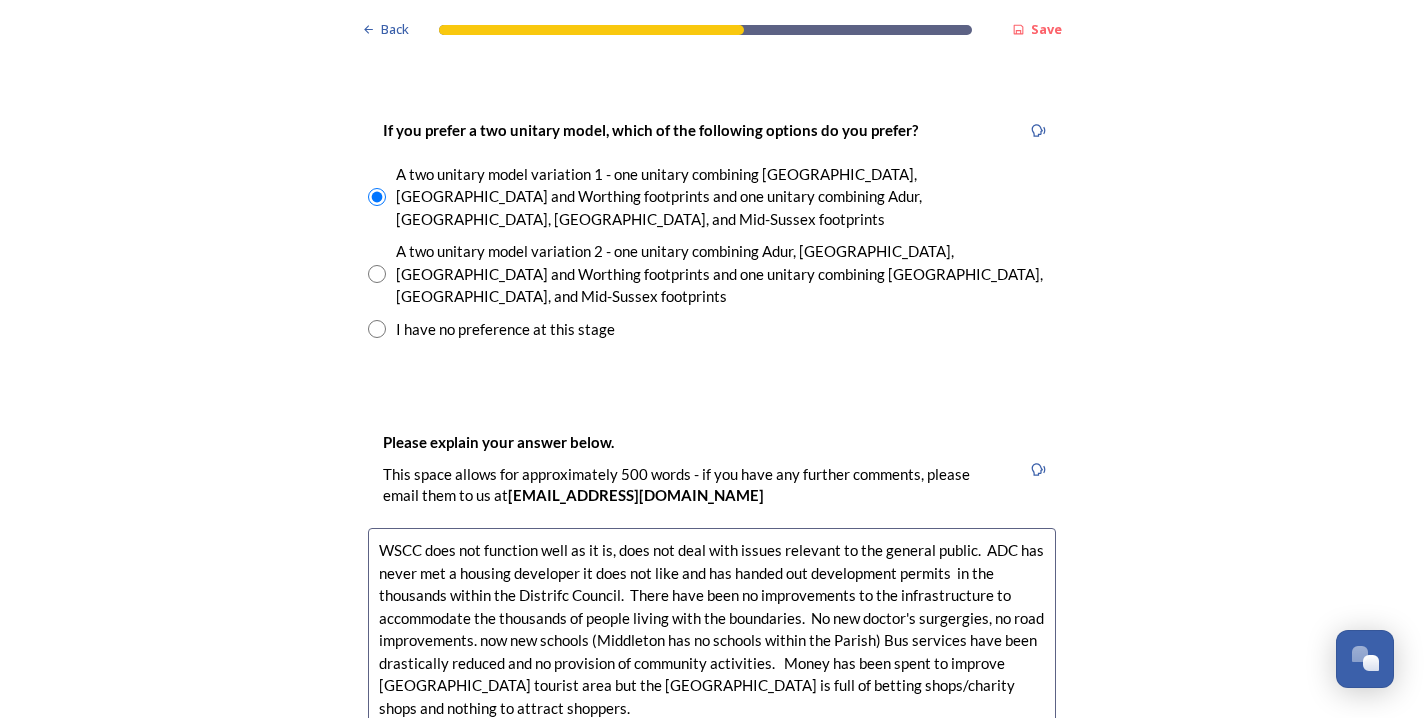 click on "WSCC does not function well as it is, does not deal with issues relevant to the general public.  ADC has never met a housing developer it does not like and has handed out development permits  in the thousands within the Distrifc Council.  There have been no improvements to the infrastructure to accommodate the thousands of people living with the boundaries.  No new doctor's surgergies, no road improvements. now new schools (Middleton has no schools within the Parish) Bus services have been drastically reduced and no provision of community activities.   Money has been spent to improve [GEOGRAPHIC_DATA] tourist area but the [GEOGRAPHIC_DATA] is full of betting shops/charity shops and nothing to attract shoppers." at bounding box center (712, 640) 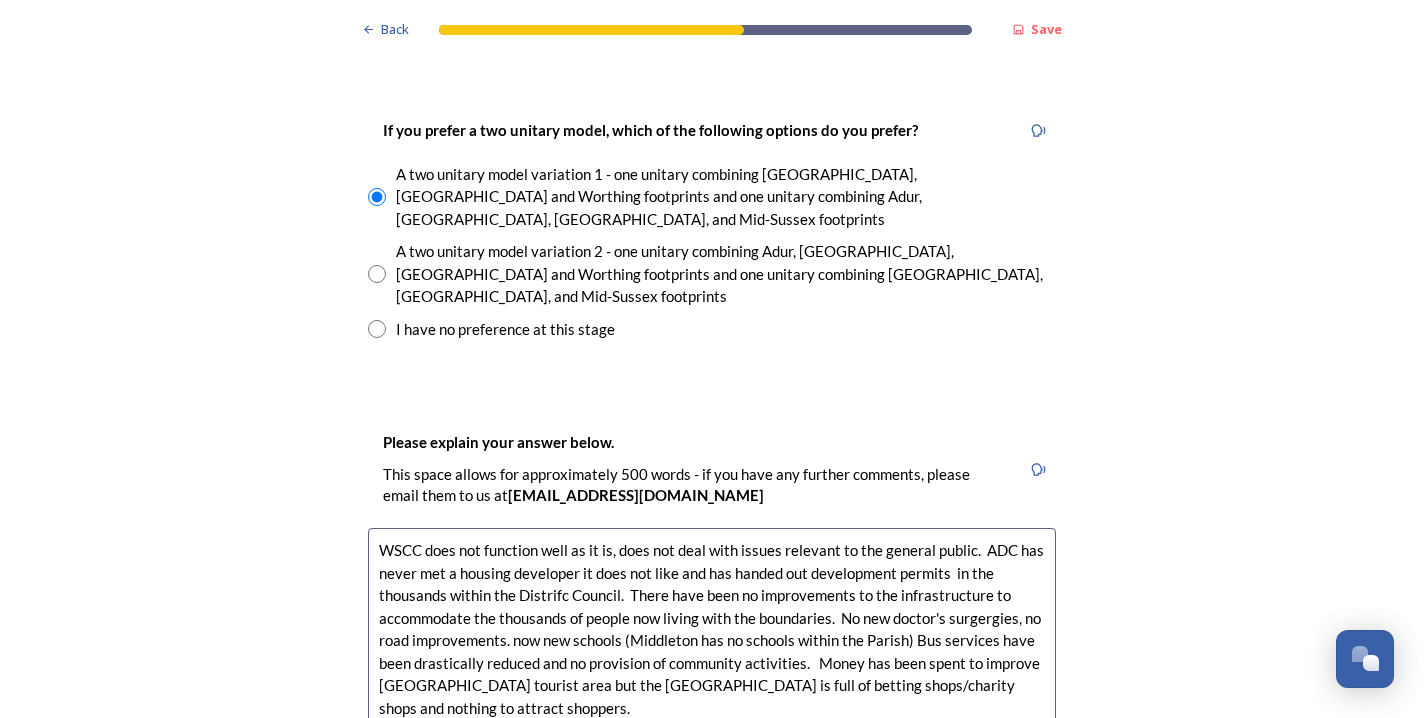click on "WSCC does not function well as it is, does not deal with issues relevant to the general public.  ADC has never met a housing developer it does not like and has handed out development permits  in the thousands within the Distrifc Council.  There have been no improvements to the infrastructure to accommodate the thousands of people now living with the boundaries.  No new doctor's surgergies, no road improvements. now new schools (Middleton has no schools within the Parish) Bus services have been drastically reduced and no provision of community activities.   Money has been spent to improve [GEOGRAPHIC_DATA] tourist area but the [GEOGRAPHIC_DATA] is full of betting shops/charity shops and nothing to attract shoppers." at bounding box center (712, 640) 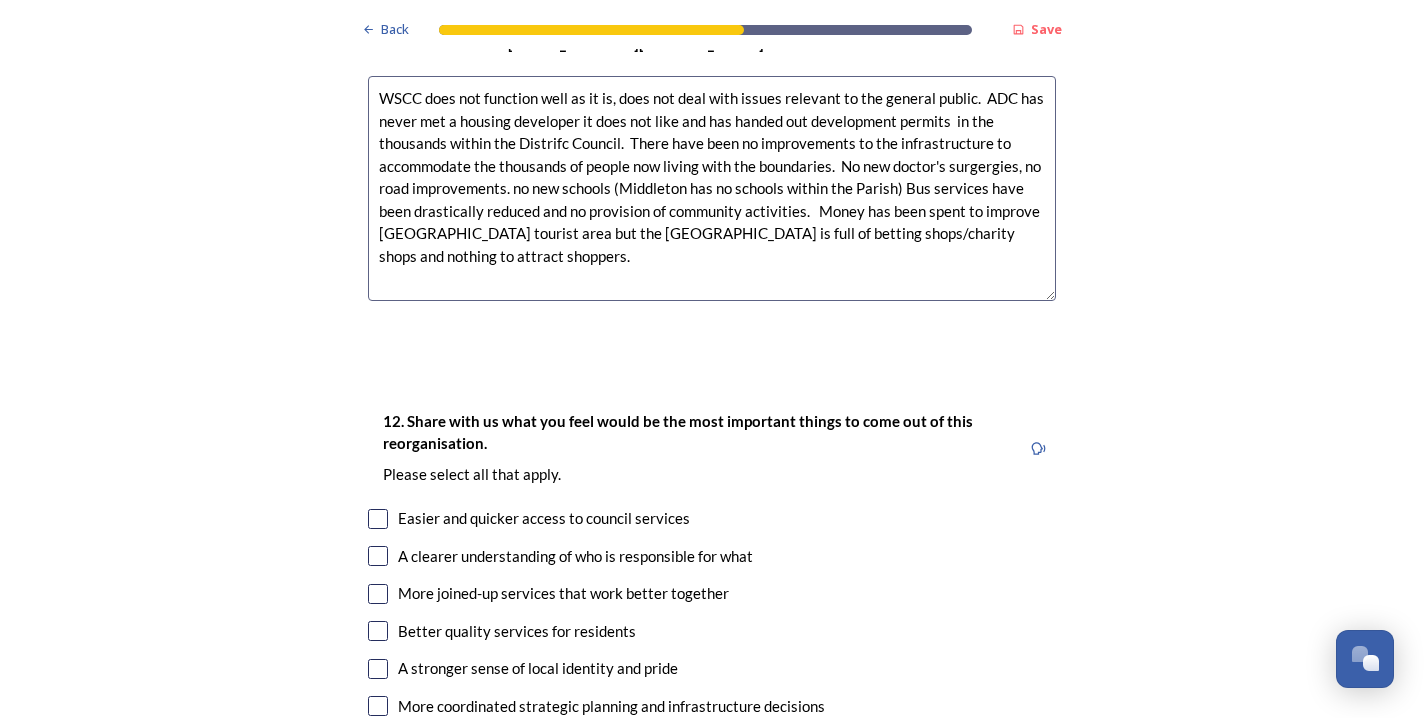 scroll, scrollTop: 3423, scrollLeft: 0, axis: vertical 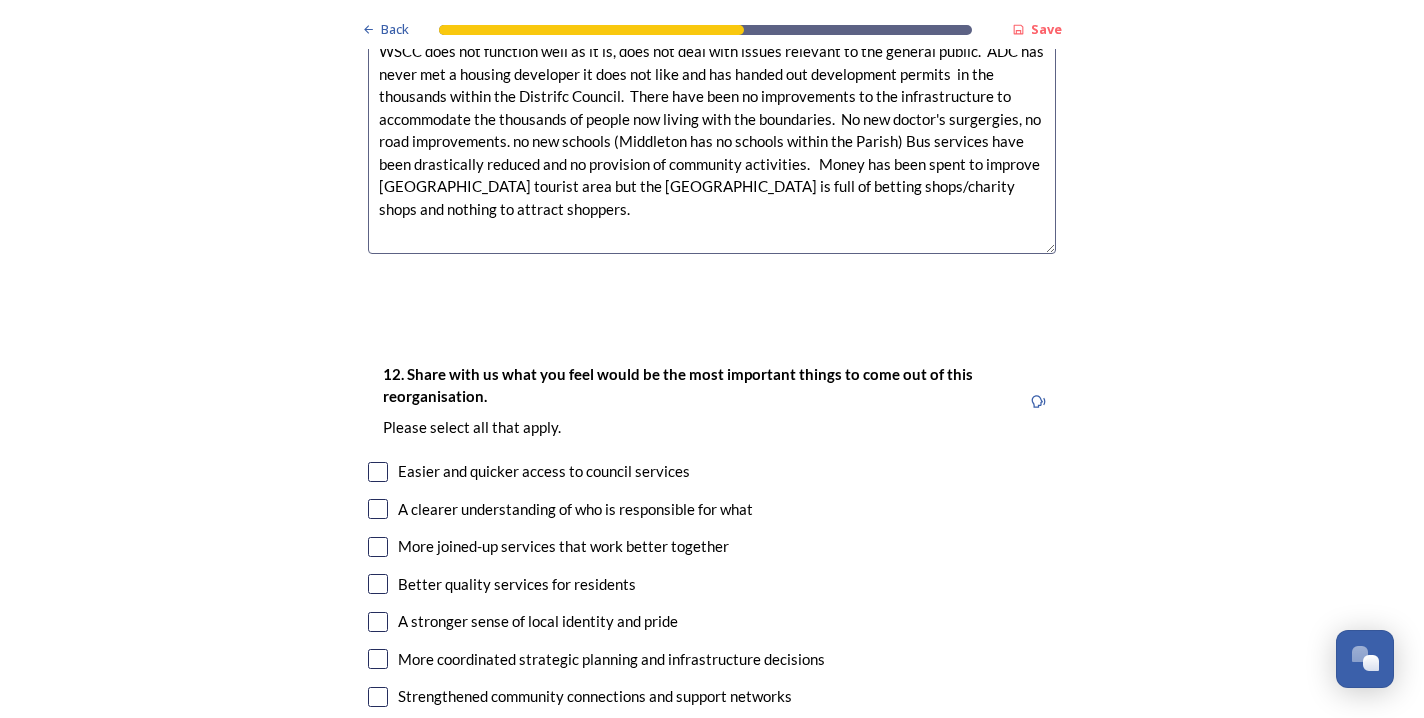 type on "WSCC does not function well as it is, does not deal with issues relevant to the general public.  ADC has never met a housing developer it does not like and has handed out development permits  in the thousands within the Distrifc Council.  There have been no improvements to the infrastructure to accommodate the thousands of people now living with the boundaries.  No new doctor's surgergies, no road improvements. no new schools (Middleton has no schools within the Parish) Bus services have been drastically reduced and no provision of community activities.   Money has been spent to improve [GEOGRAPHIC_DATA] tourist area but the [GEOGRAPHIC_DATA] is full of betting shops/charity shops and nothing to attract shoppers." 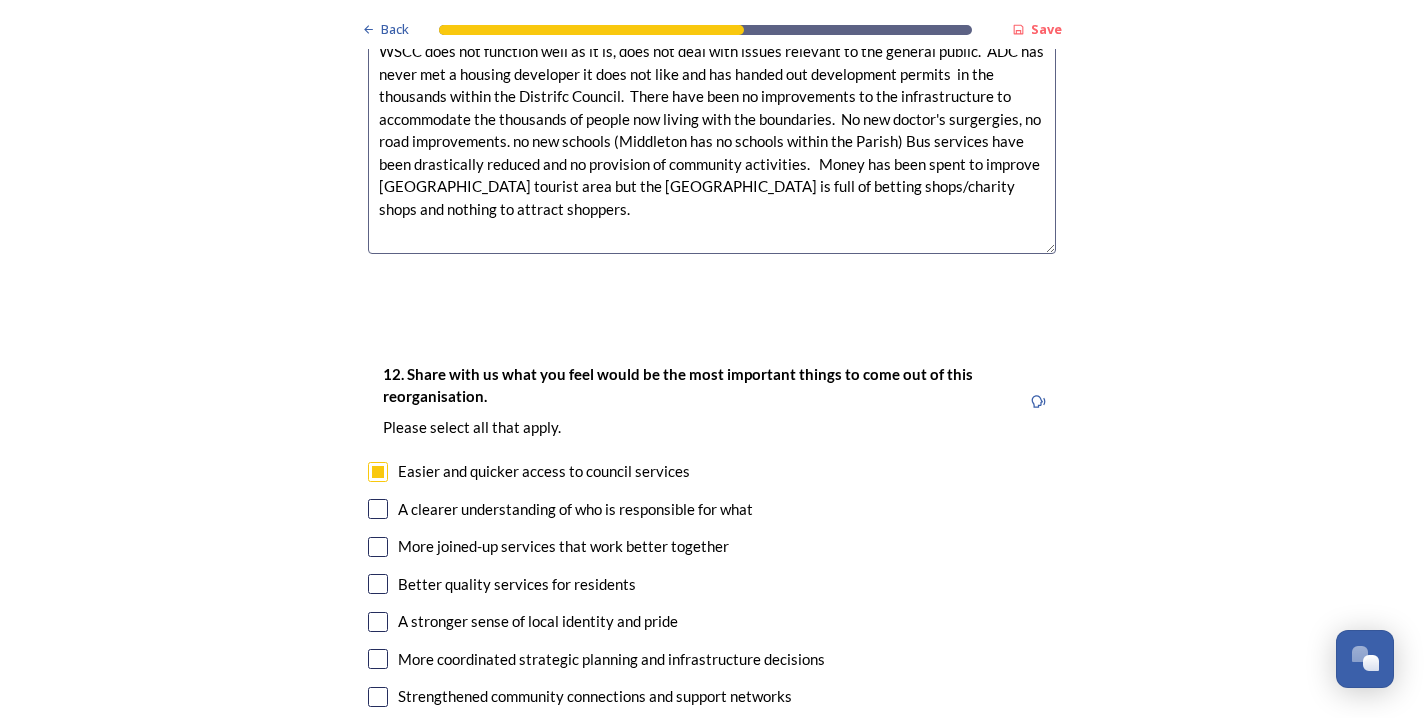 click at bounding box center [378, 509] 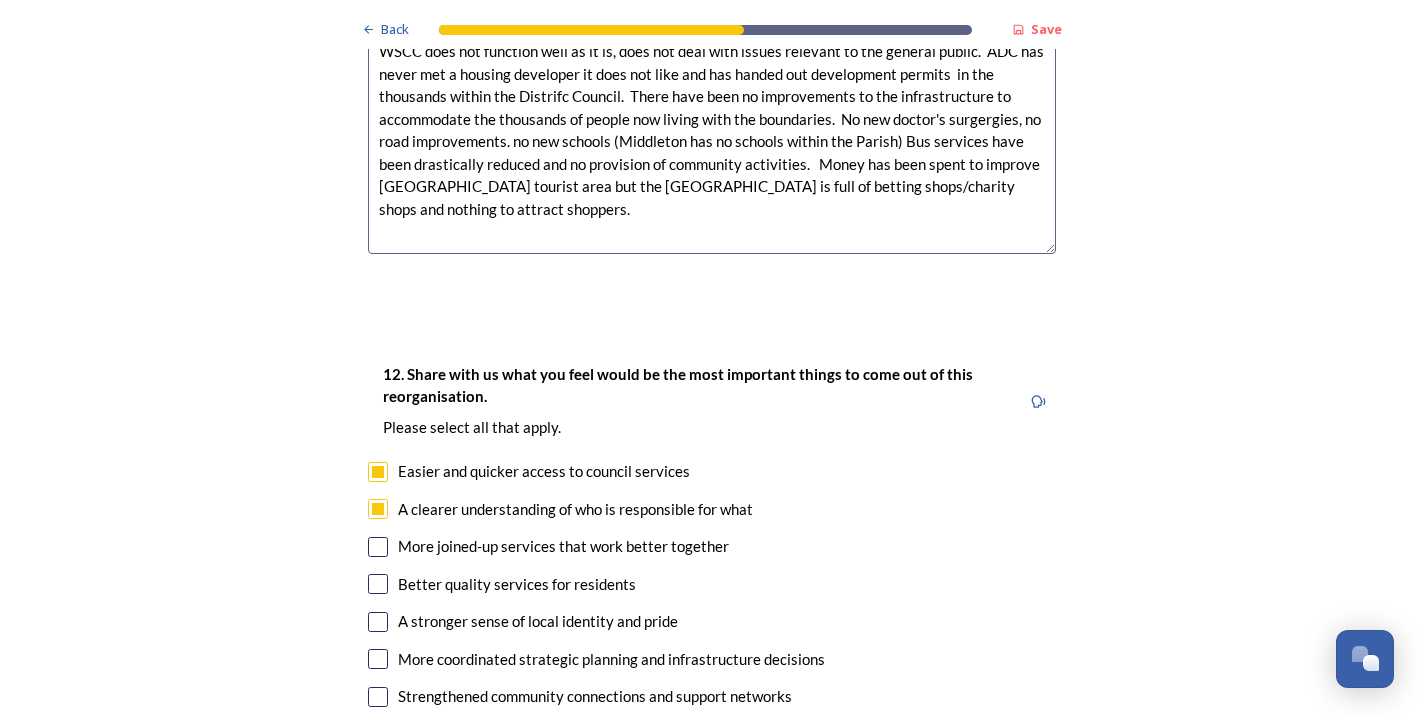 click at bounding box center [378, 547] 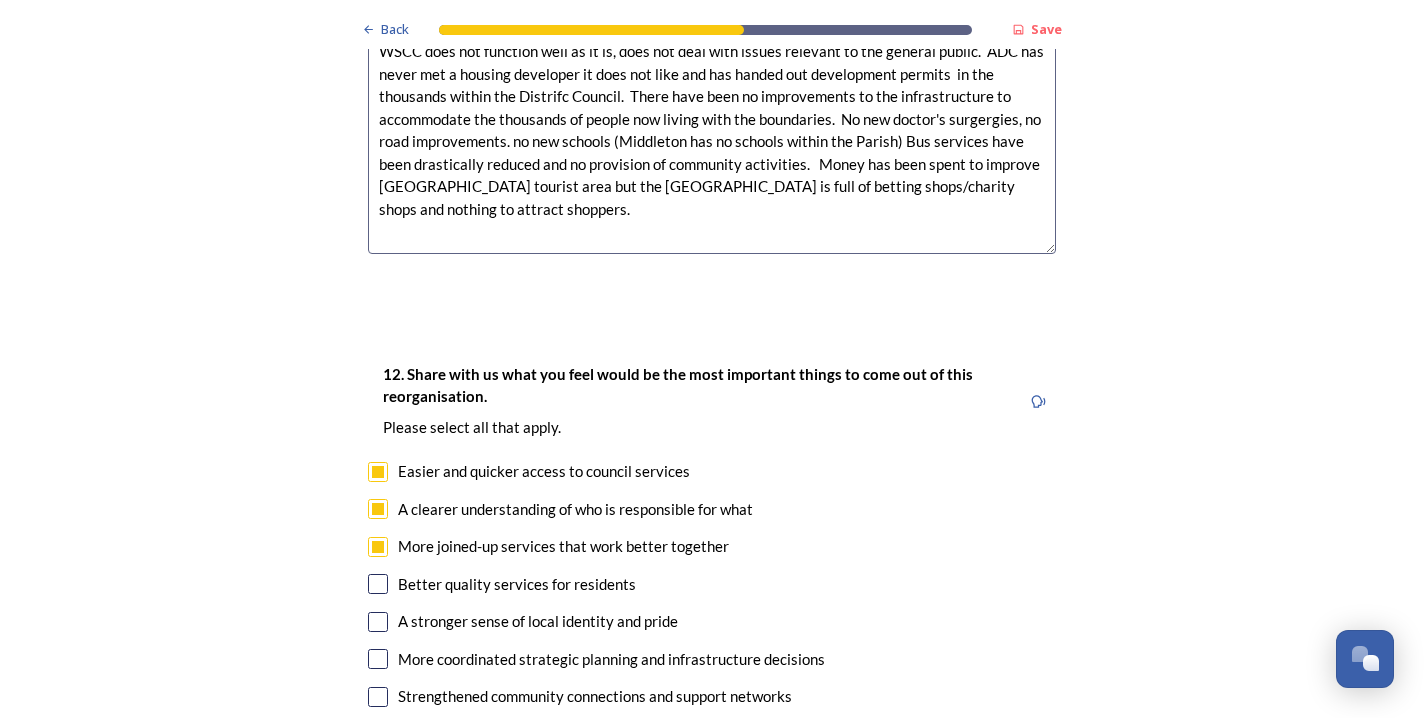click at bounding box center (378, 584) 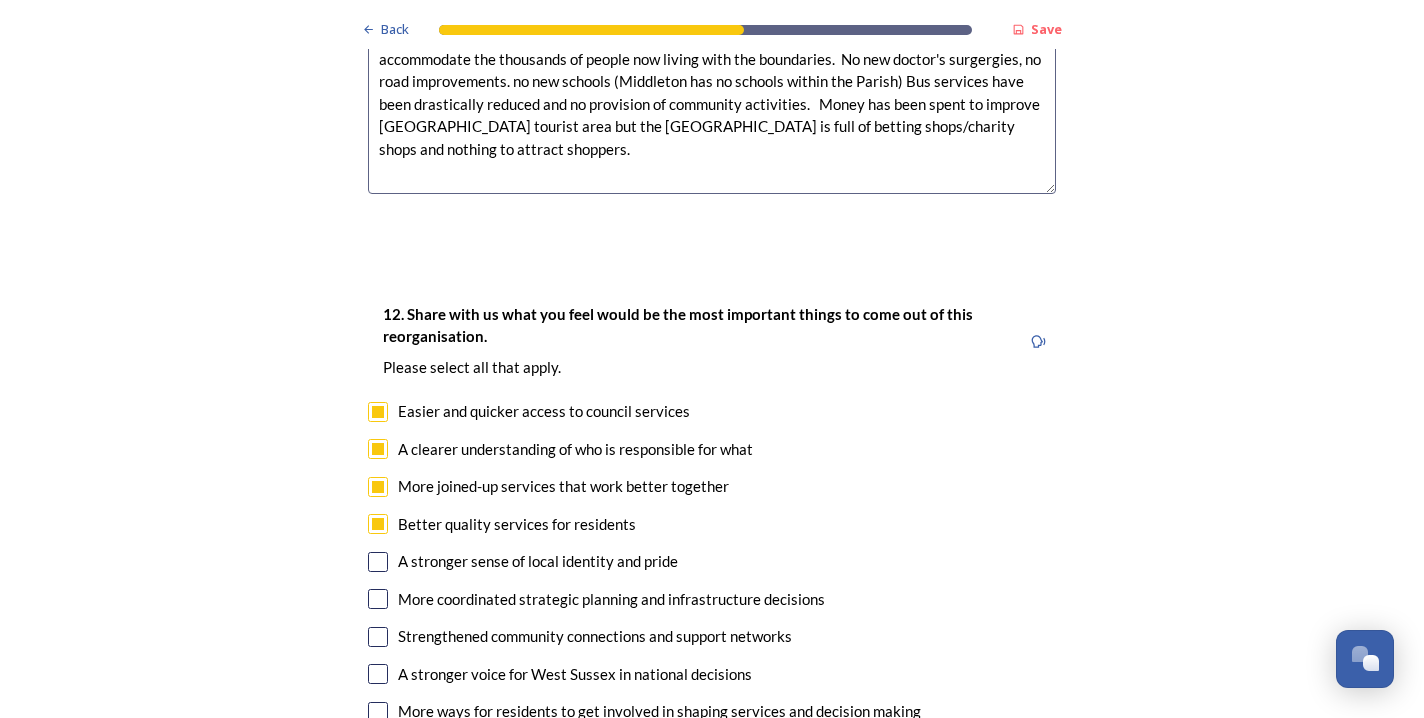 scroll, scrollTop: 3487, scrollLeft: 0, axis: vertical 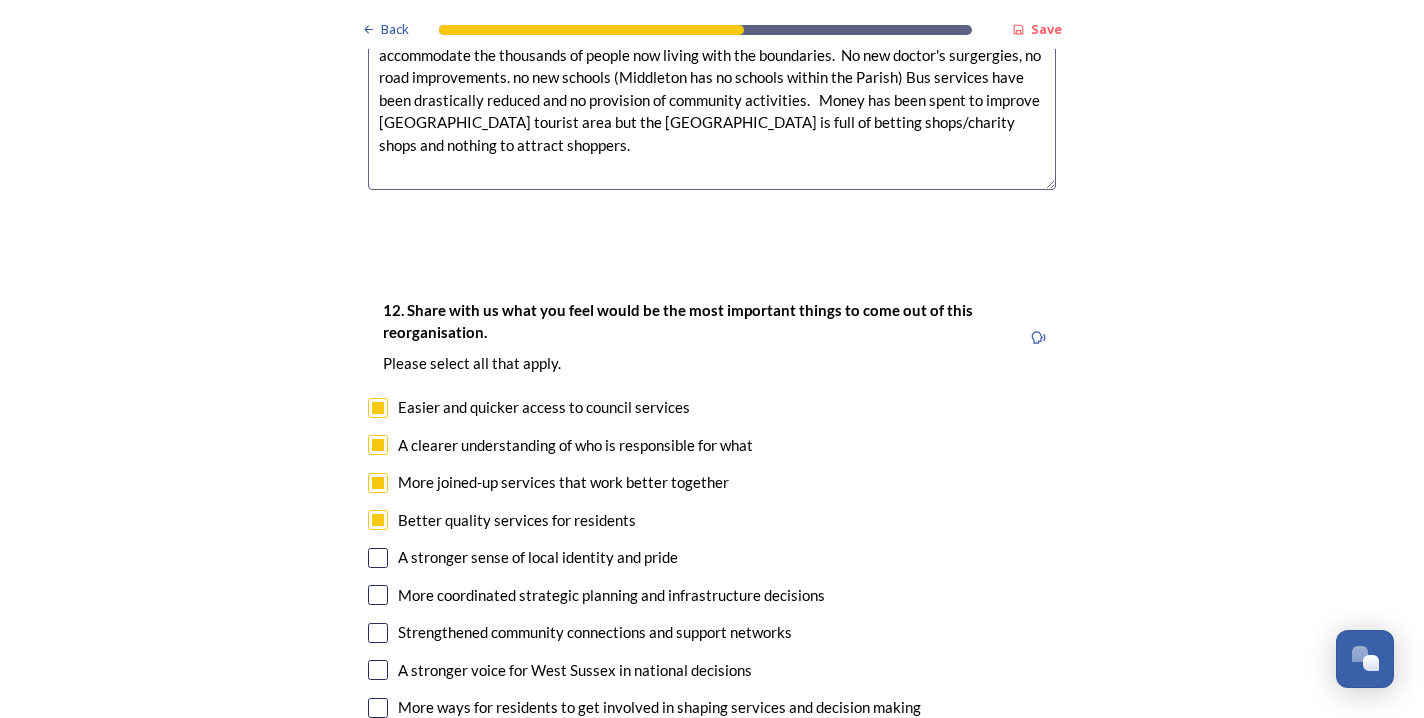 click at bounding box center [378, 595] 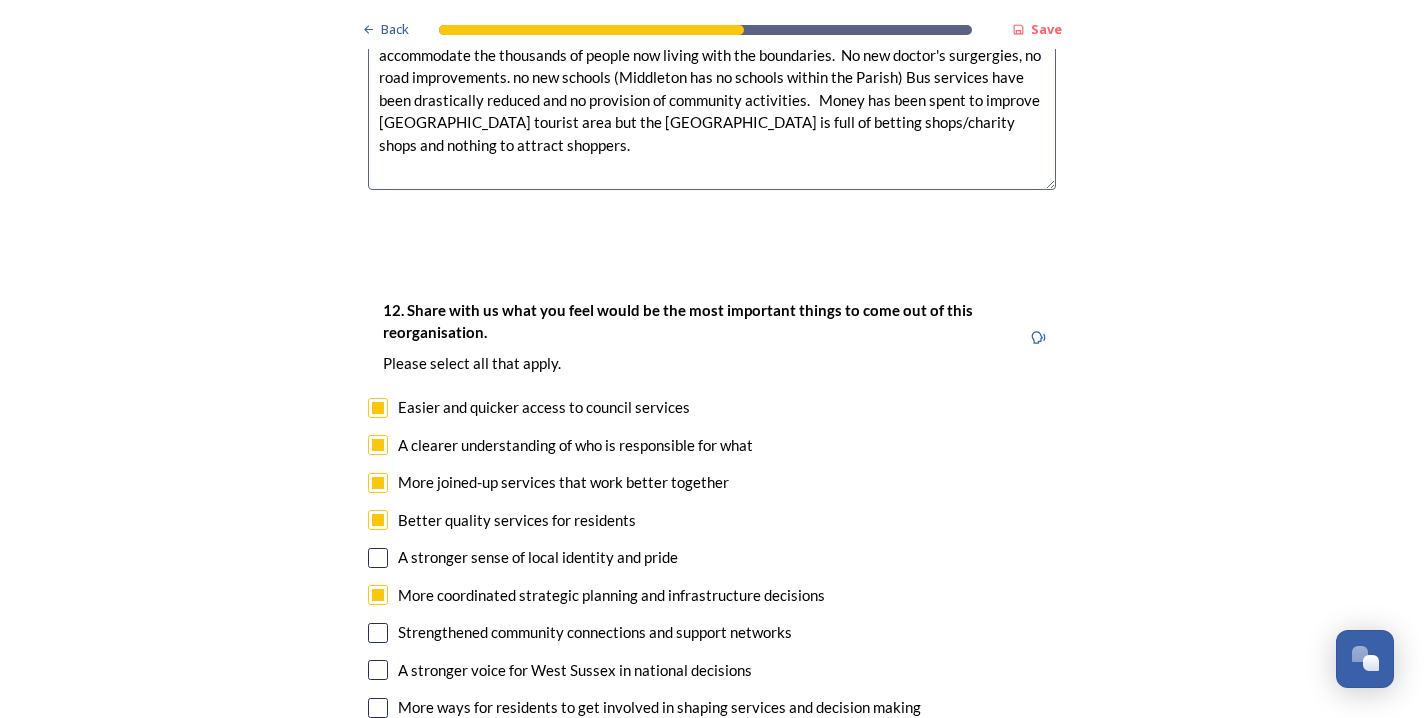 click at bounding box center [378, 670] 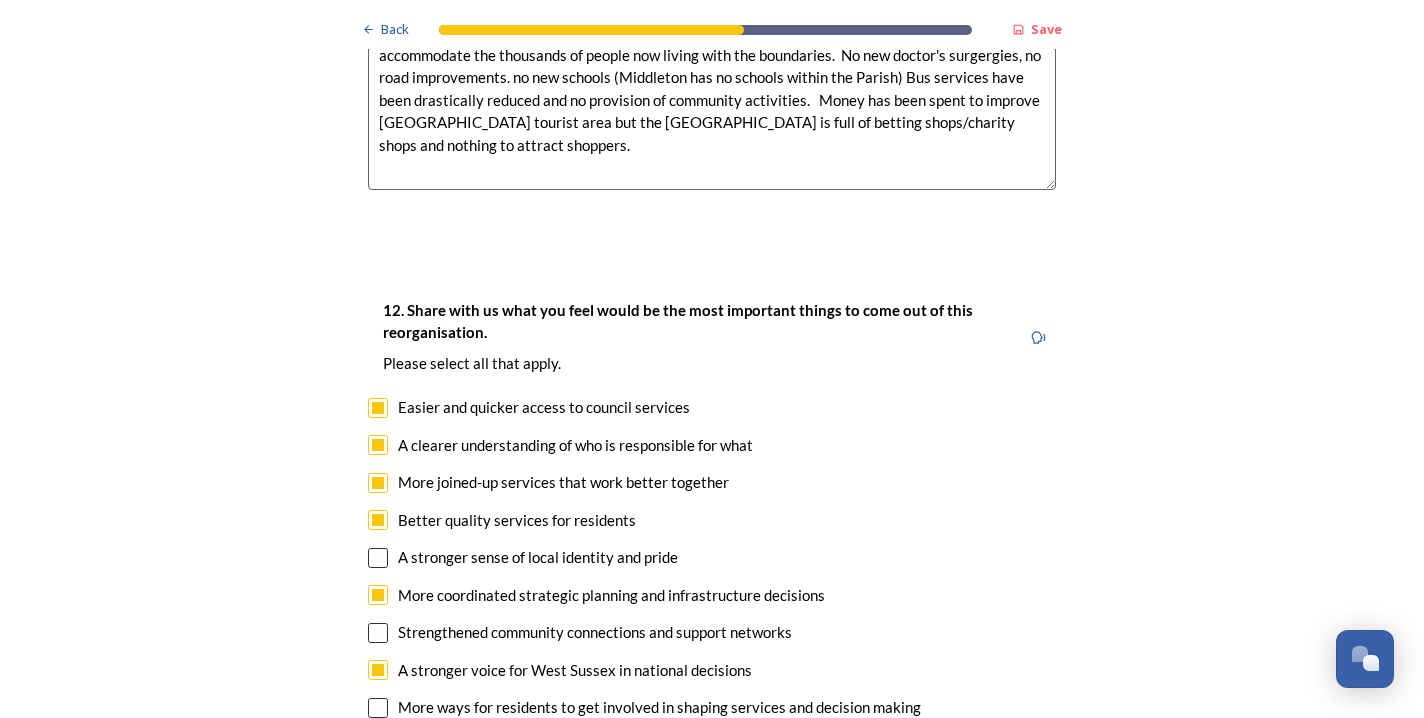click at bounding box center [378, 708] 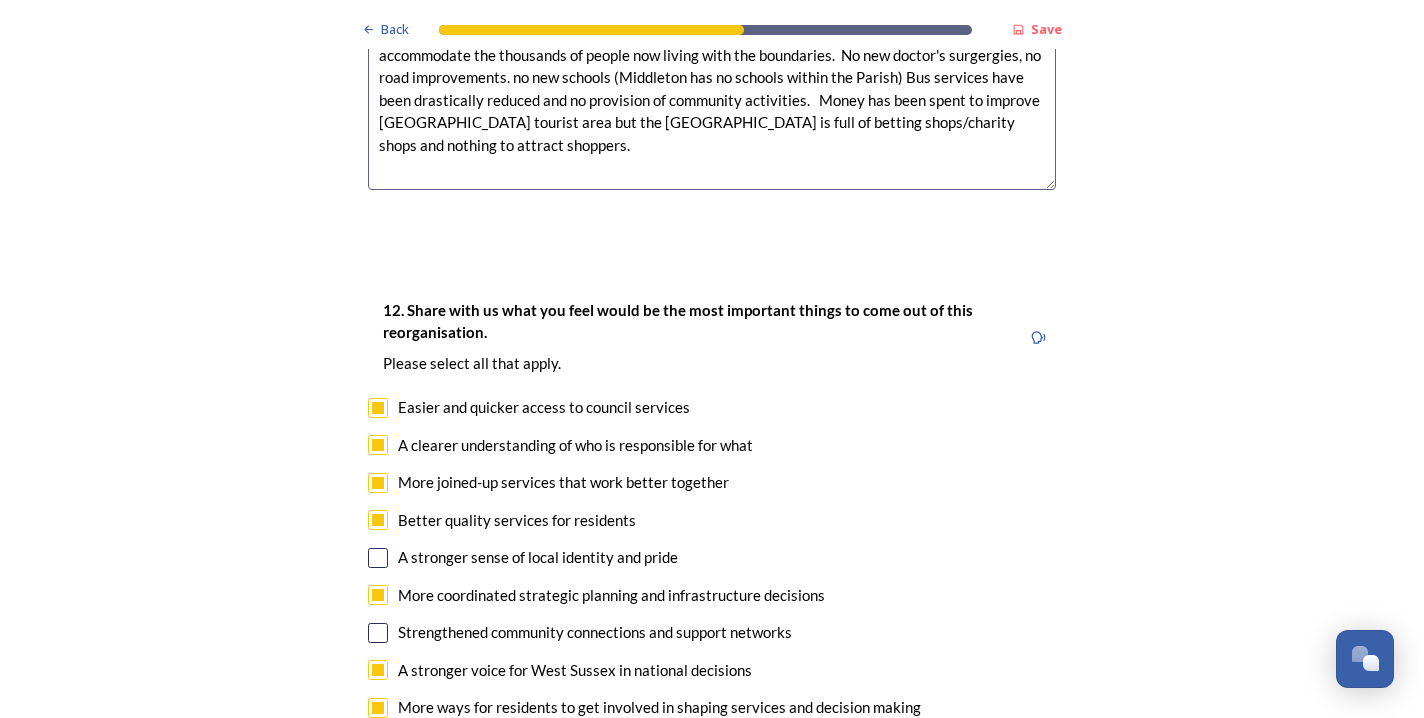 click at bounding box center (378, 745) 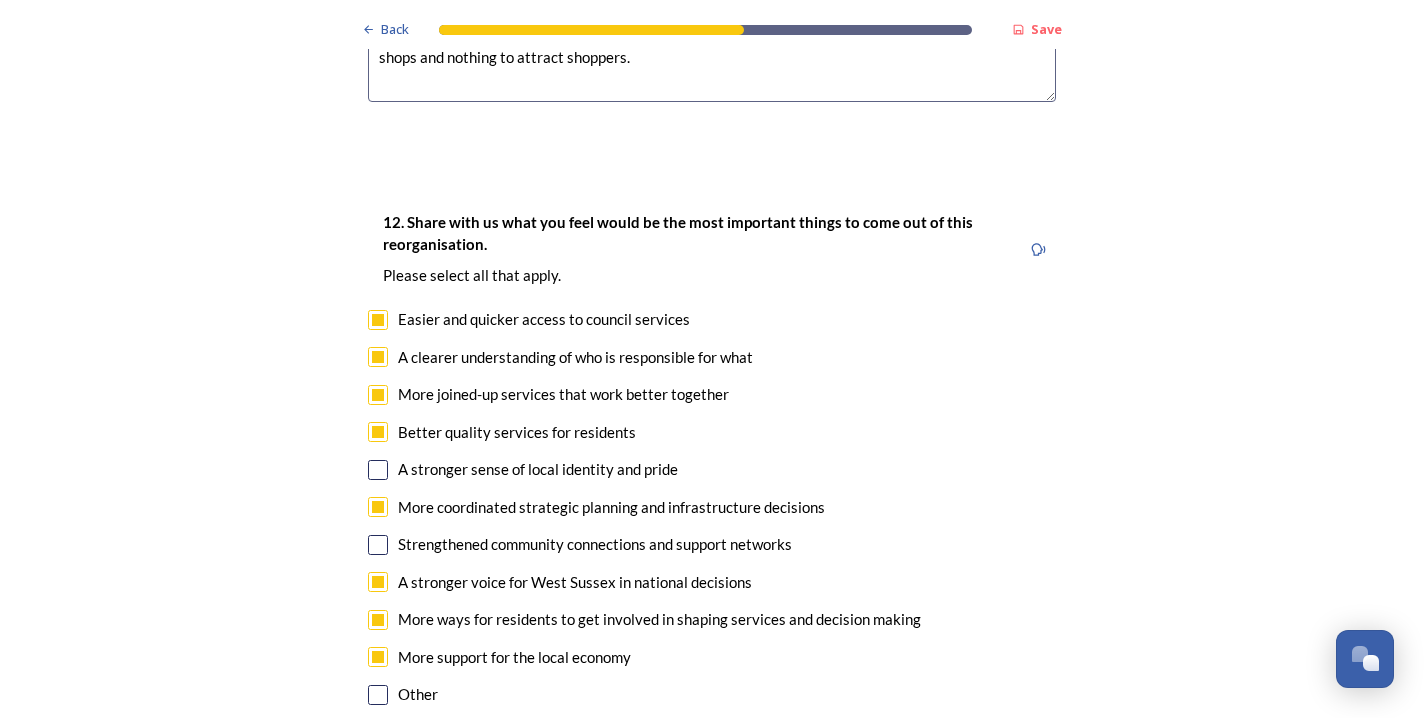 scroll, scrollTop: 3579, scrollLeft: 0, axis: vertical 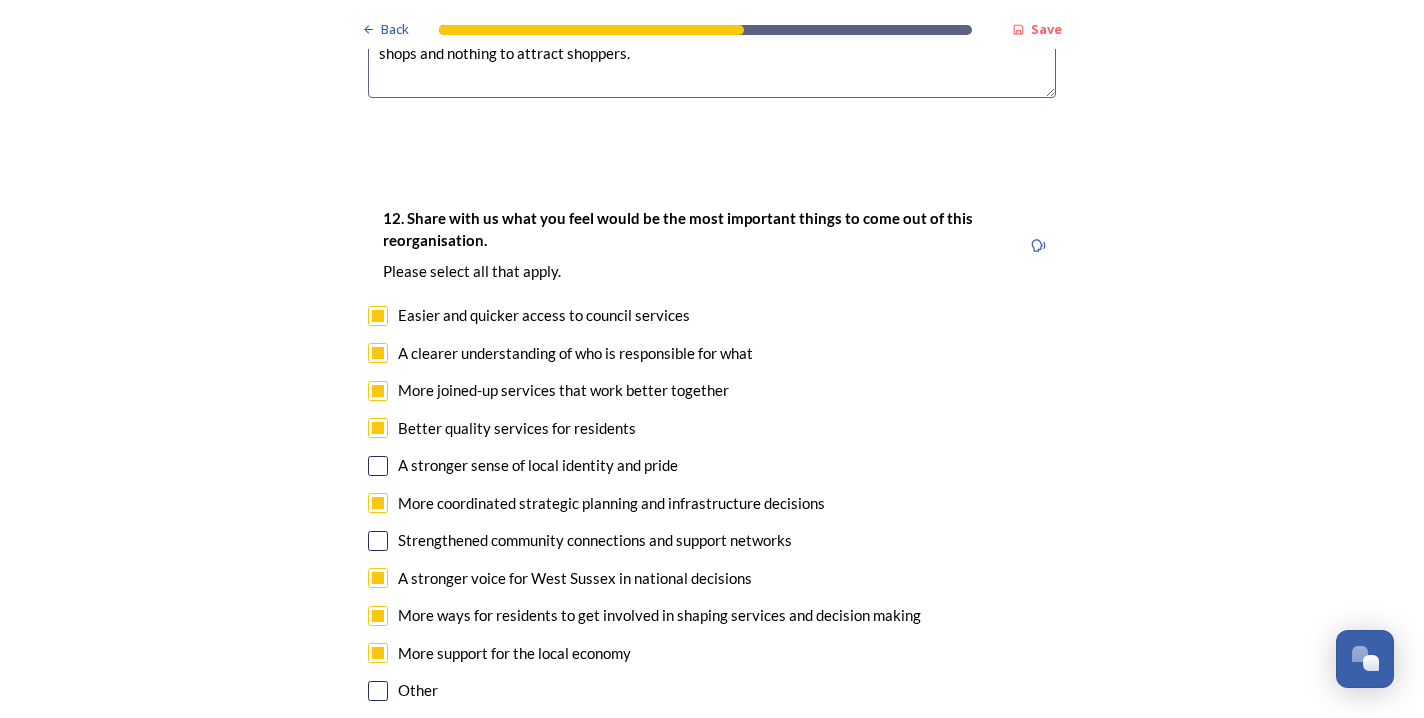 click at bounding box center [378, 691] 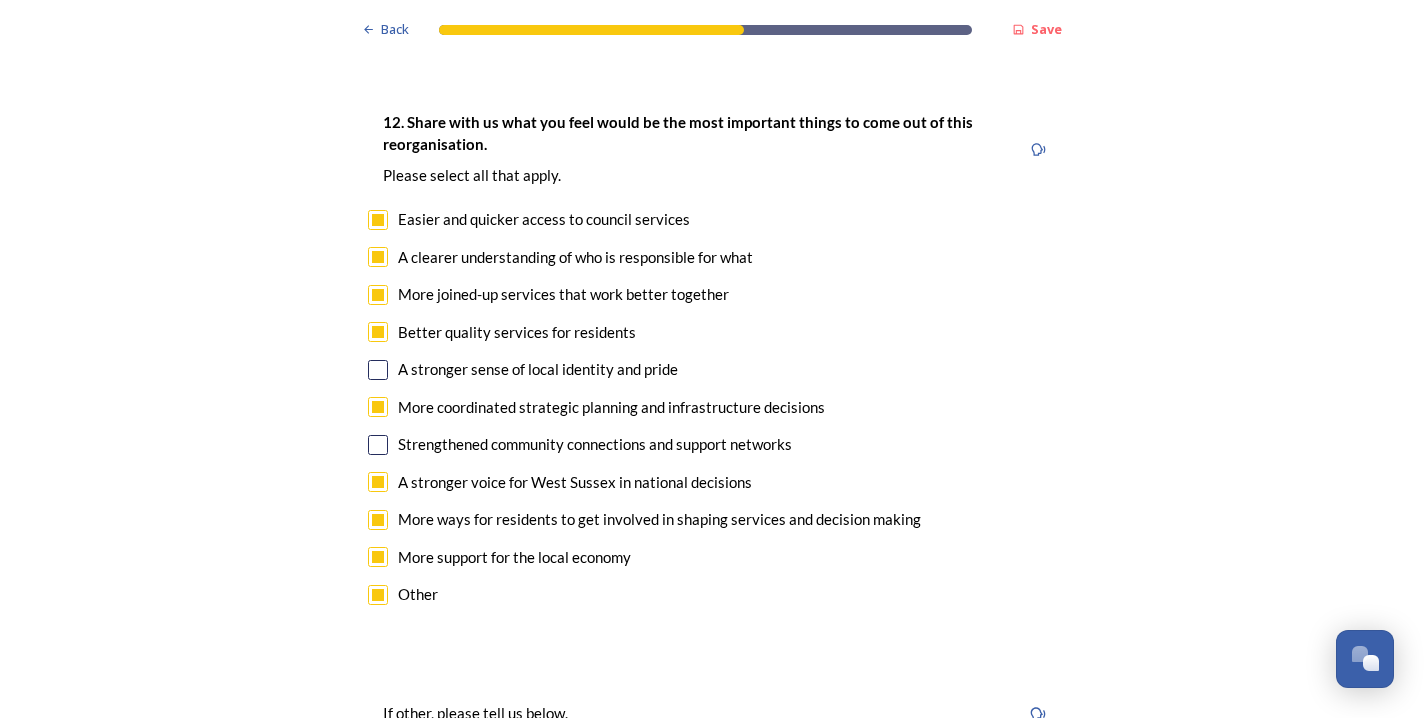 scroll, scrollTop: 3778, scrollLeft: 0, axis: vertical 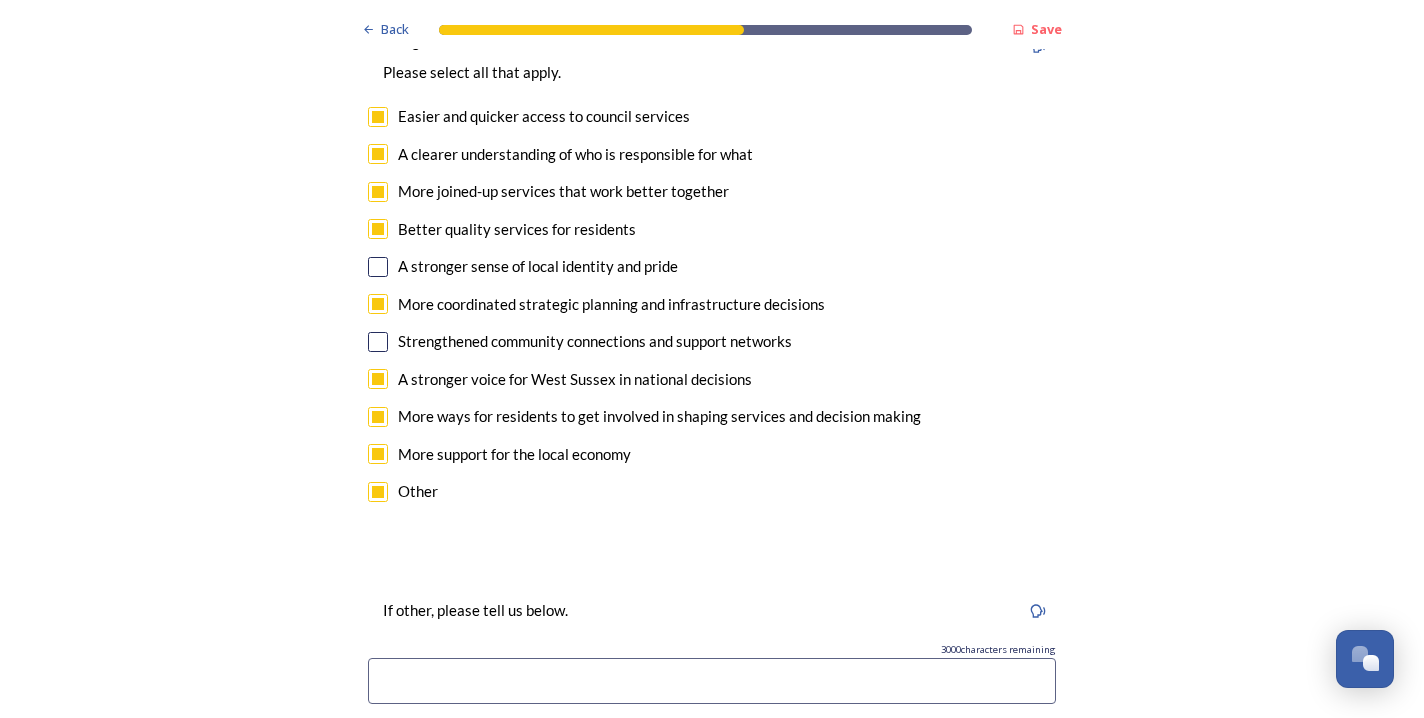 click at bounding box center [712, 681] 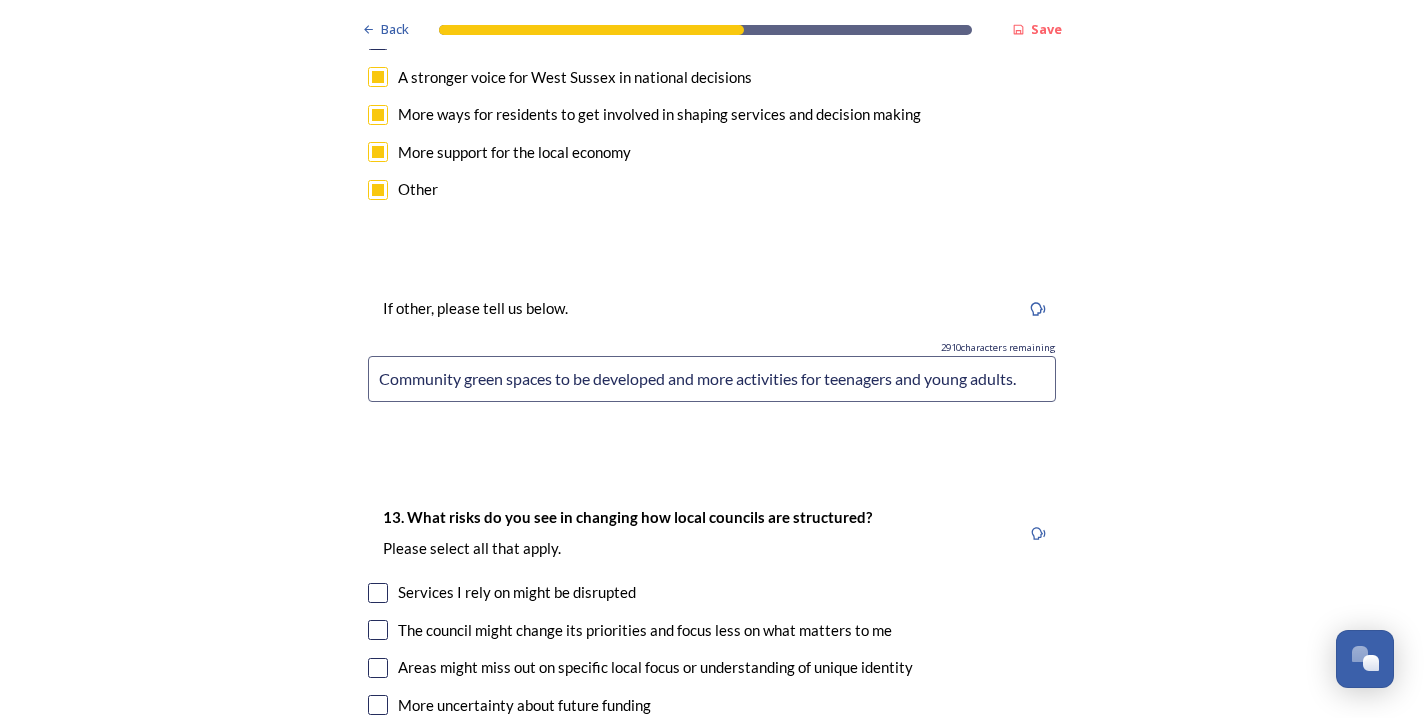 scroll, scrollTop: 4146, scrollLeft: 0, axis: vertical 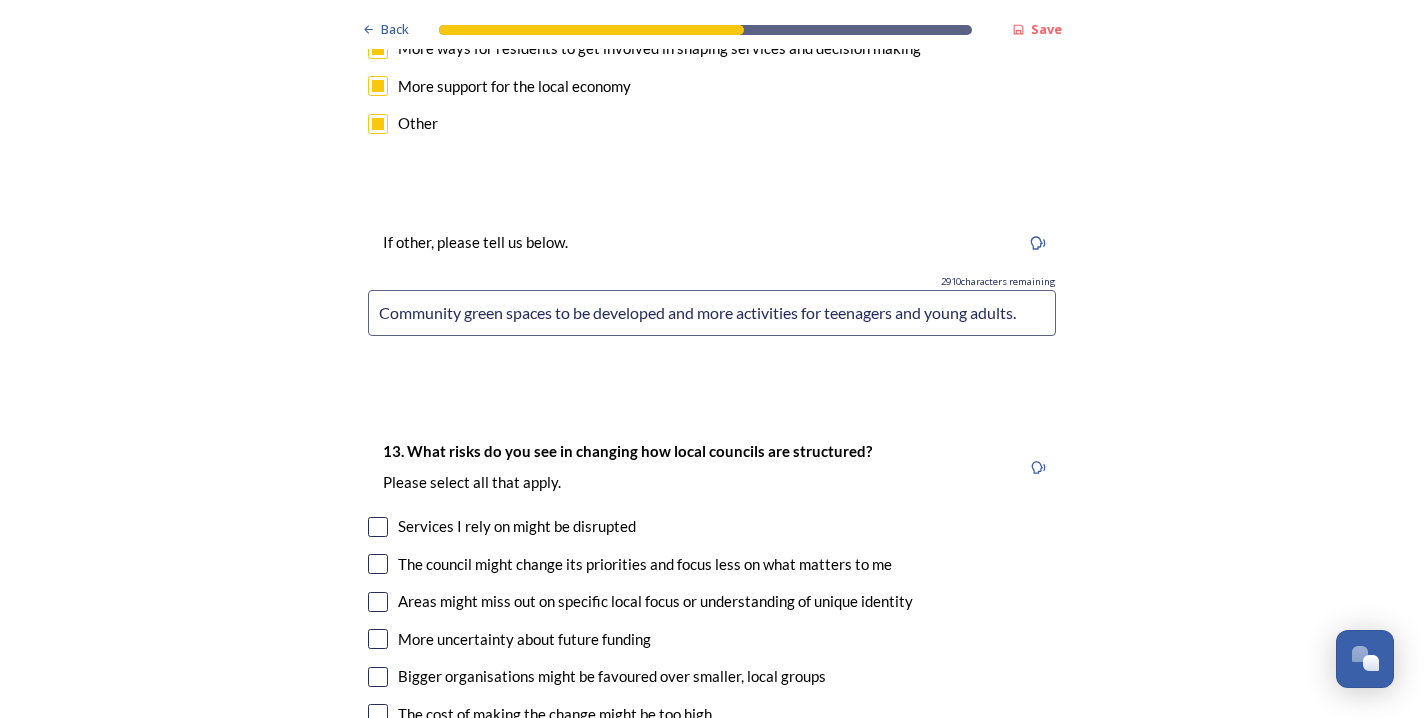type on "Community green spaces to be developed and more activities for teenagers and young adults." 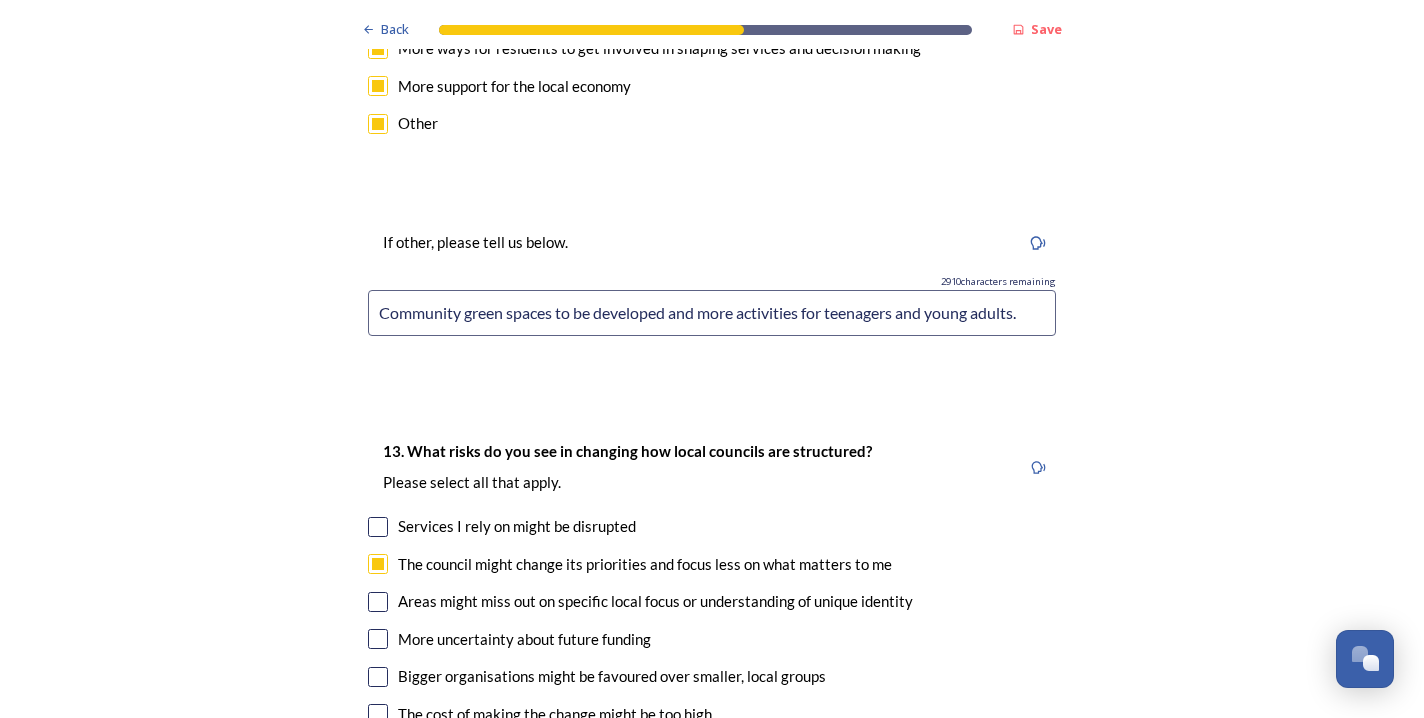 click at bounding box center [378, 602] 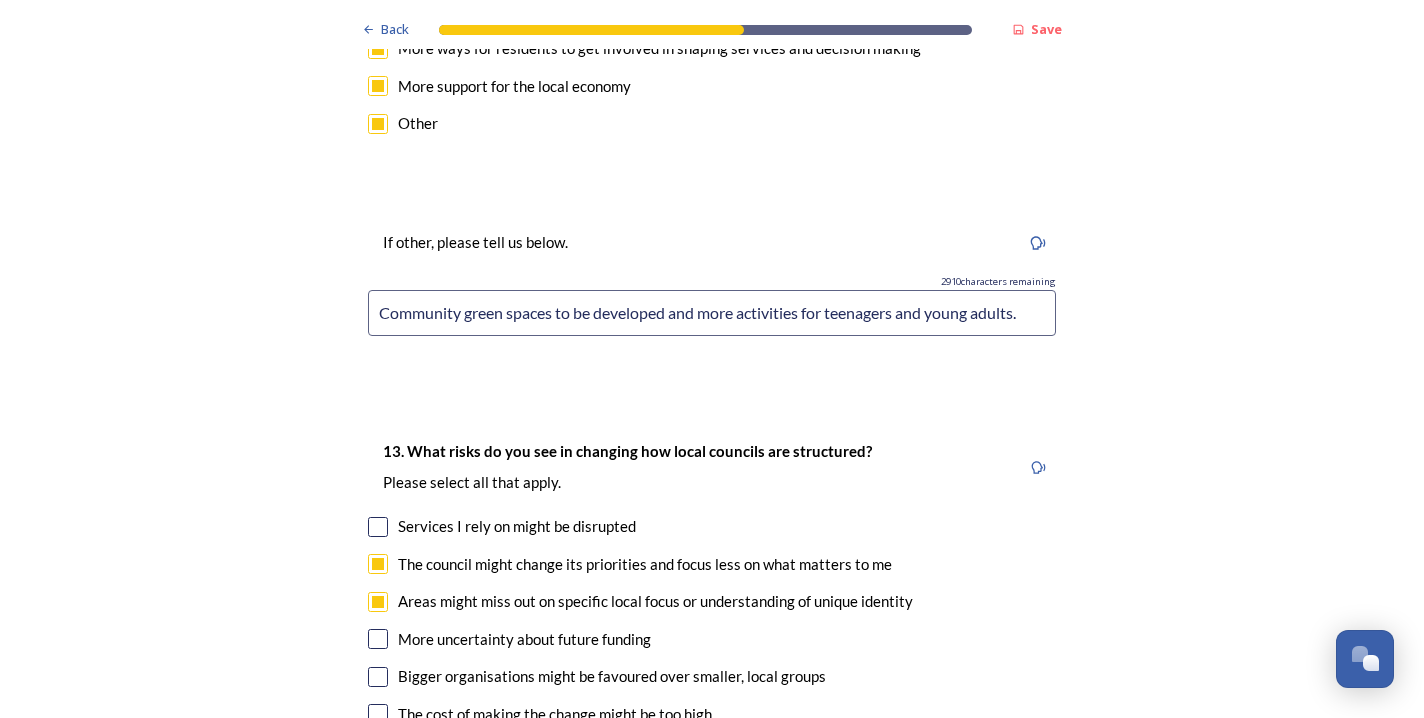 click at bounding box center (378, 639) 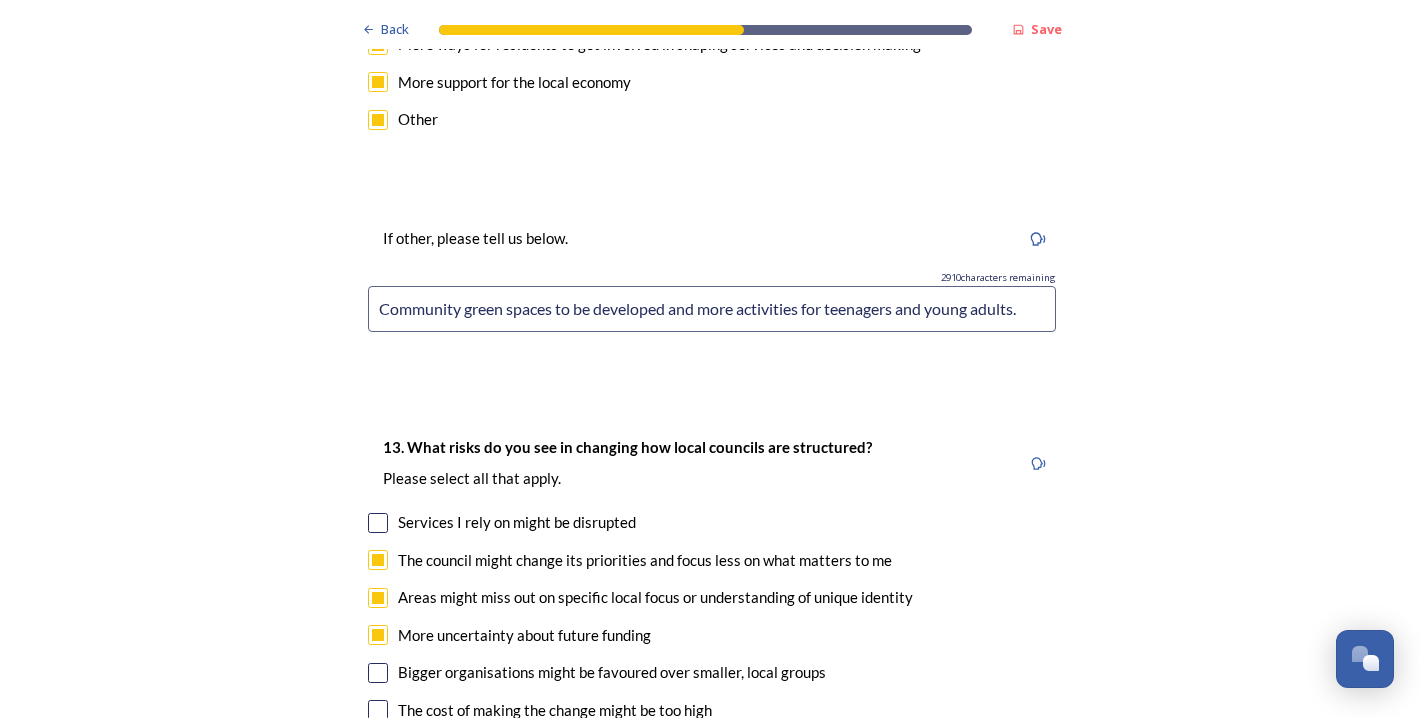 scroll, scrollTop: 4163, scrollLeft: 0, axis: vertical 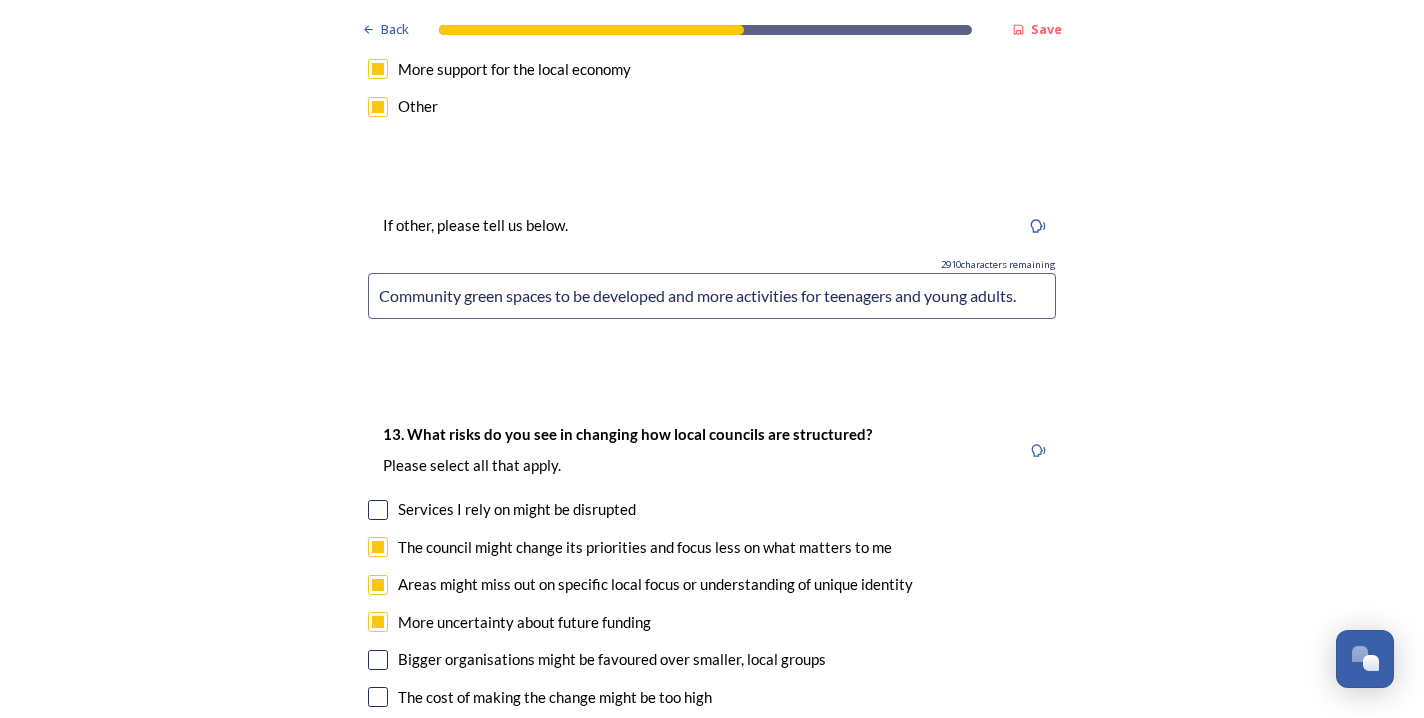 click at bounding box center [378, 697] 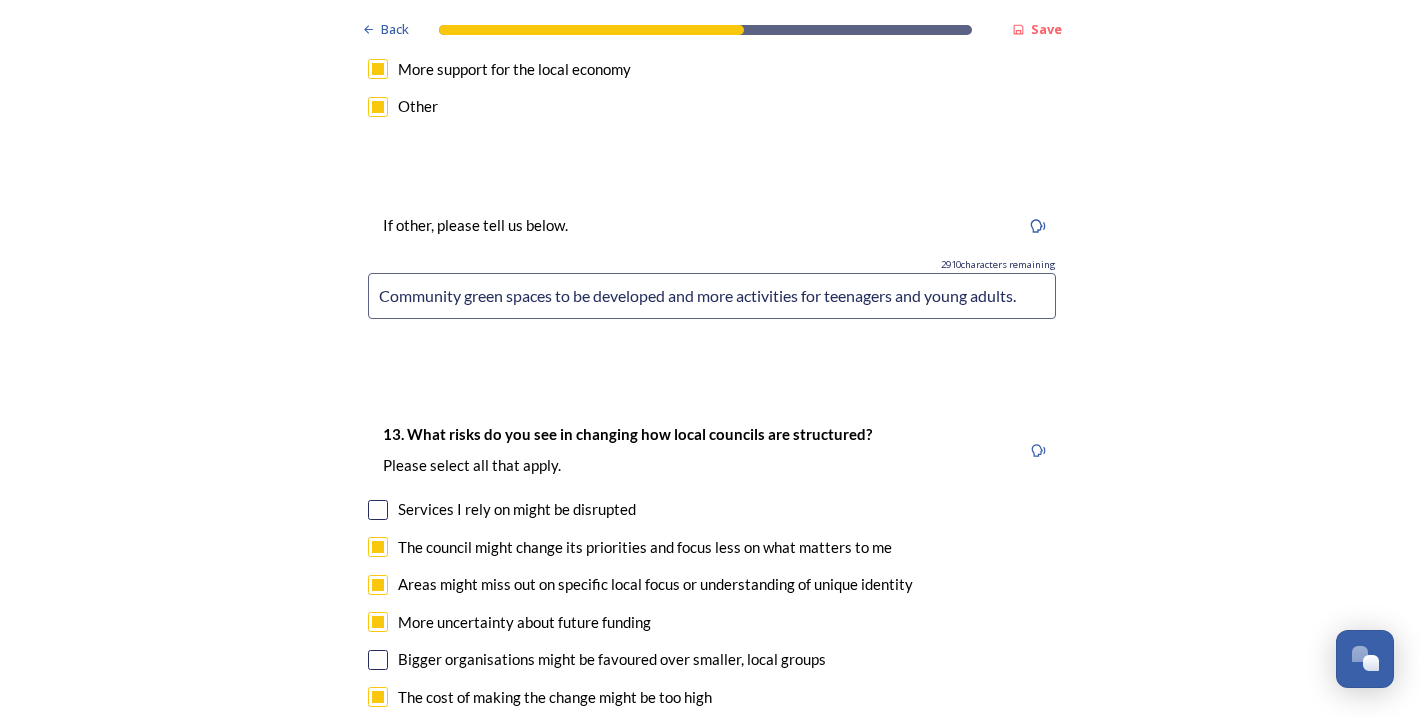 click at bounding box center (378, 735) 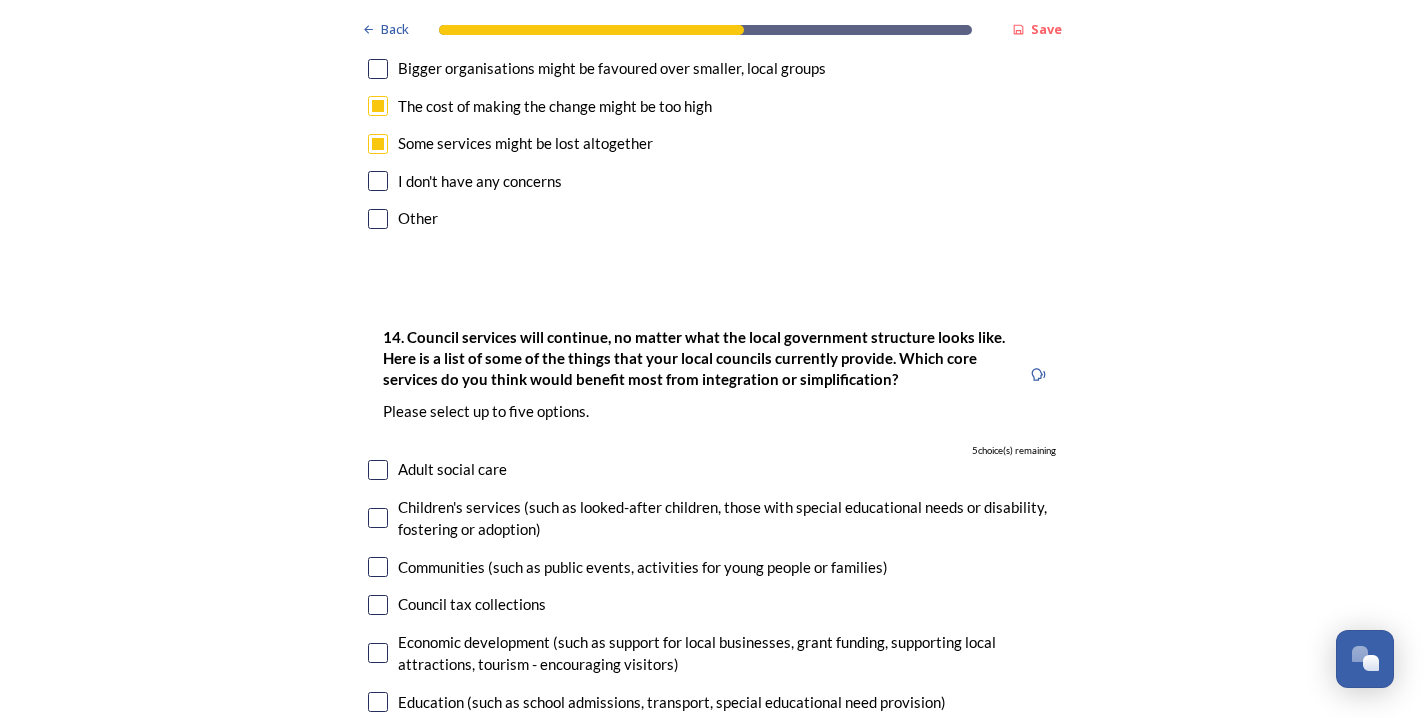 scroll, scrollTop: 4758, scrollLeft: 0, axis: vertical 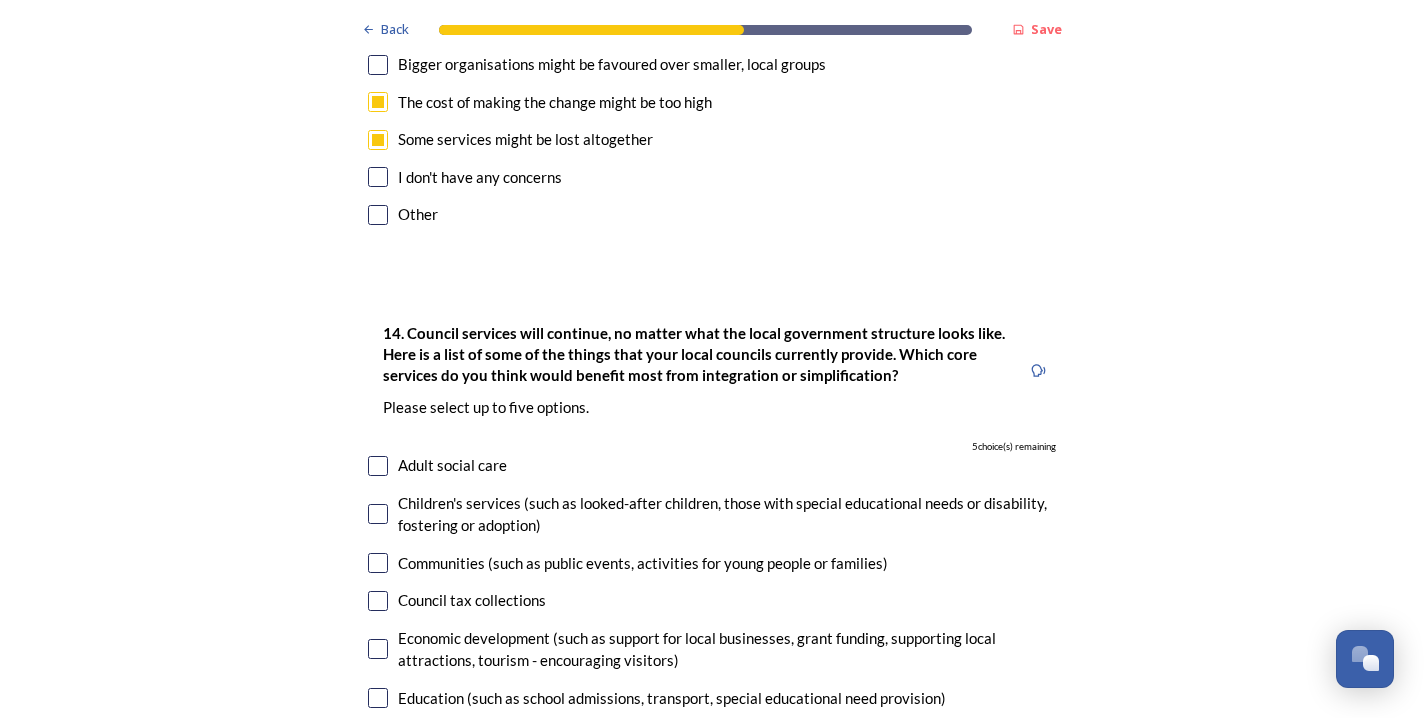 click at bounding box center (378, 514) 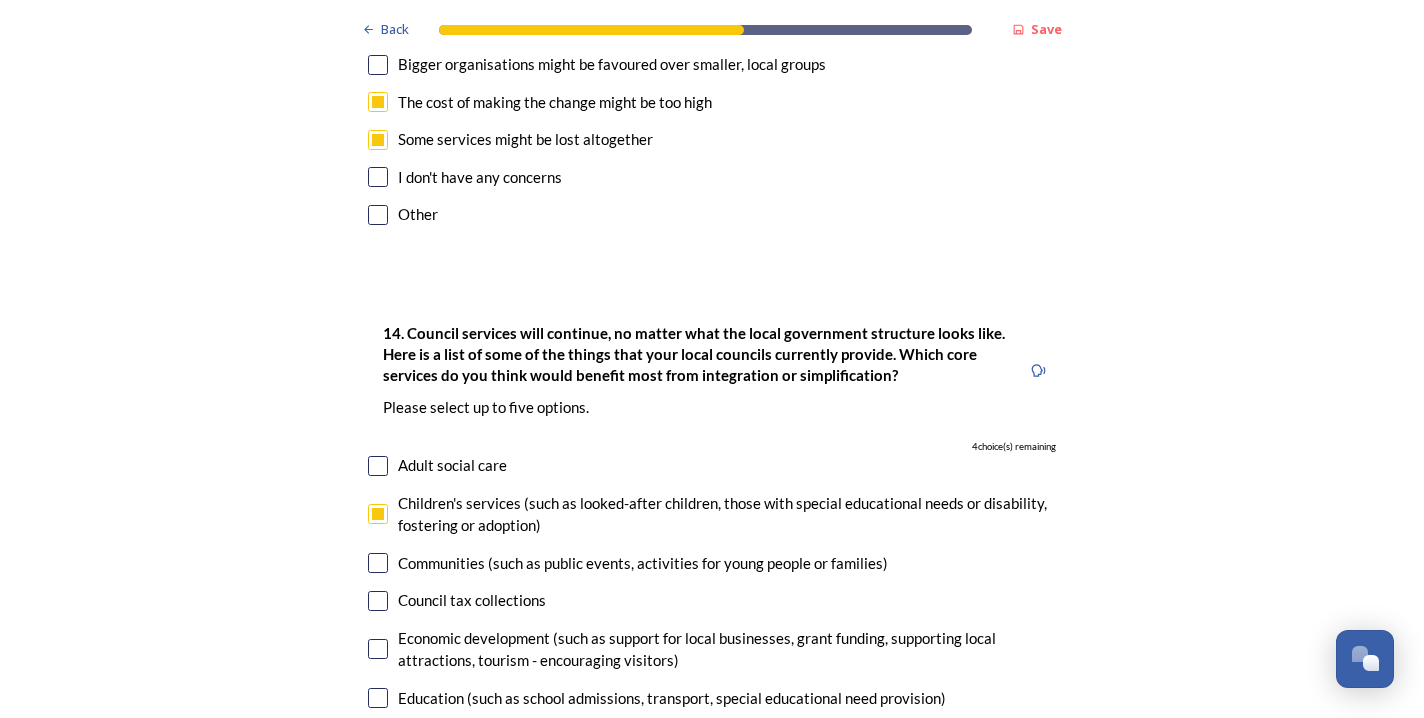 click at bounding box center [378, 563] 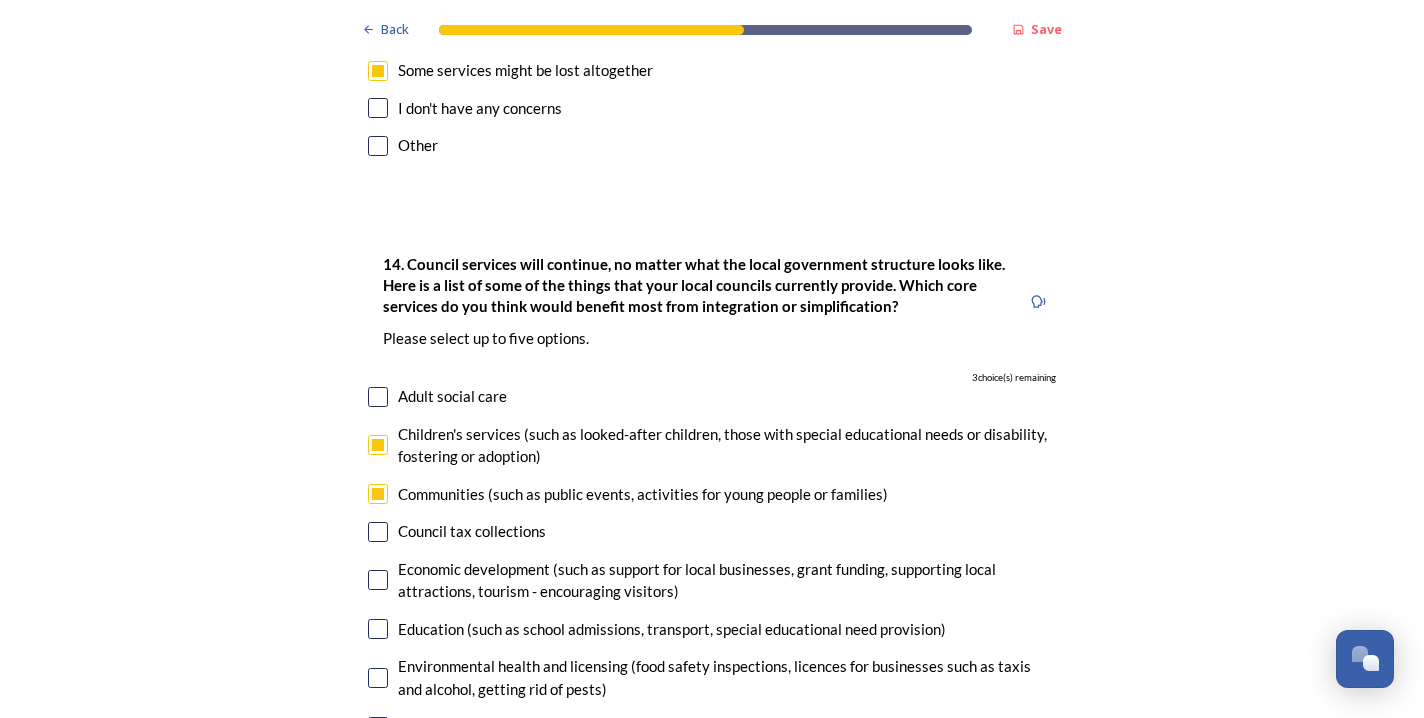 scroll, scrollTop: 4870, scrollLeft: 0, axis: vertical 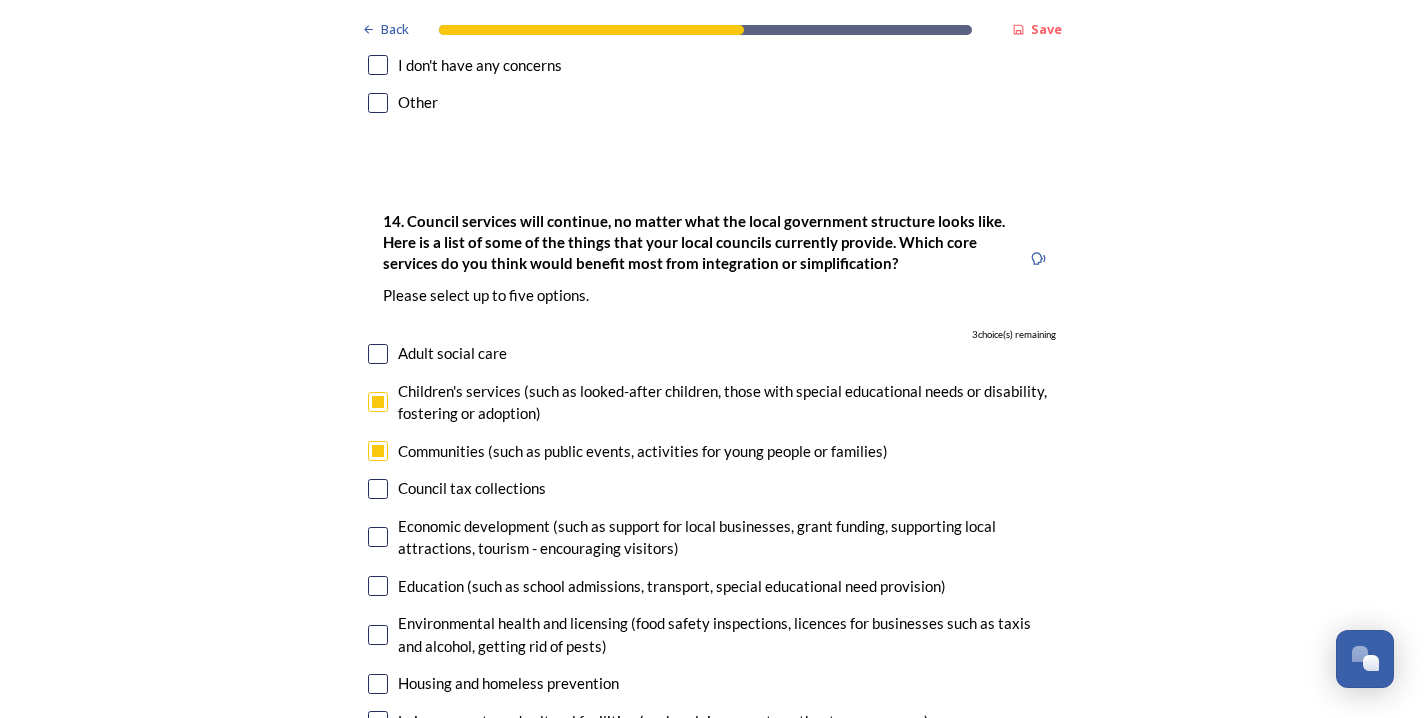 click at bounding box center (378, 537) 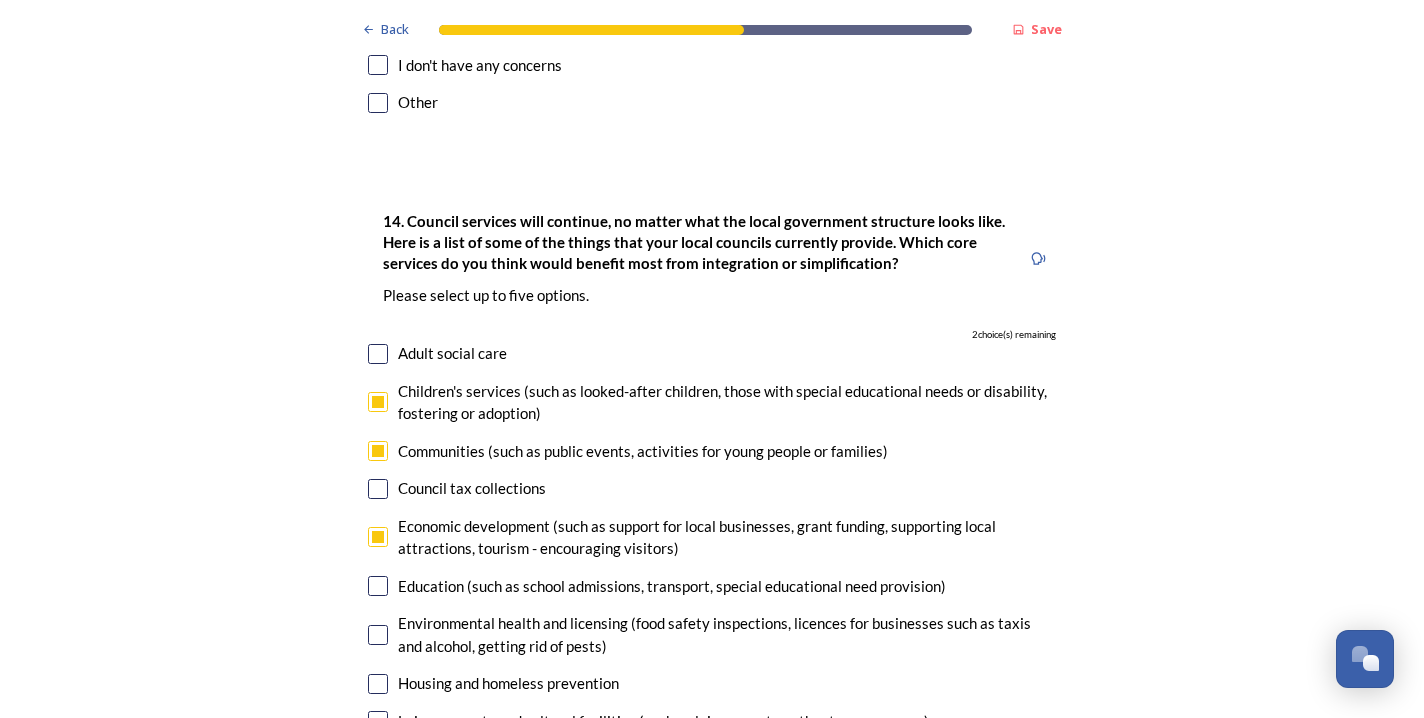 click at bounding box center [378, 586] 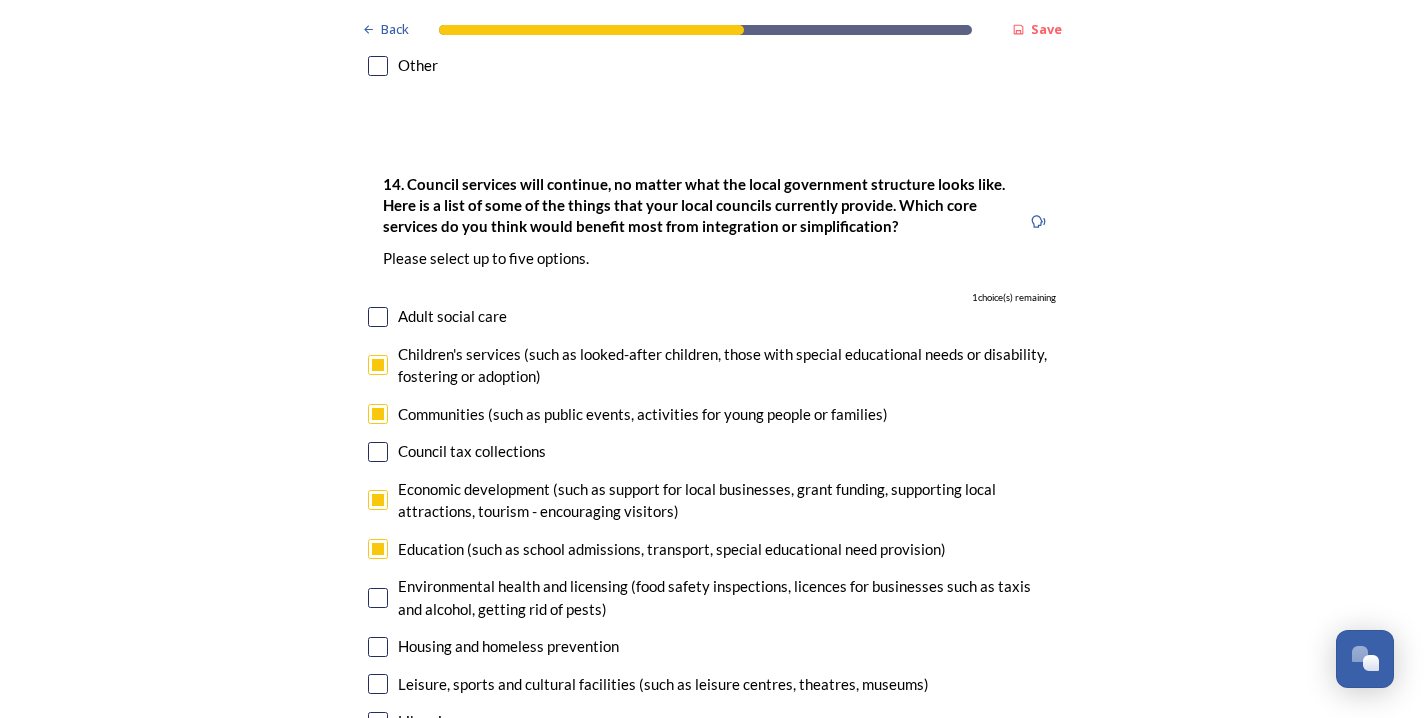 scroll, scrollTop: 4921, scrollLeft: 0, axis: vertical 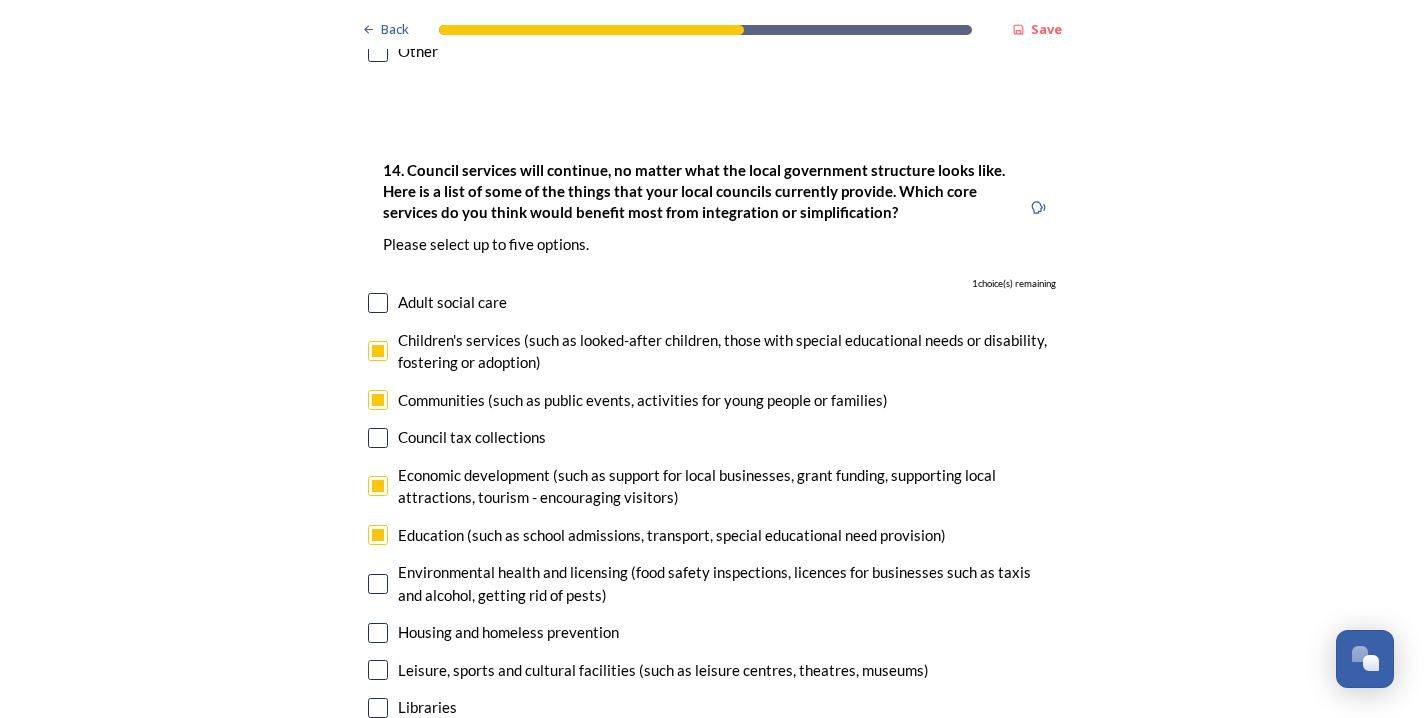 click at bounding box center (378, 670) 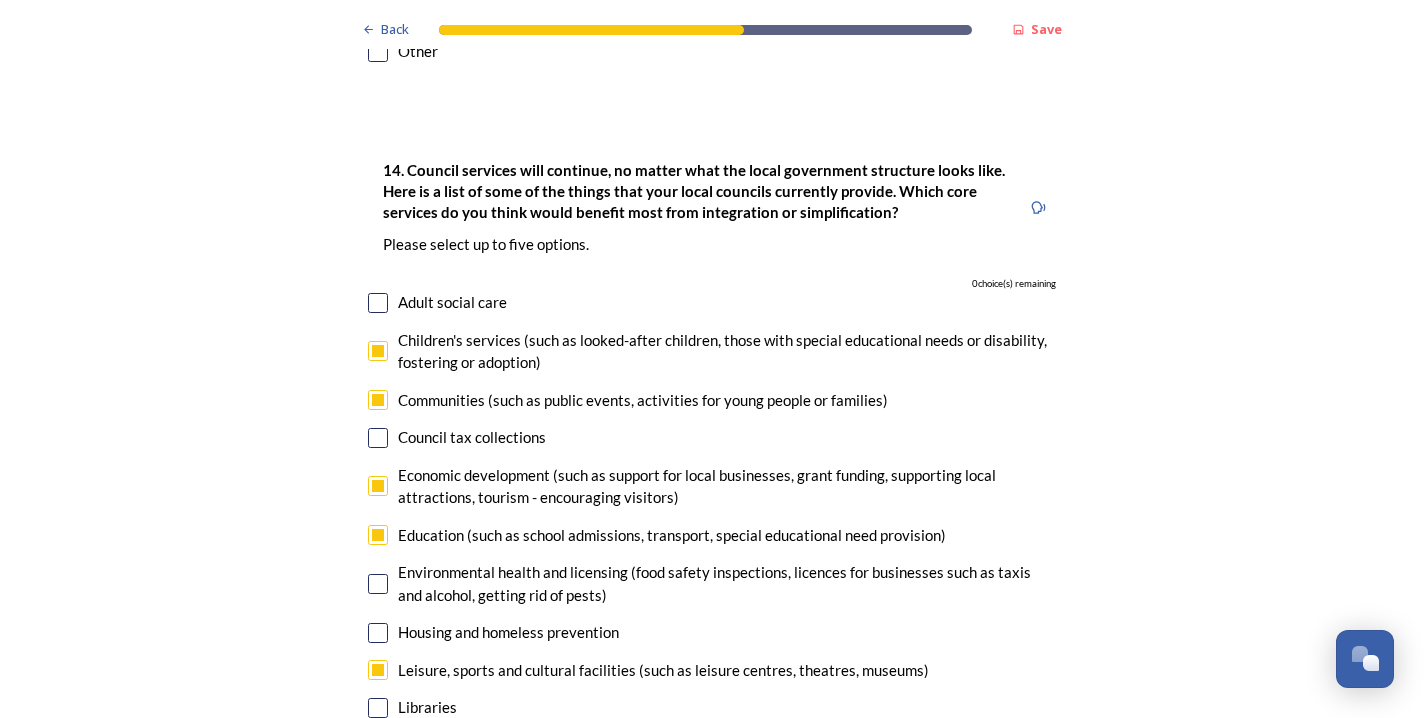 click at bounding box center (378, 708) 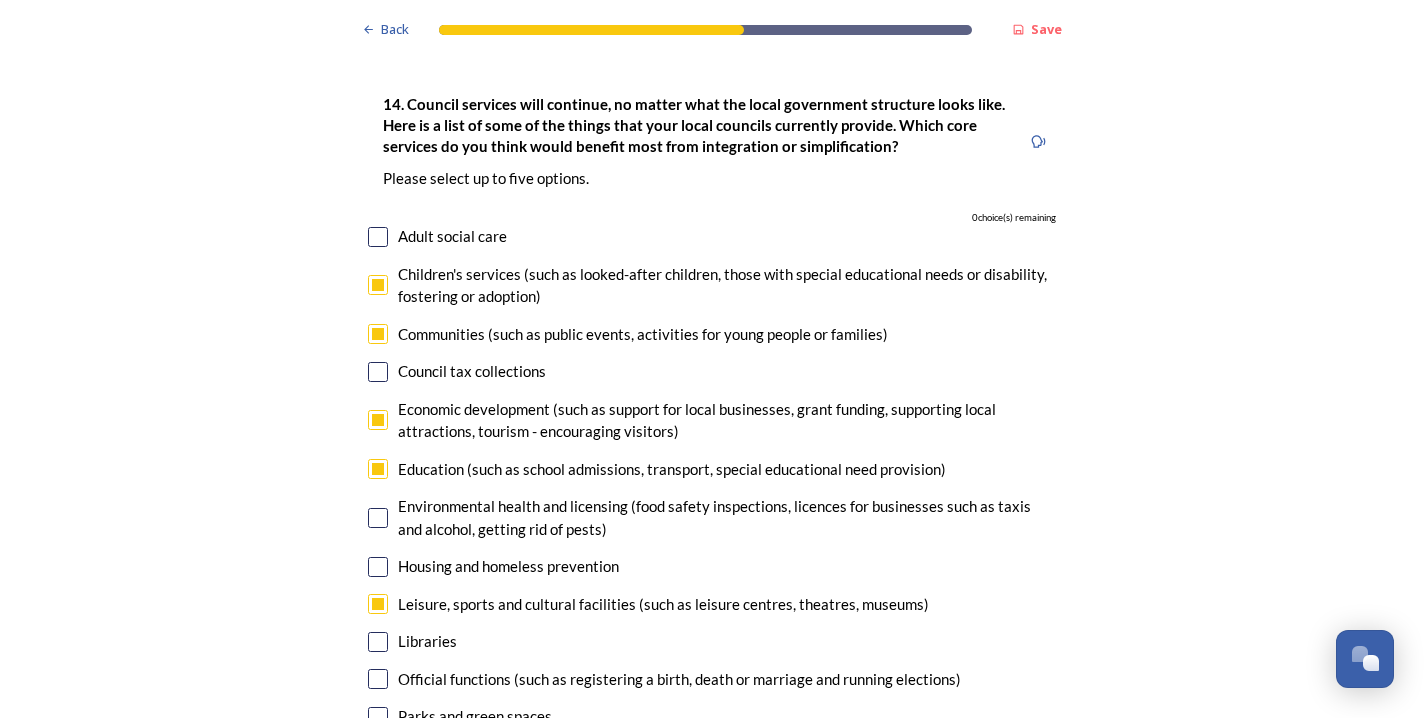 scroll, scrollTop: 5032, scrollLeft: 0, axis: vertical 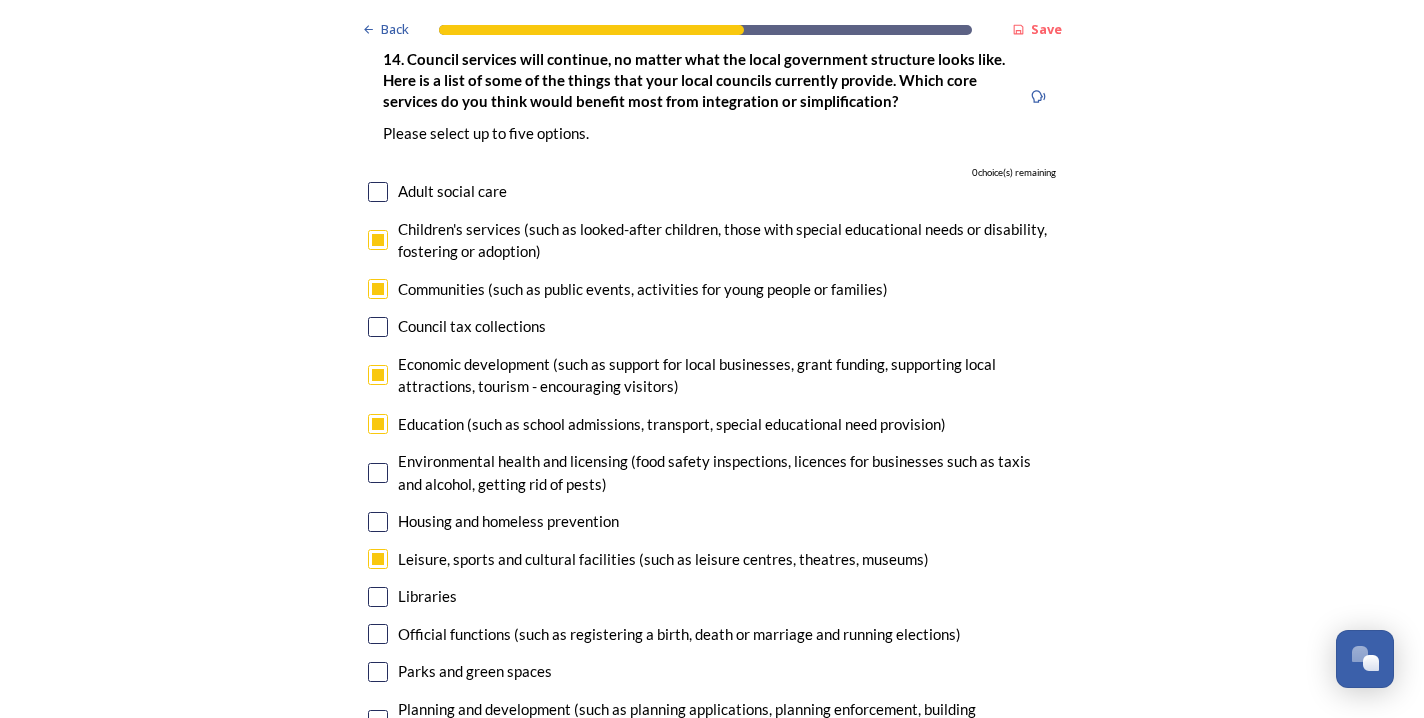 click at bounding box center [378, 672] 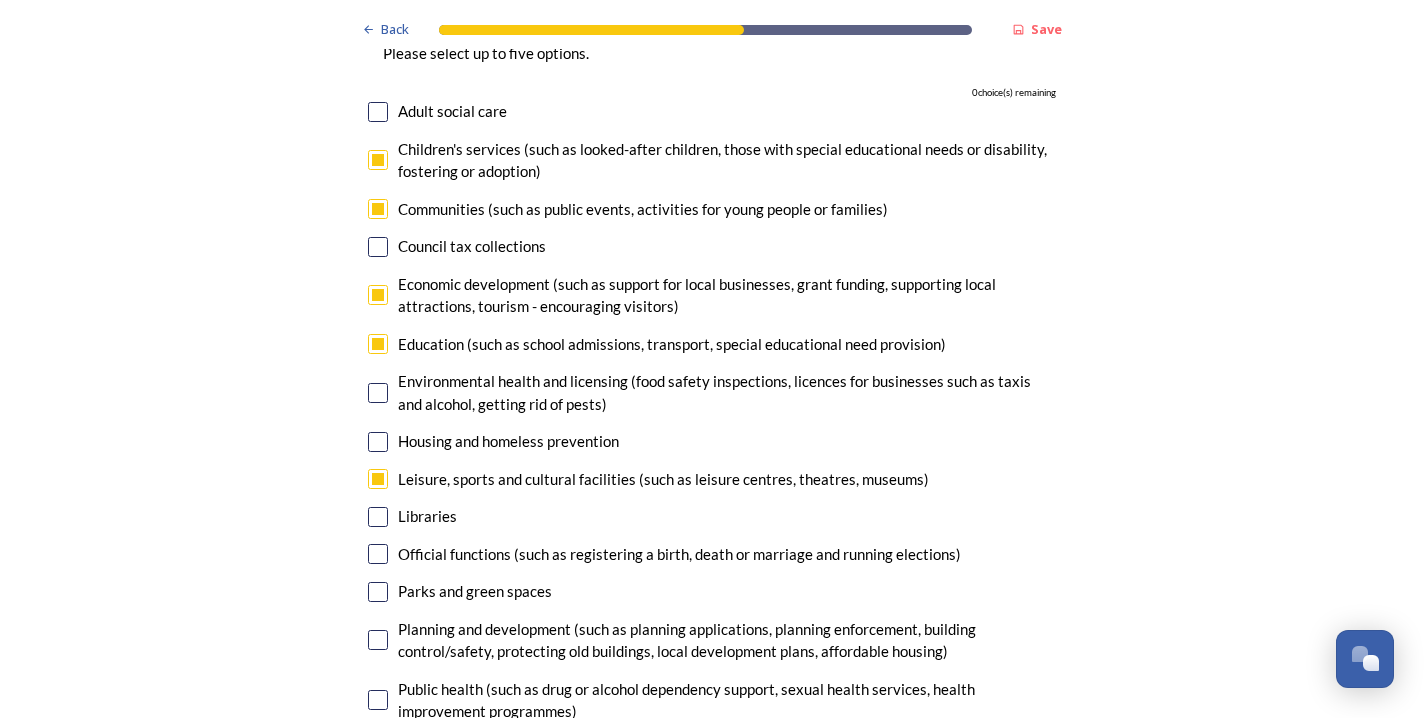 scroll, scrollTop: 5289, scrollLeft: 0, axis: vertical 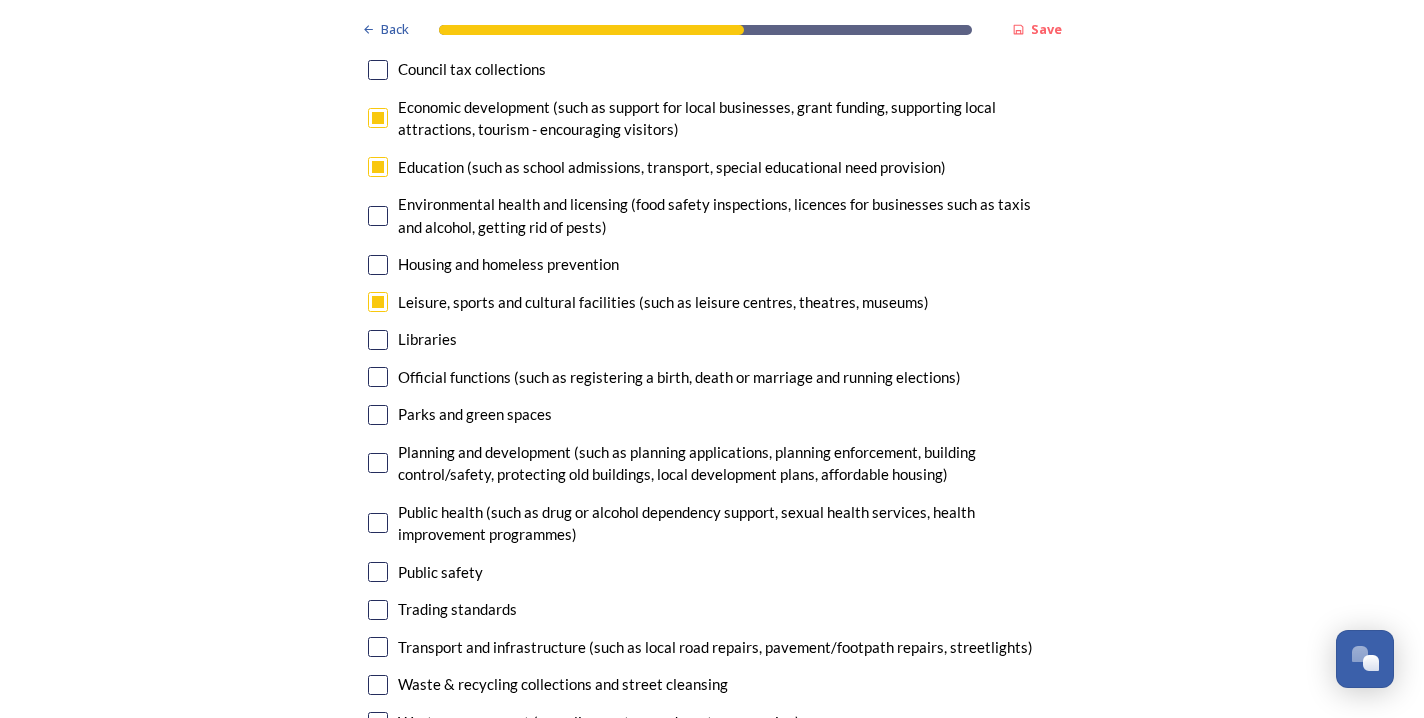 click at bounding box center (378, 463) 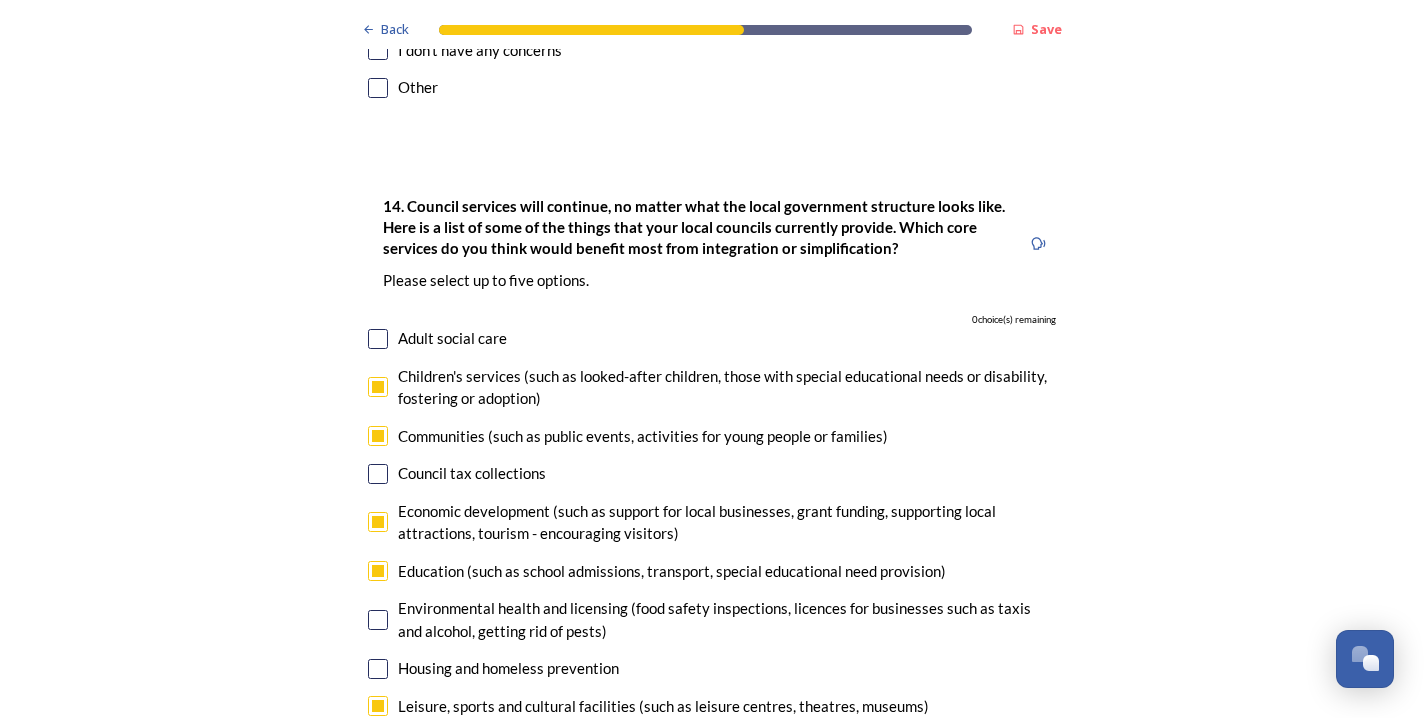 scroll, scrollTop: 4743, scrollLeft: 0, axis: vertical 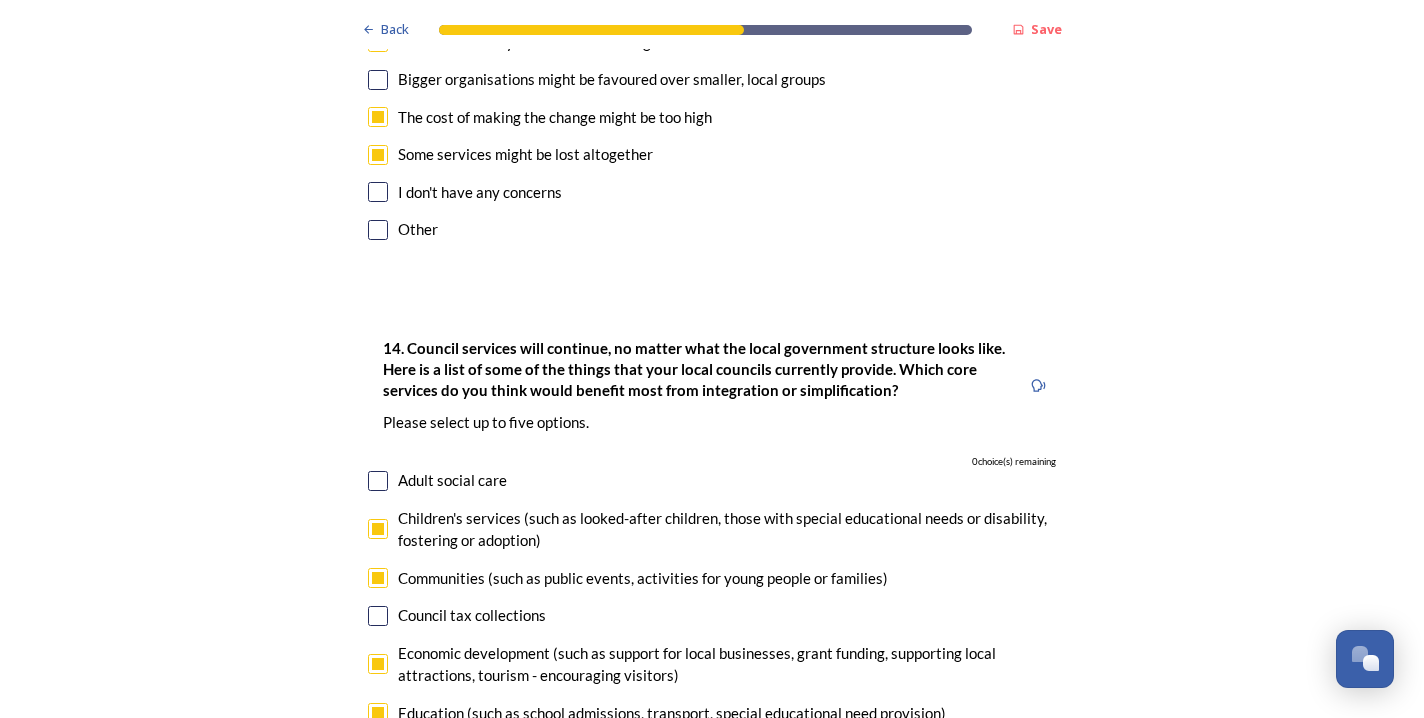 click at bounding box center [378, 529] 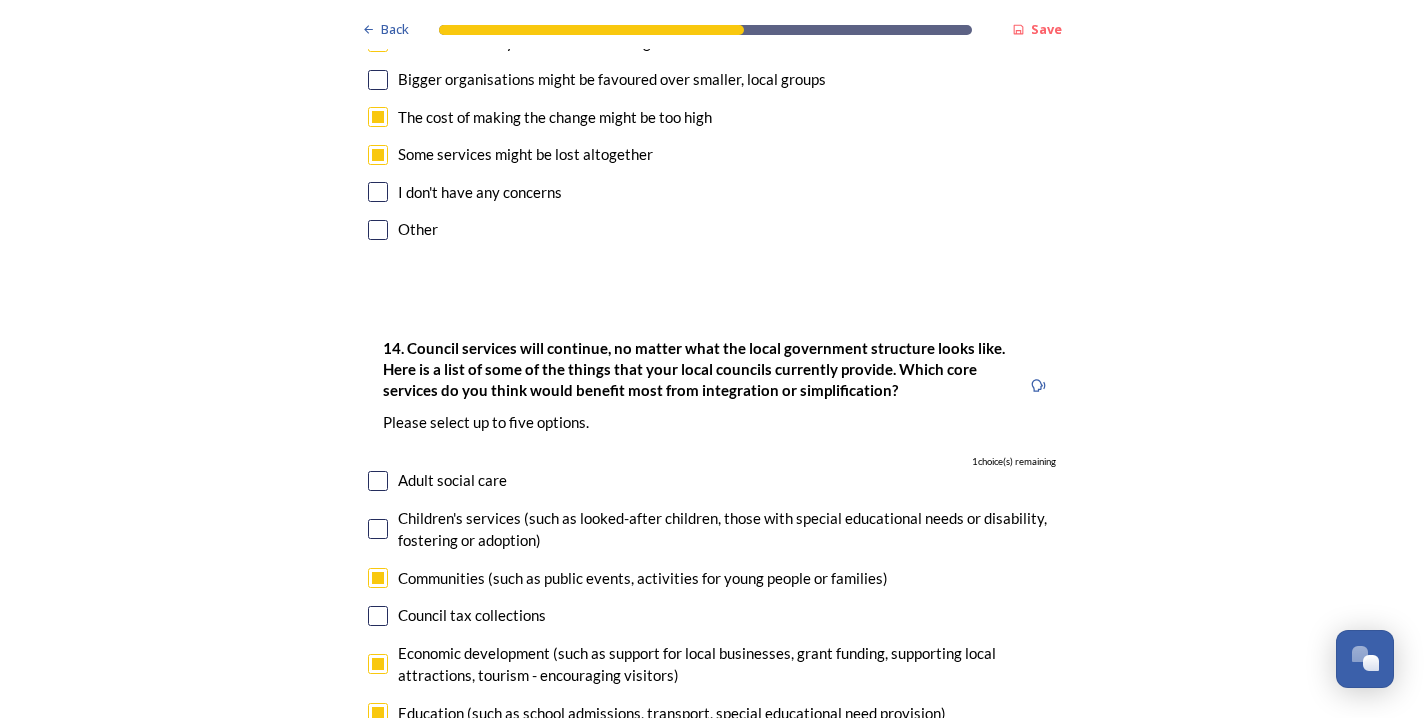 click at bounding box center (378, 713) 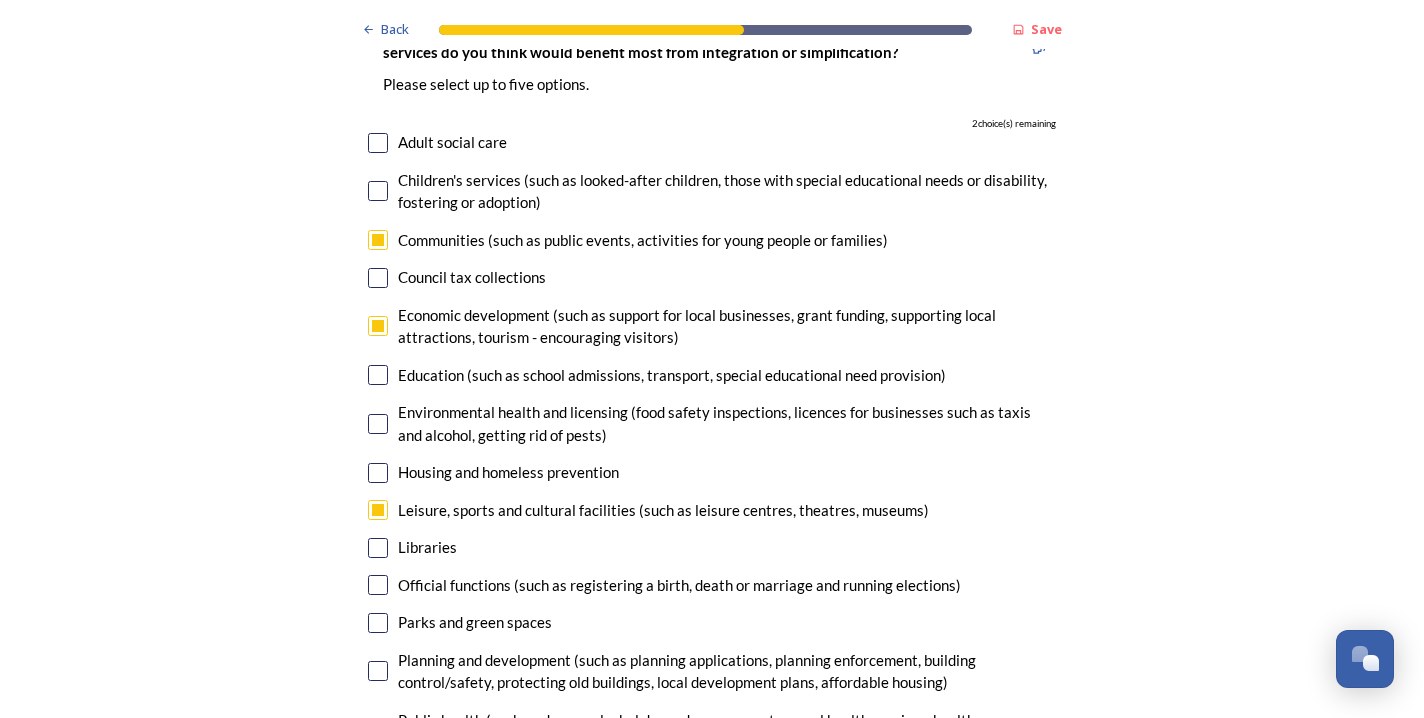 scroll, scrollTop: 5085, scrollLeft: 0, axis: vertical 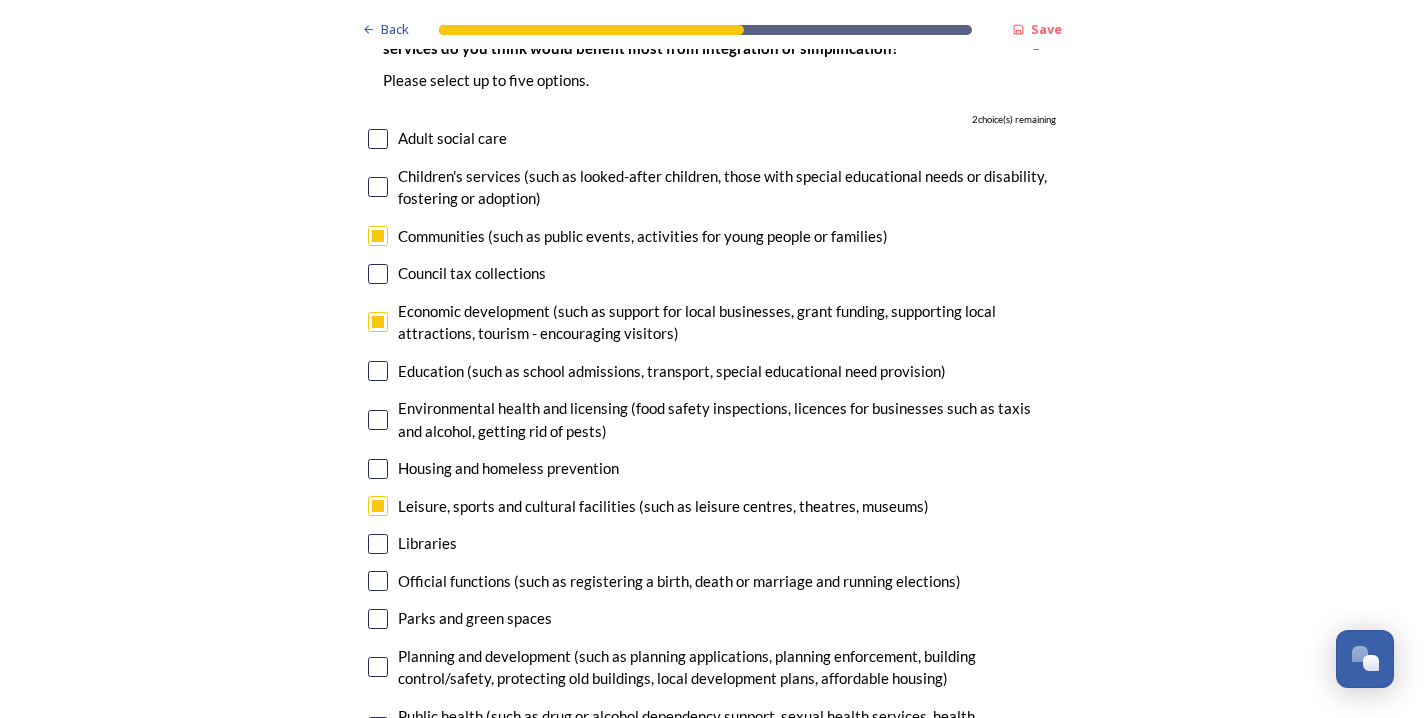 click at bounding box center (378, 619) 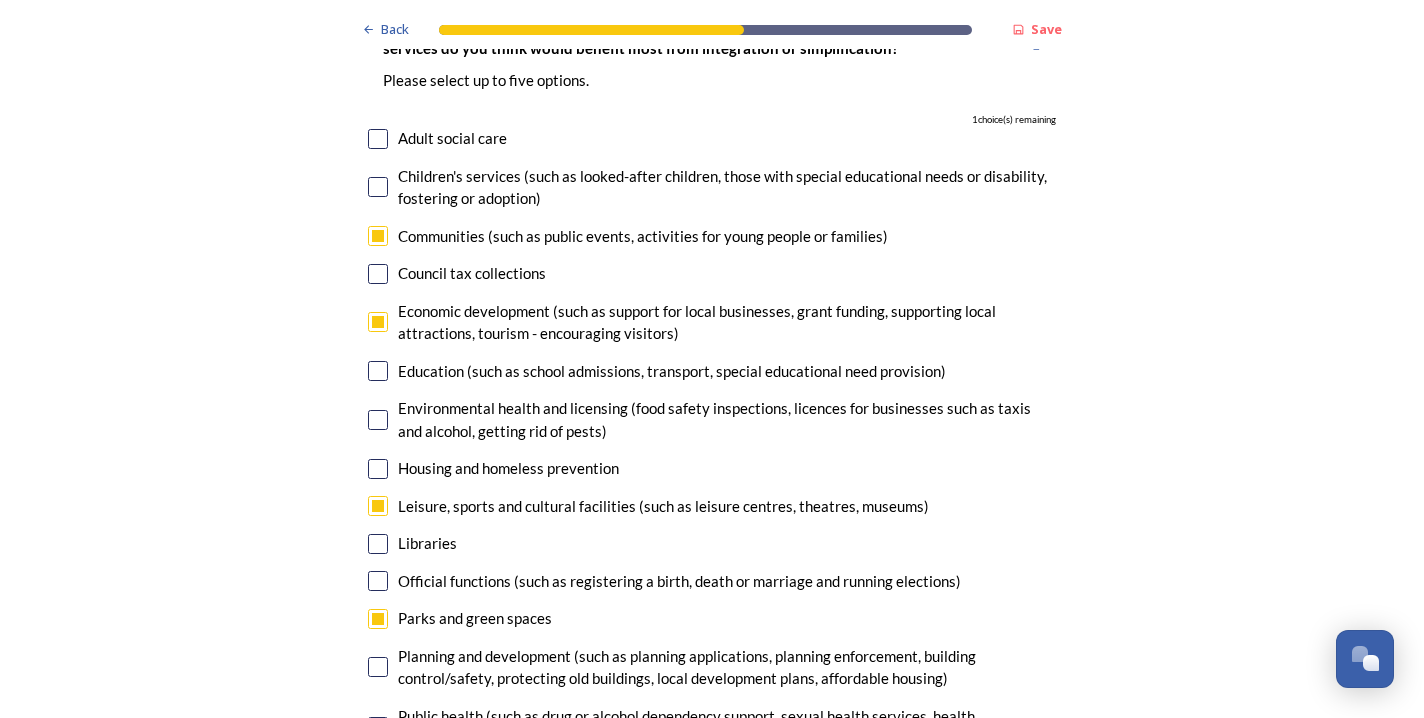 scroll, scrollTop: 5187, scrollLeft: 0, axis: vertical 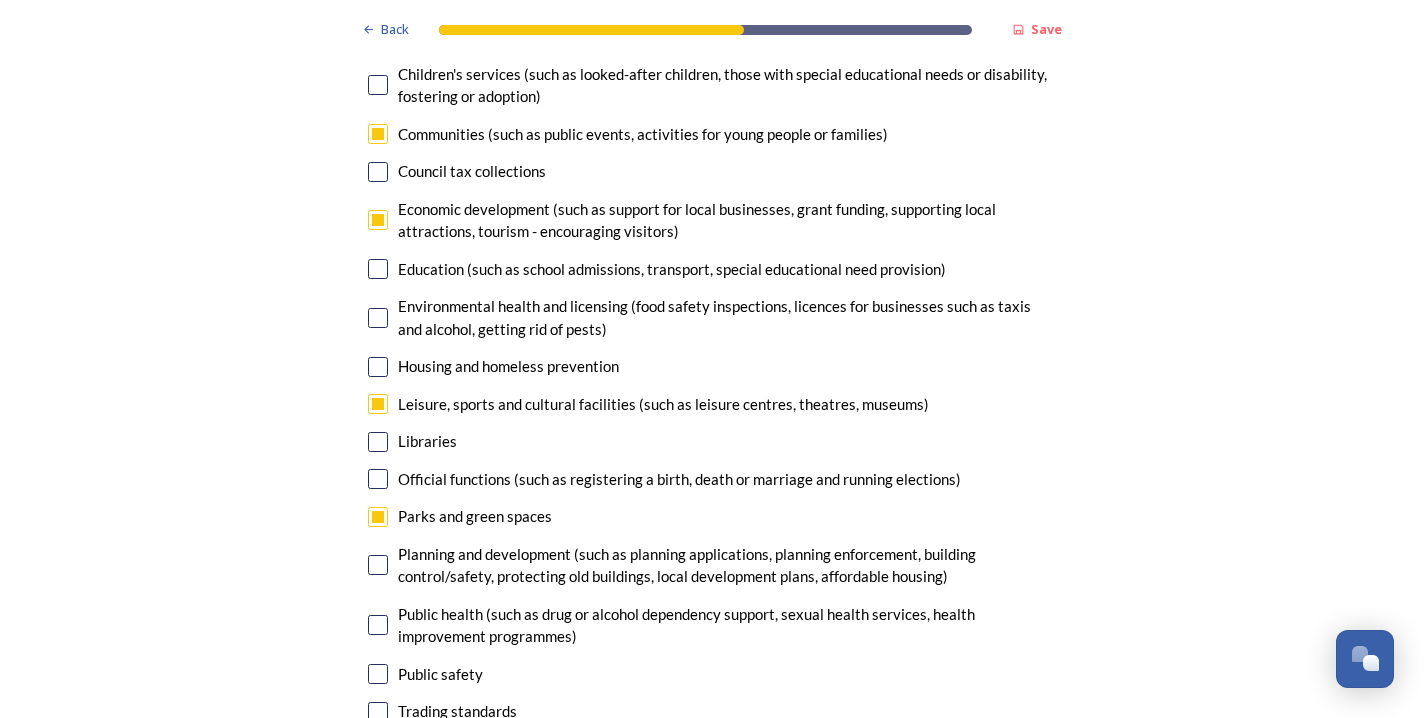 click at bounding box center (378, 749) 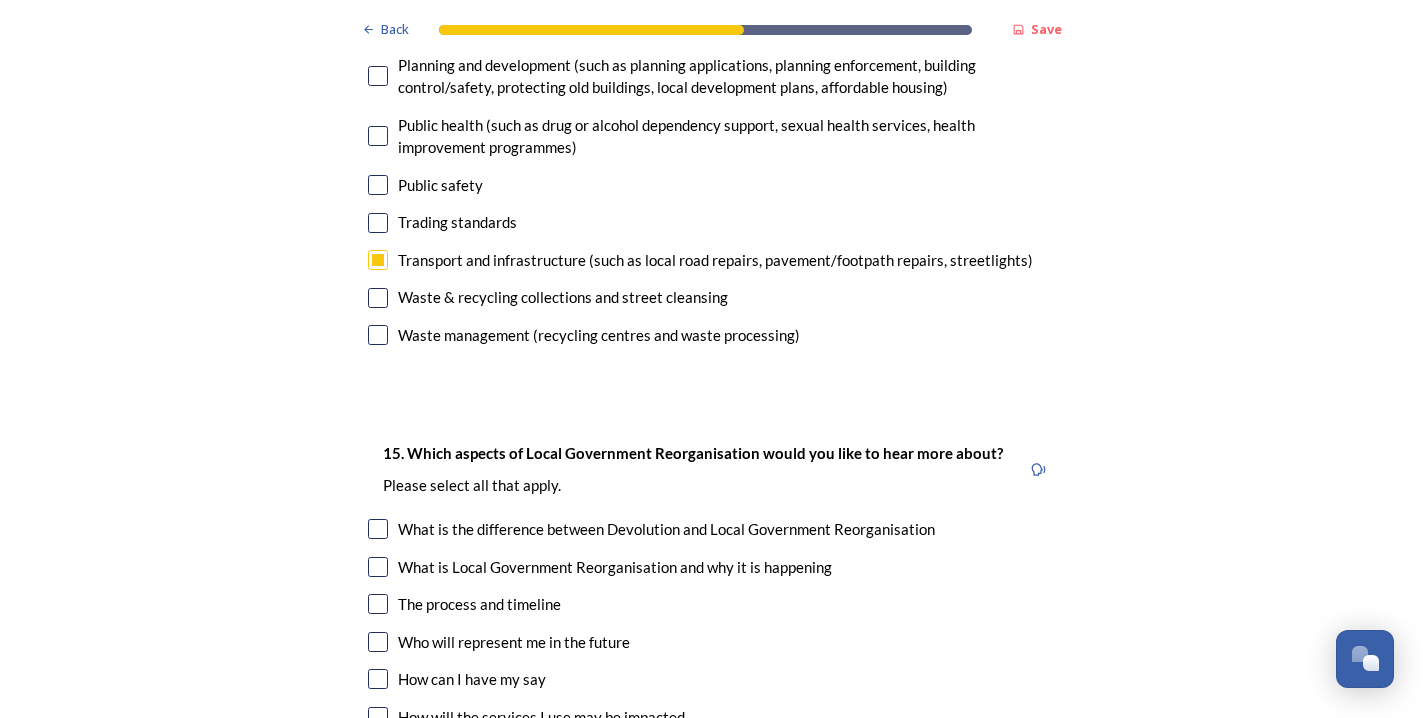 scroll, scrollTop: 5757, scrollLeft: 0, axis: vertical 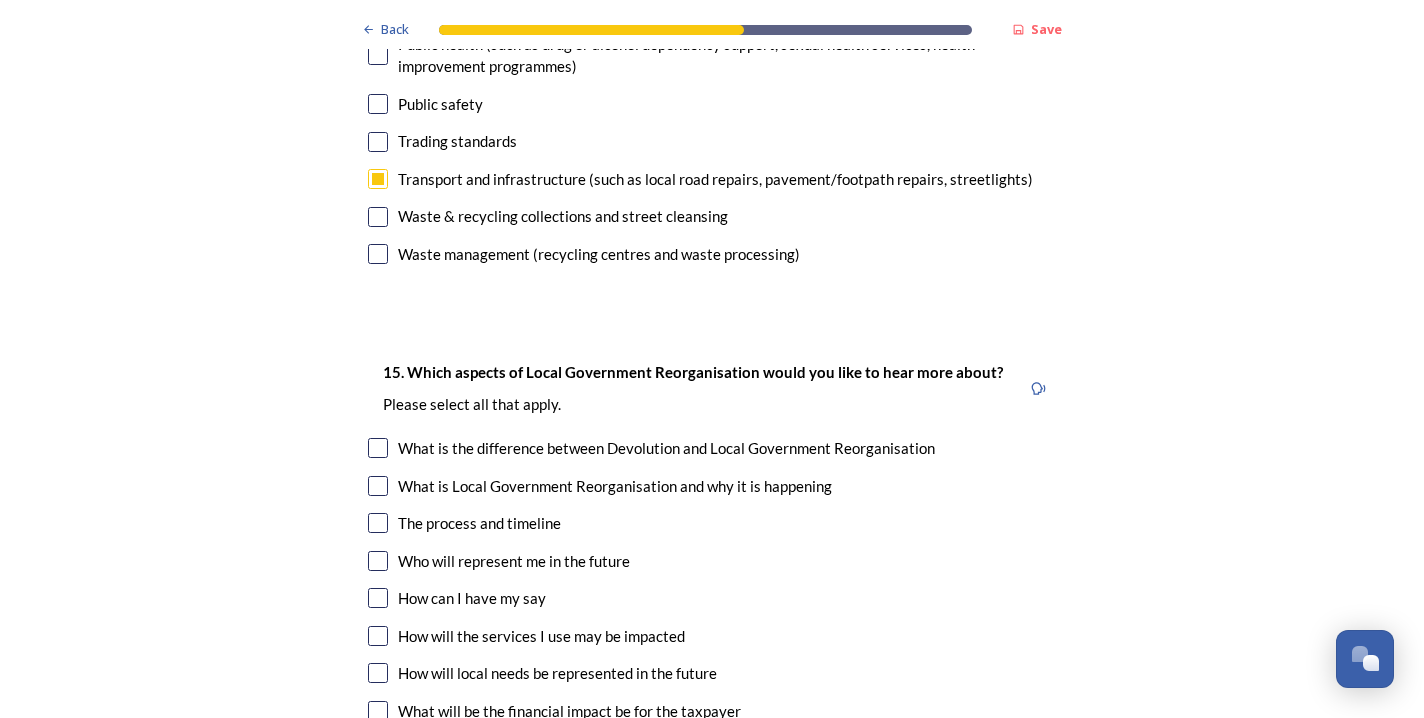 click at bounding box center [378, 523] 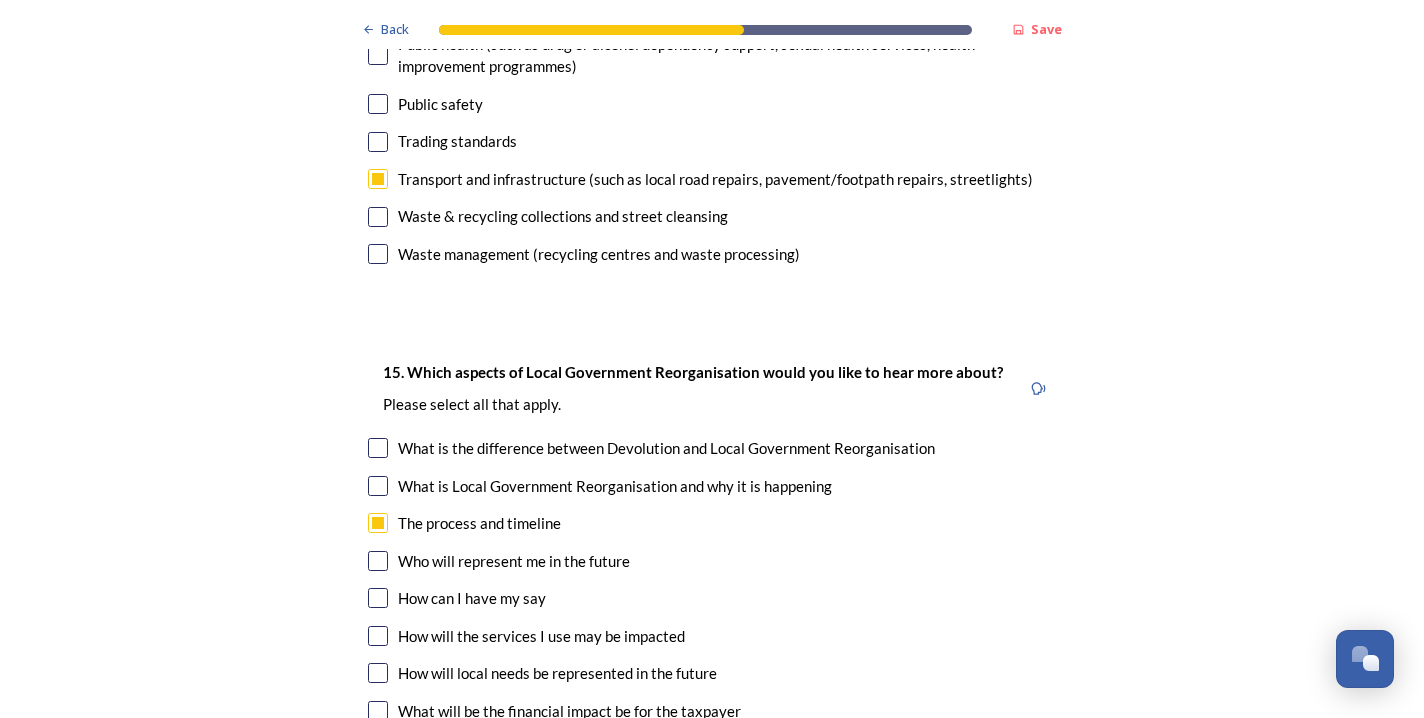 click at bounding box center (378, 561) 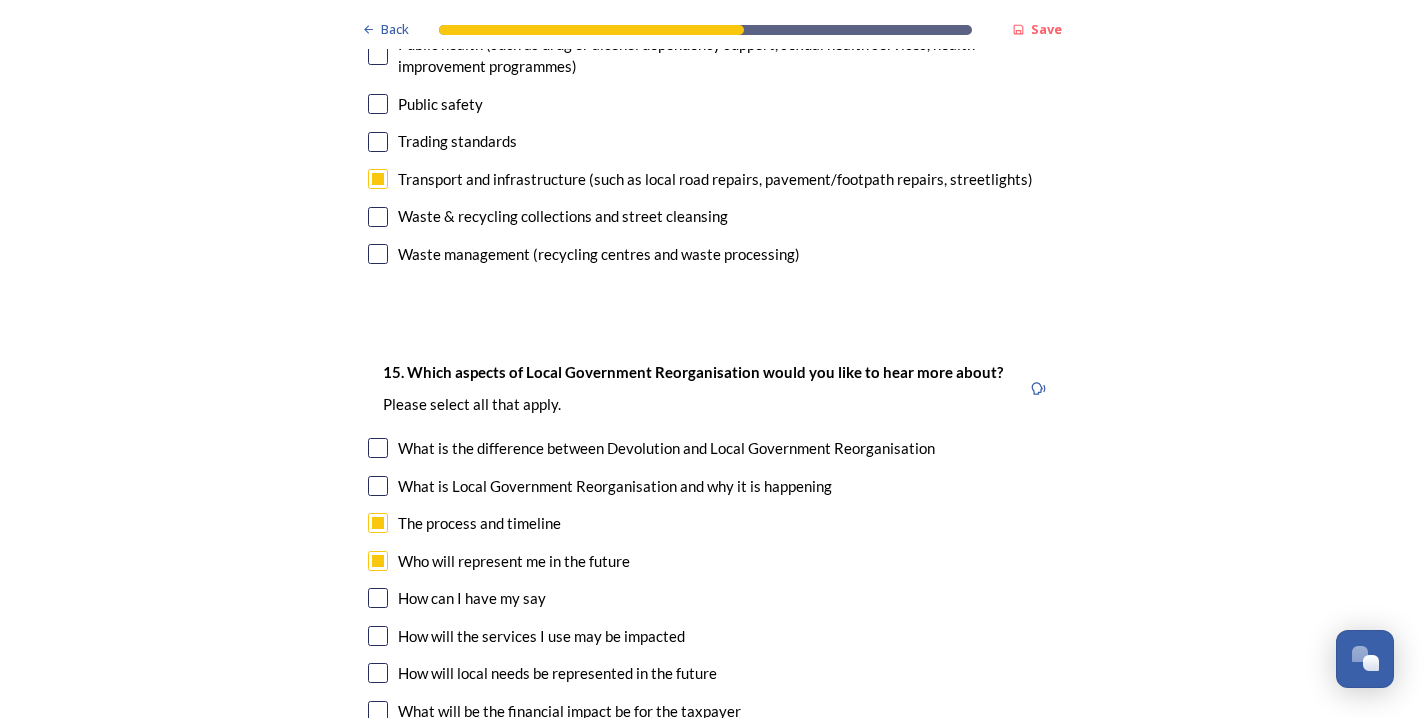click at bounding box center [378, 598] 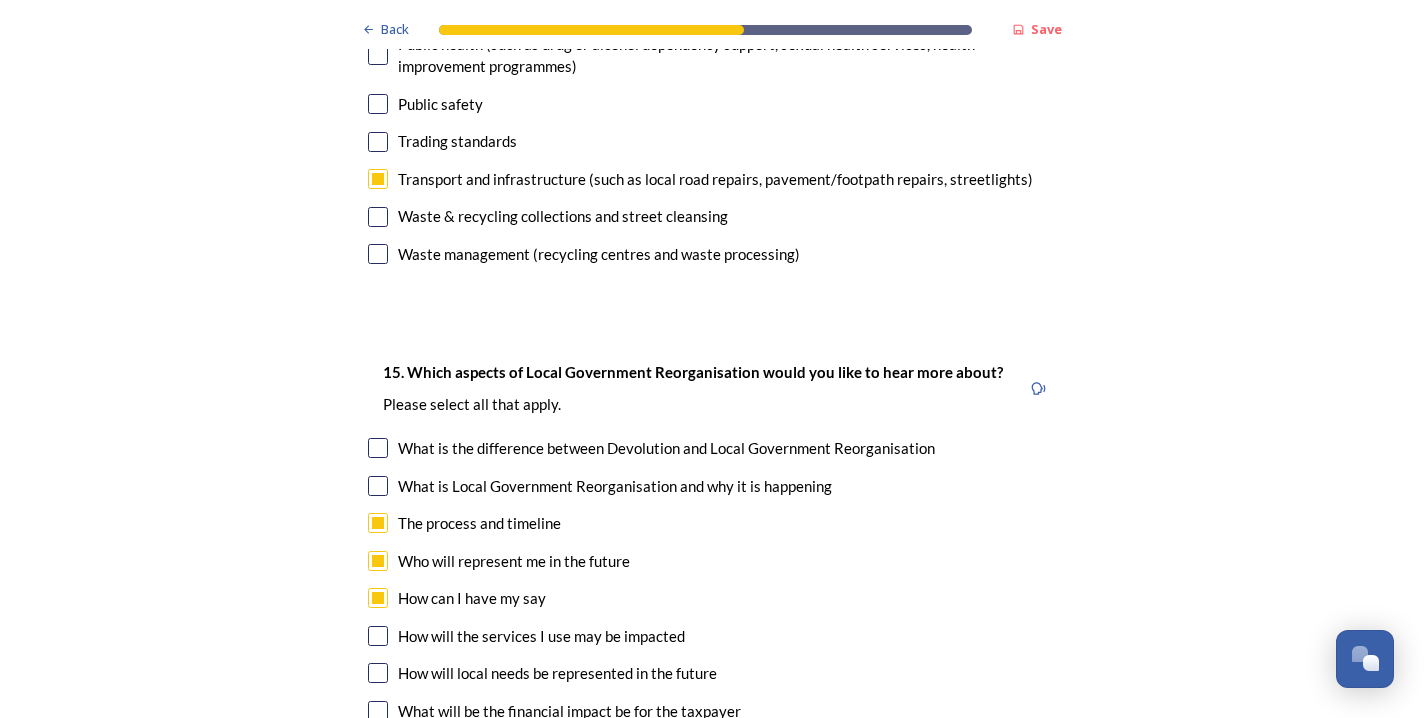 click at bounding box center [378, 673] 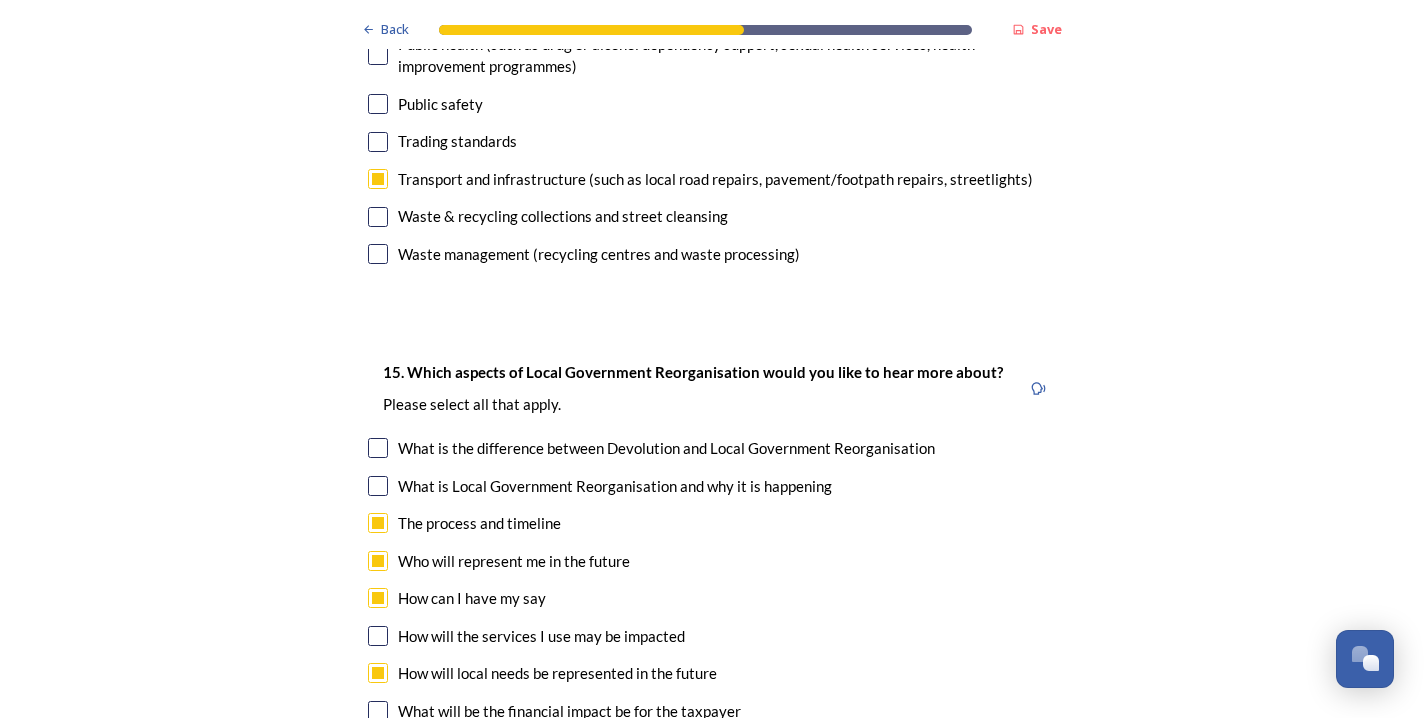 click at bounding box center (378, 711) 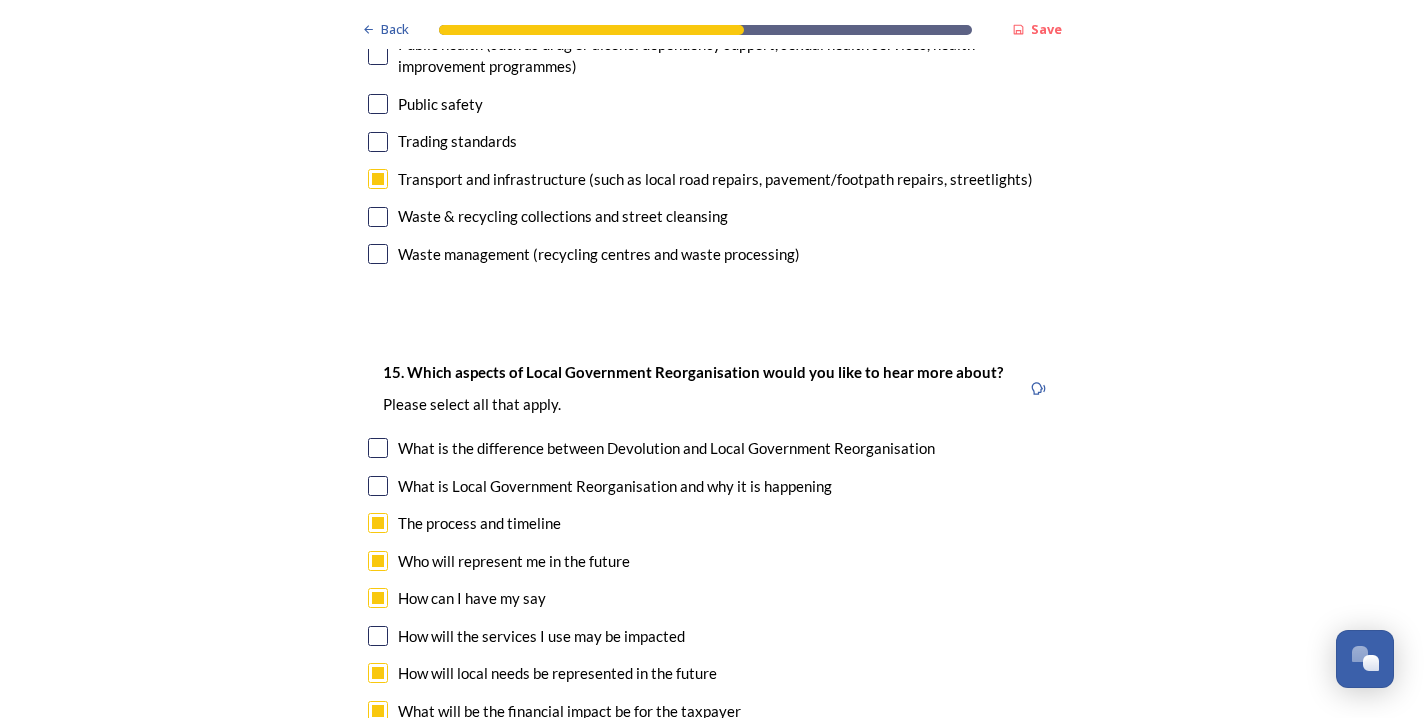 click at bounding box center (378, 748) 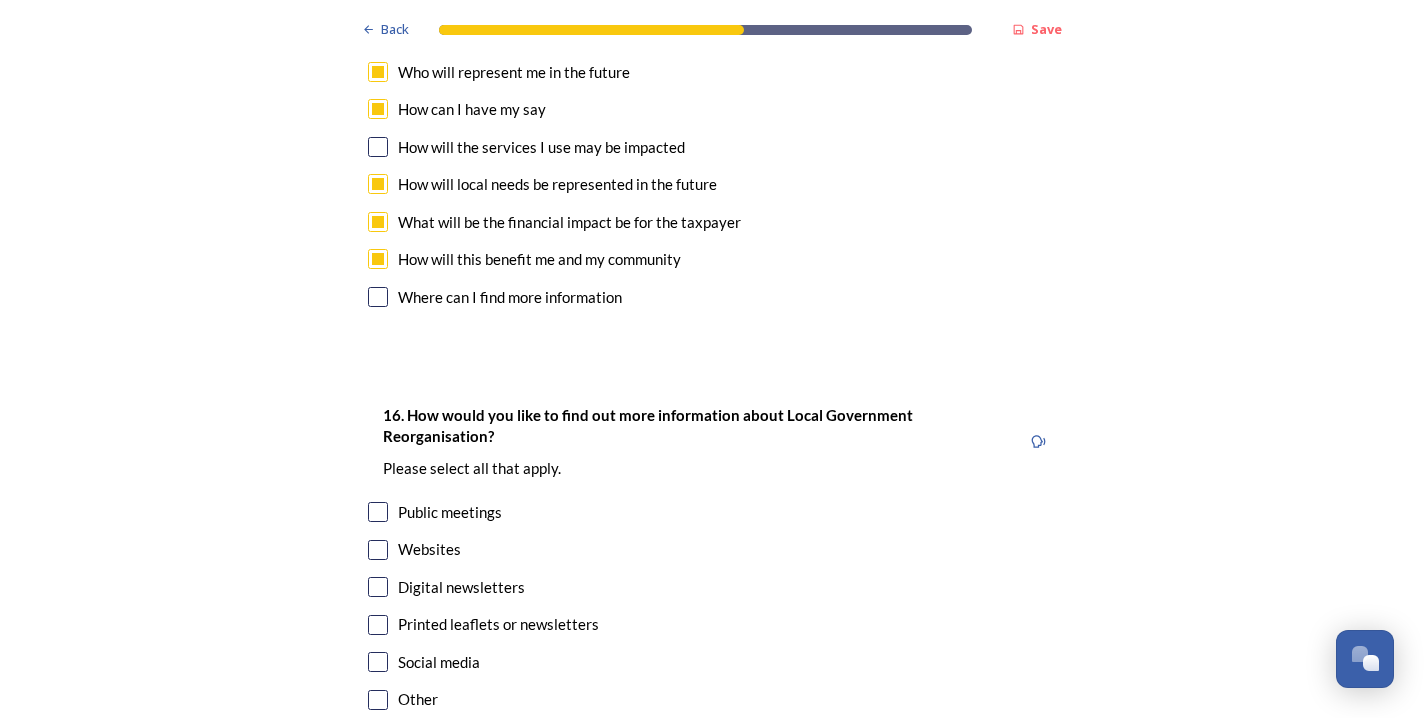 scroll, scrollTop: 6250, scrollLeft: 0, axis: vertical 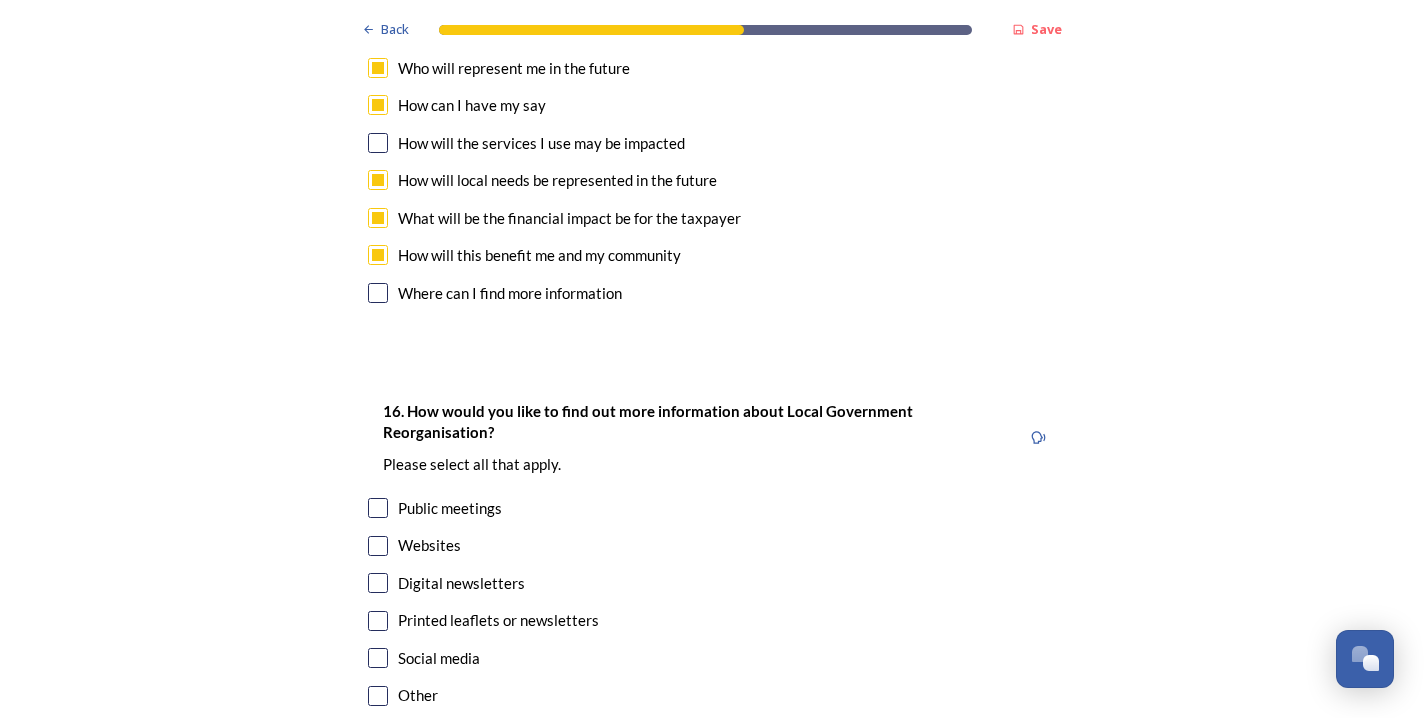click at bounding box center [378, 508] 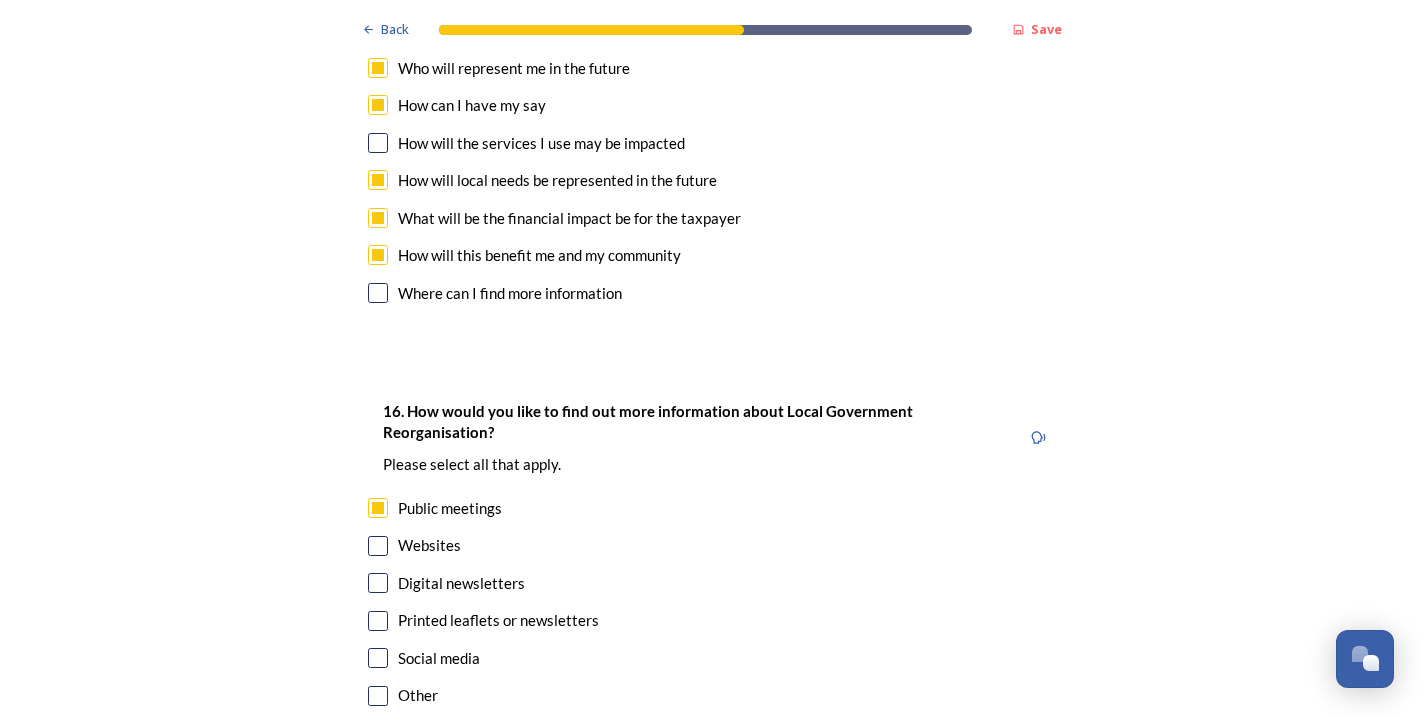 click at bounding box center (378, 546) 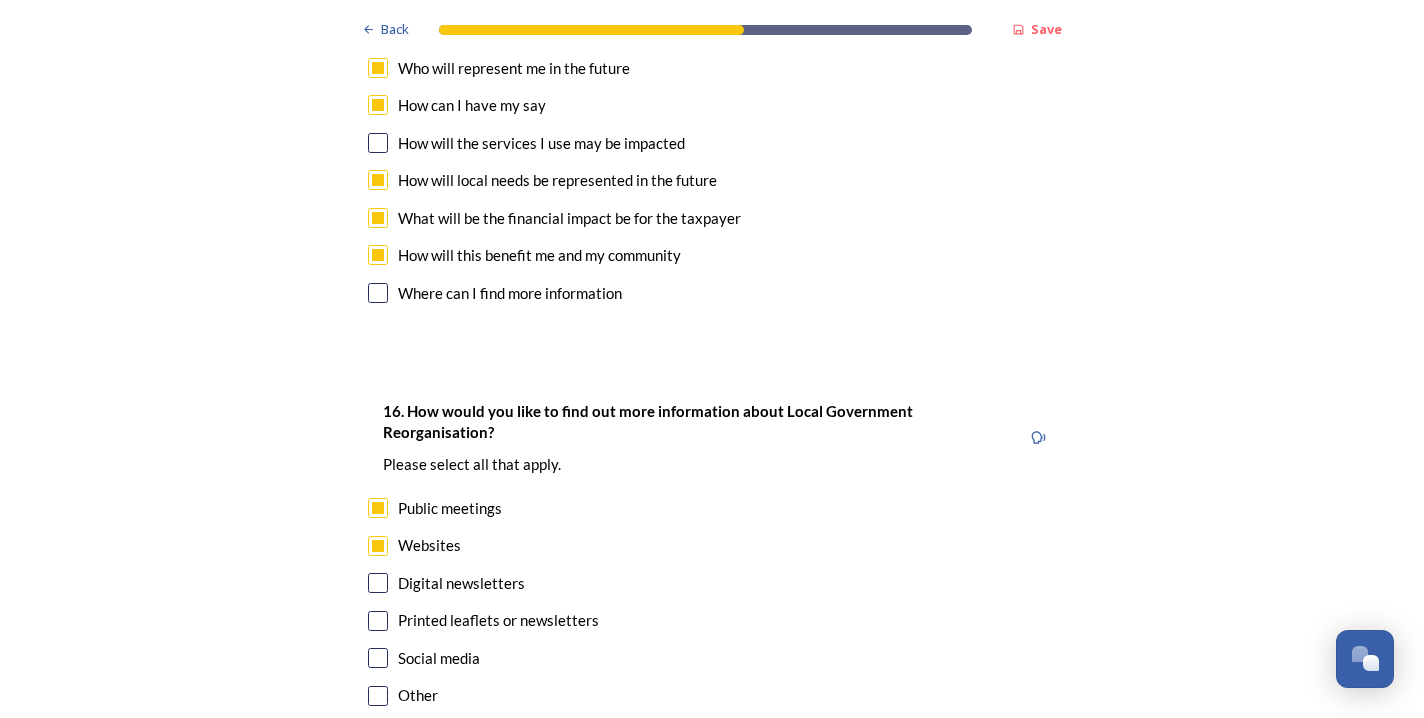 click at bounding box center (378, 583) 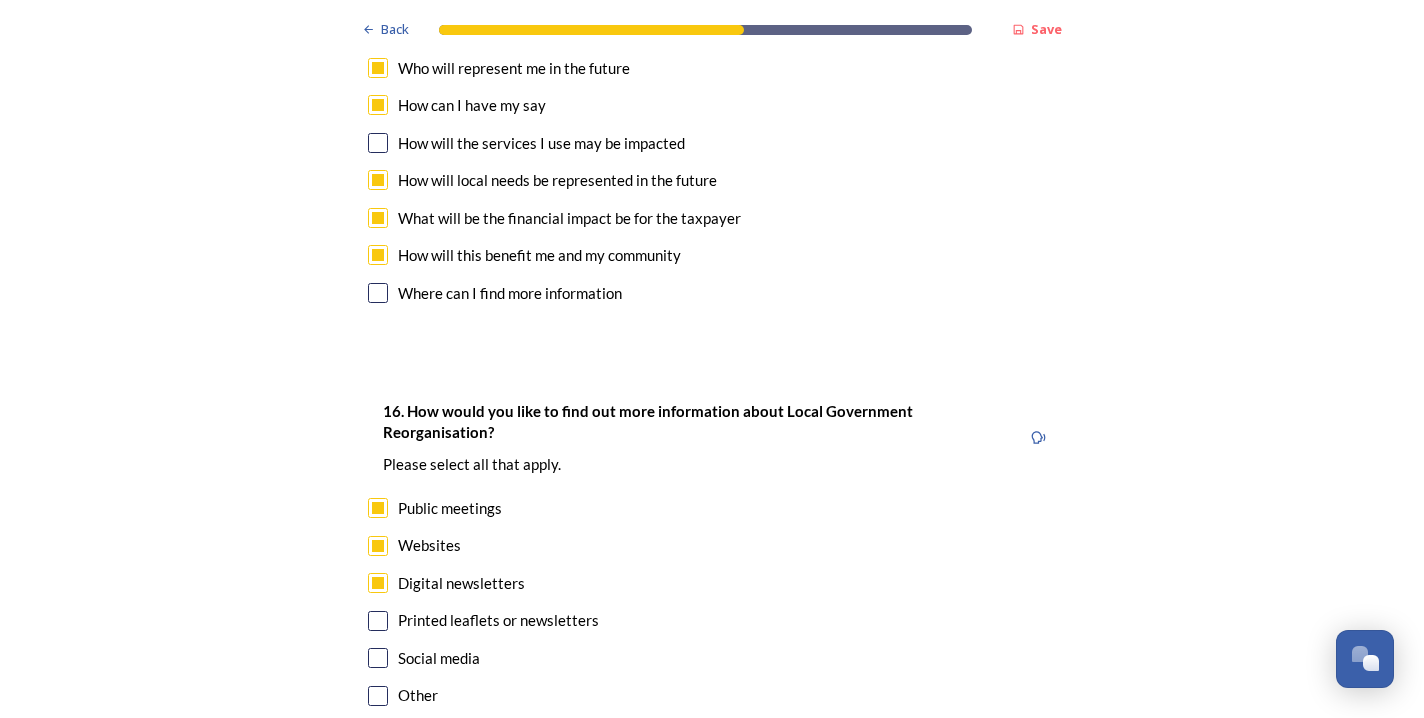 click at bounding box center (378, 621) 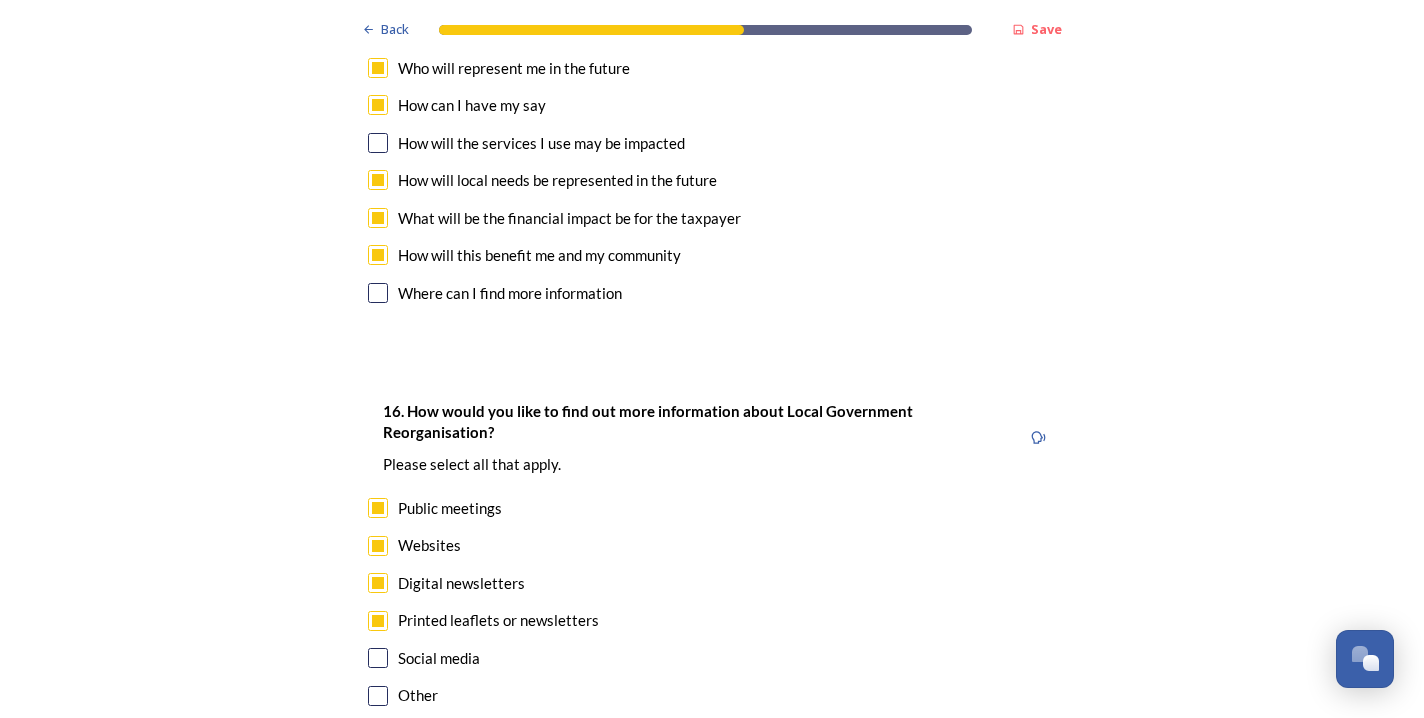click at bounding box center [378, 658] 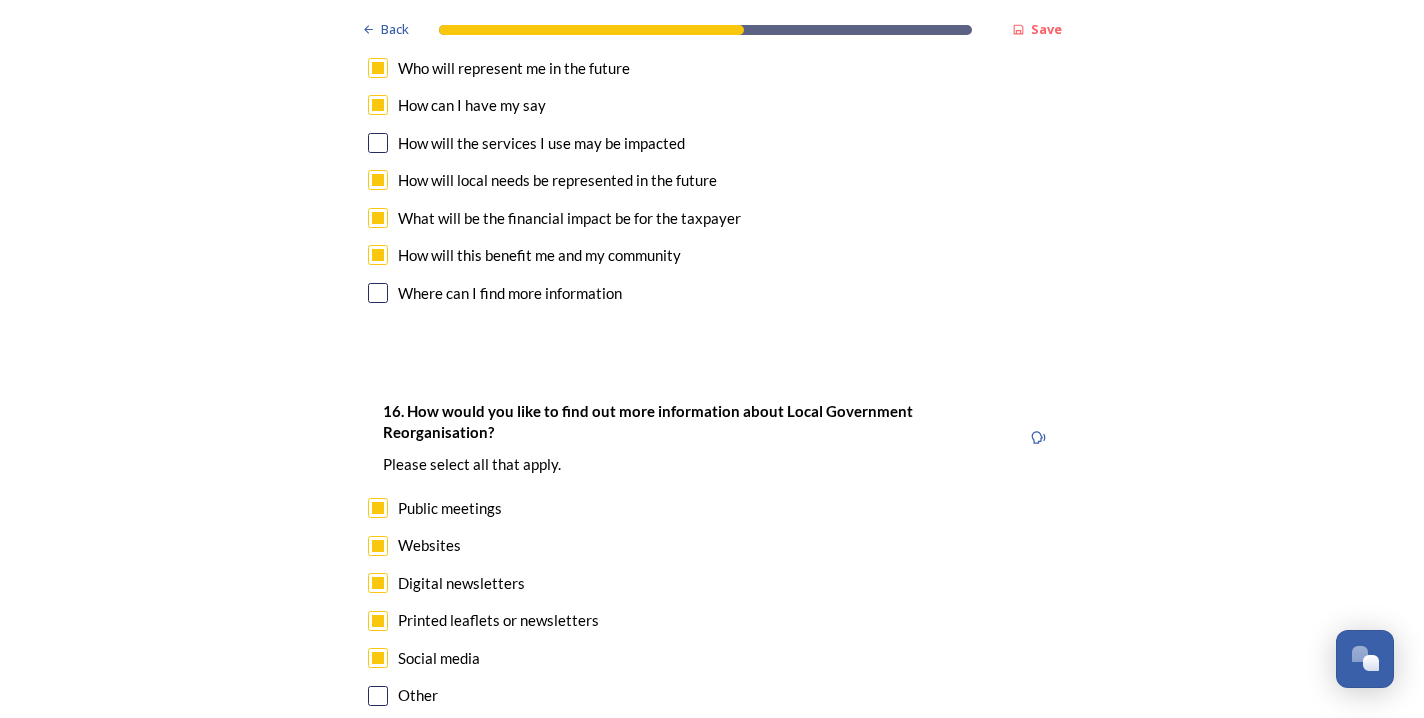 click on "Continue" at bounding box center [698, 806] 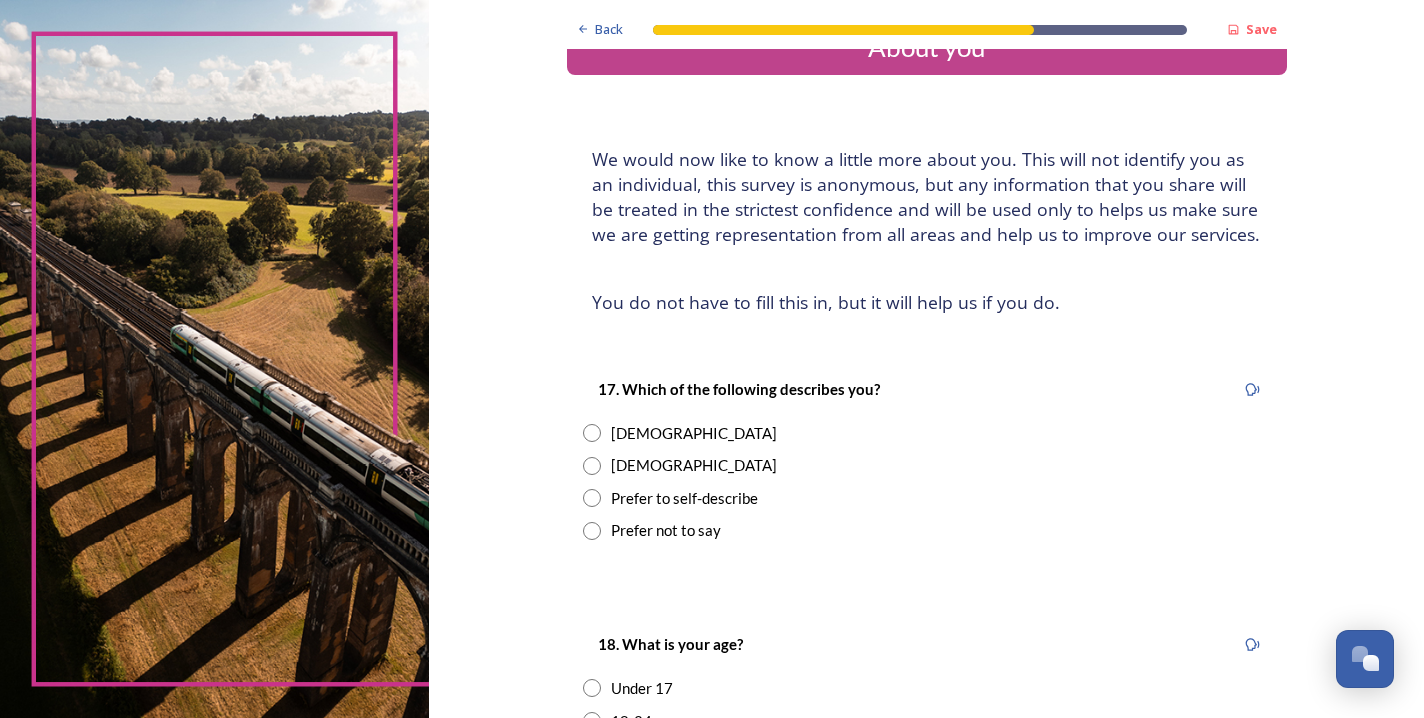 scroll, scrollTop: 93, scrollLeft: 0, axis: vertical 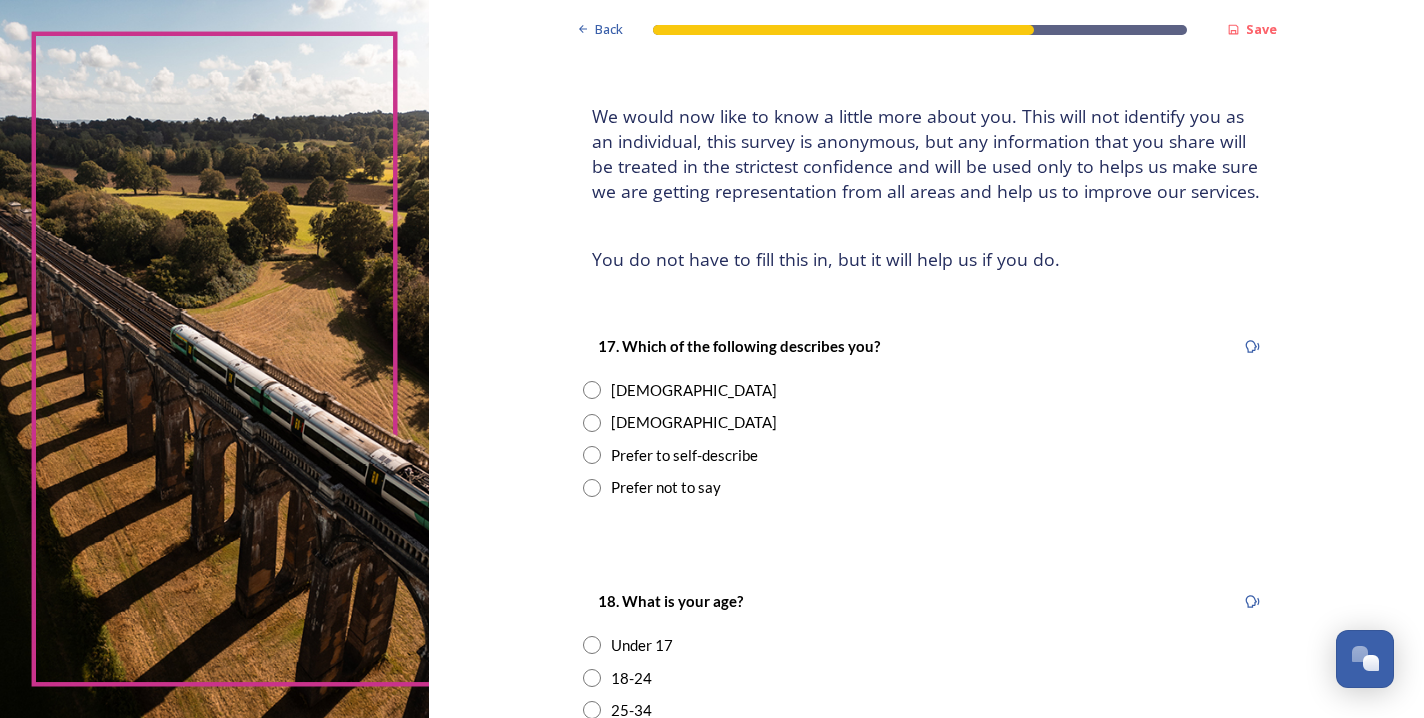click at bounding box center [592, 390] 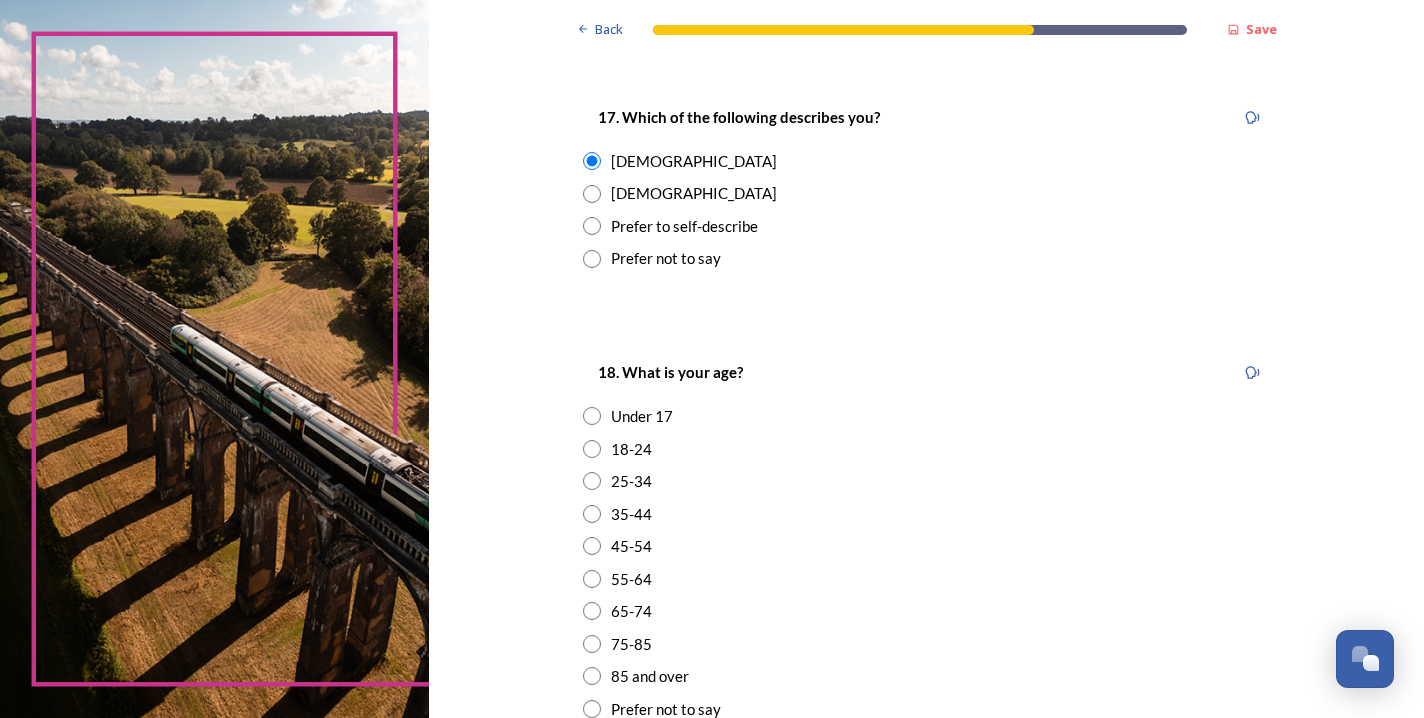 scroll, scrollTop: 326, scrollLeft: 0, axis: vertical 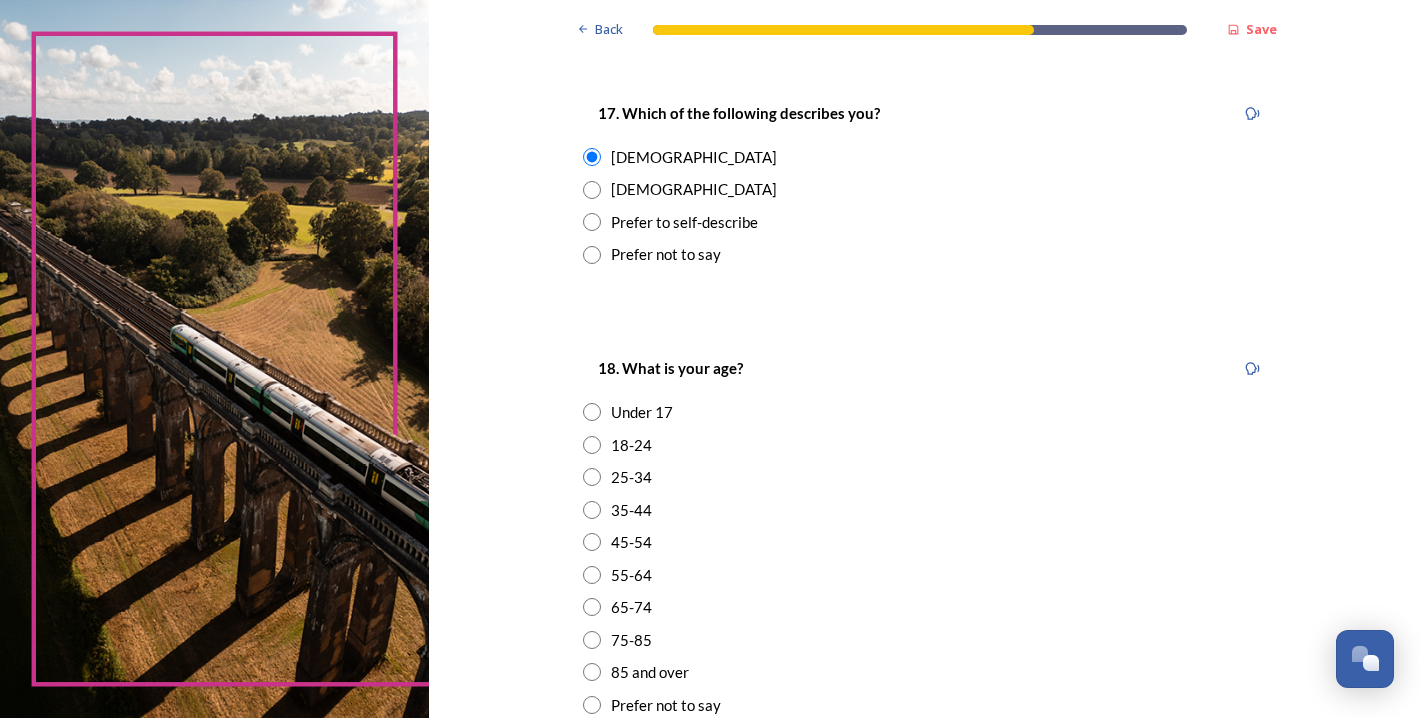 click at bounding box center (592, 607) 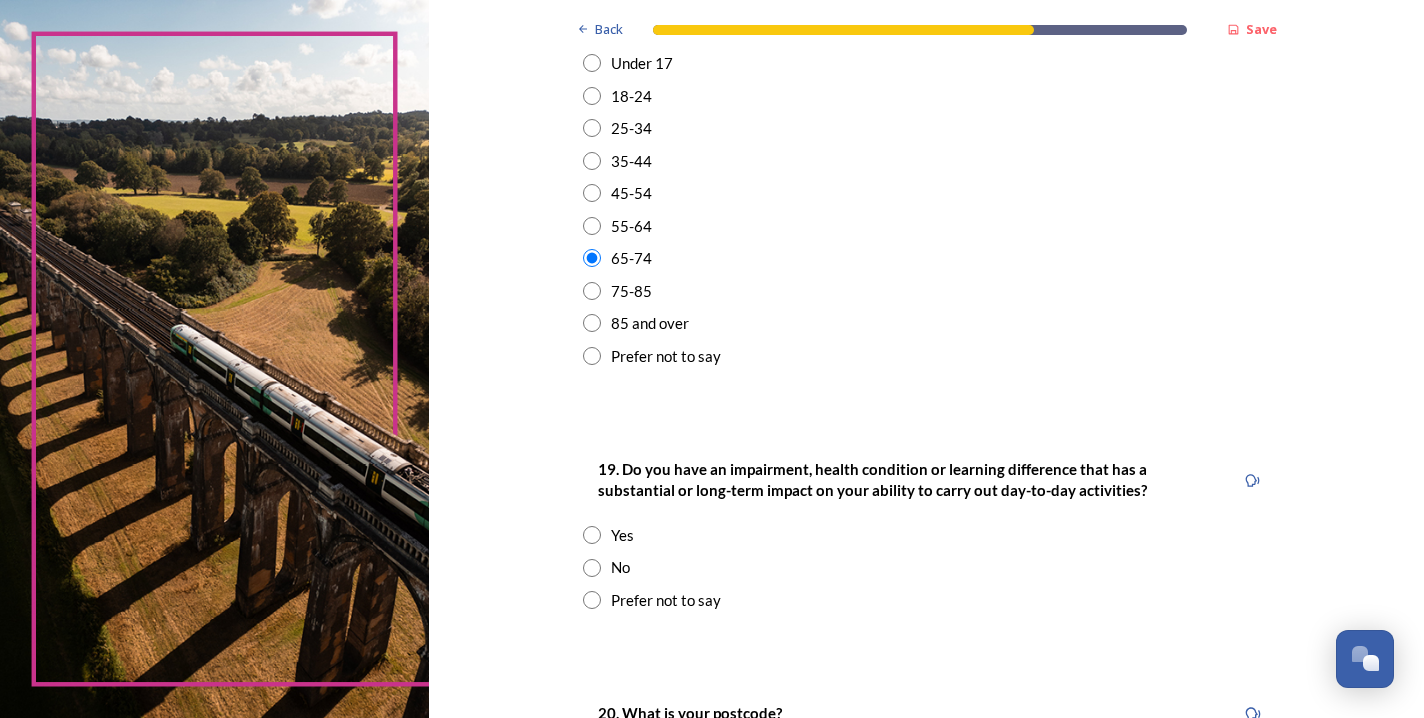 scroll, scrollTop: 700, scrollLeft: 0, axis: vertical 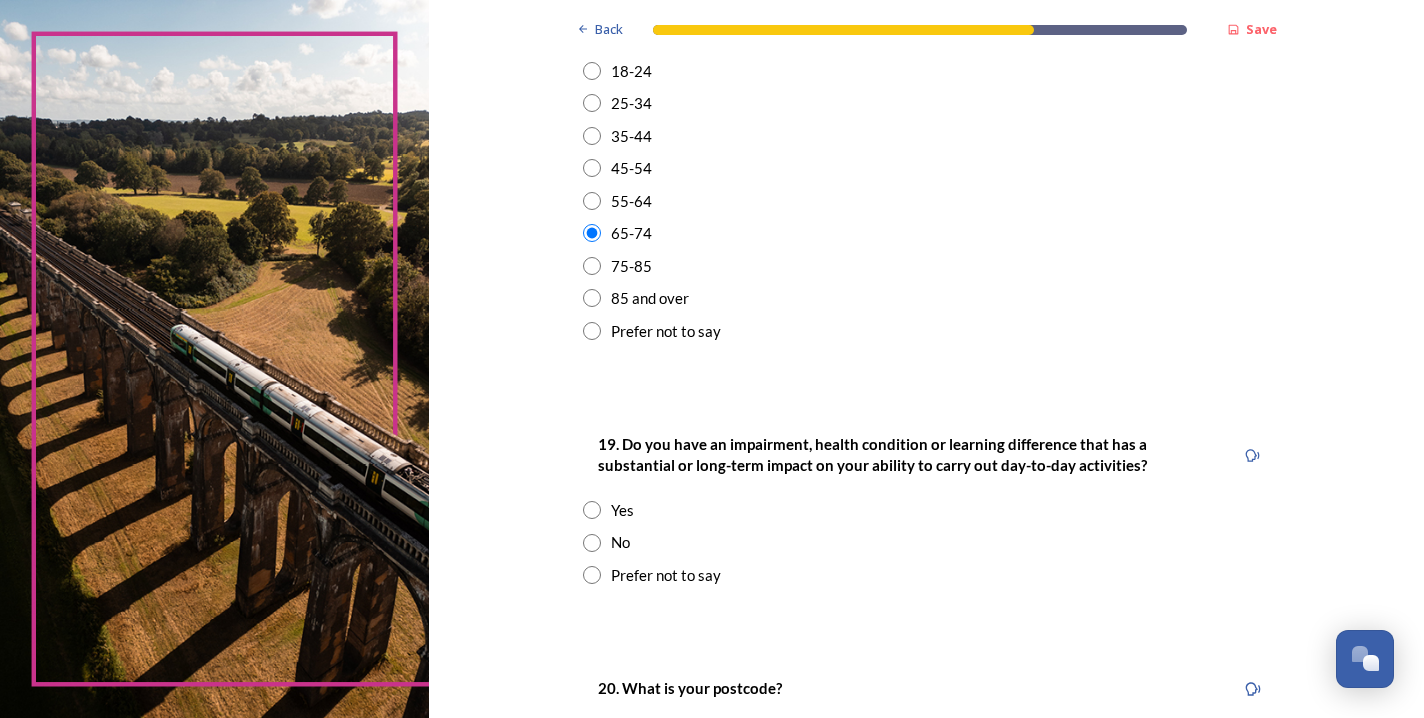 click at bounding box center (592, 543) 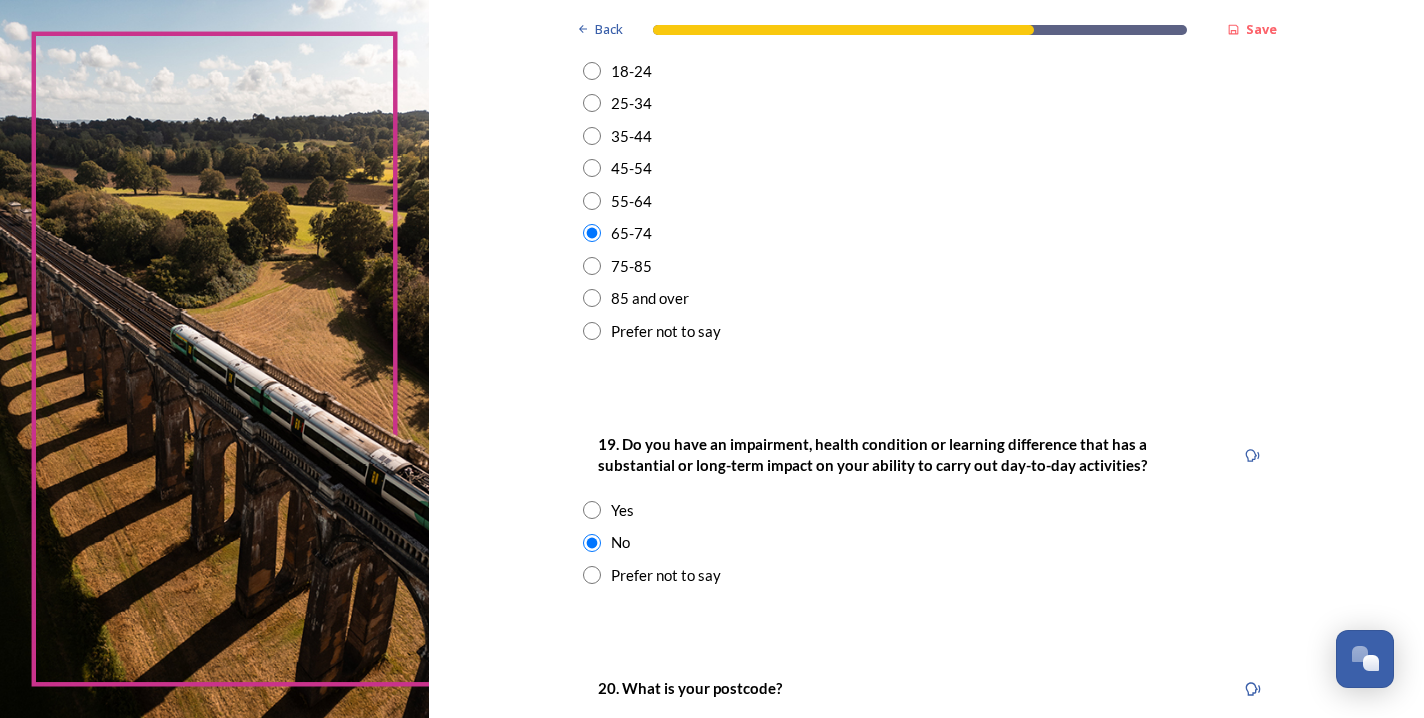 scroll, scrollTop: 994, scrollLeft: 0, axis: vertical 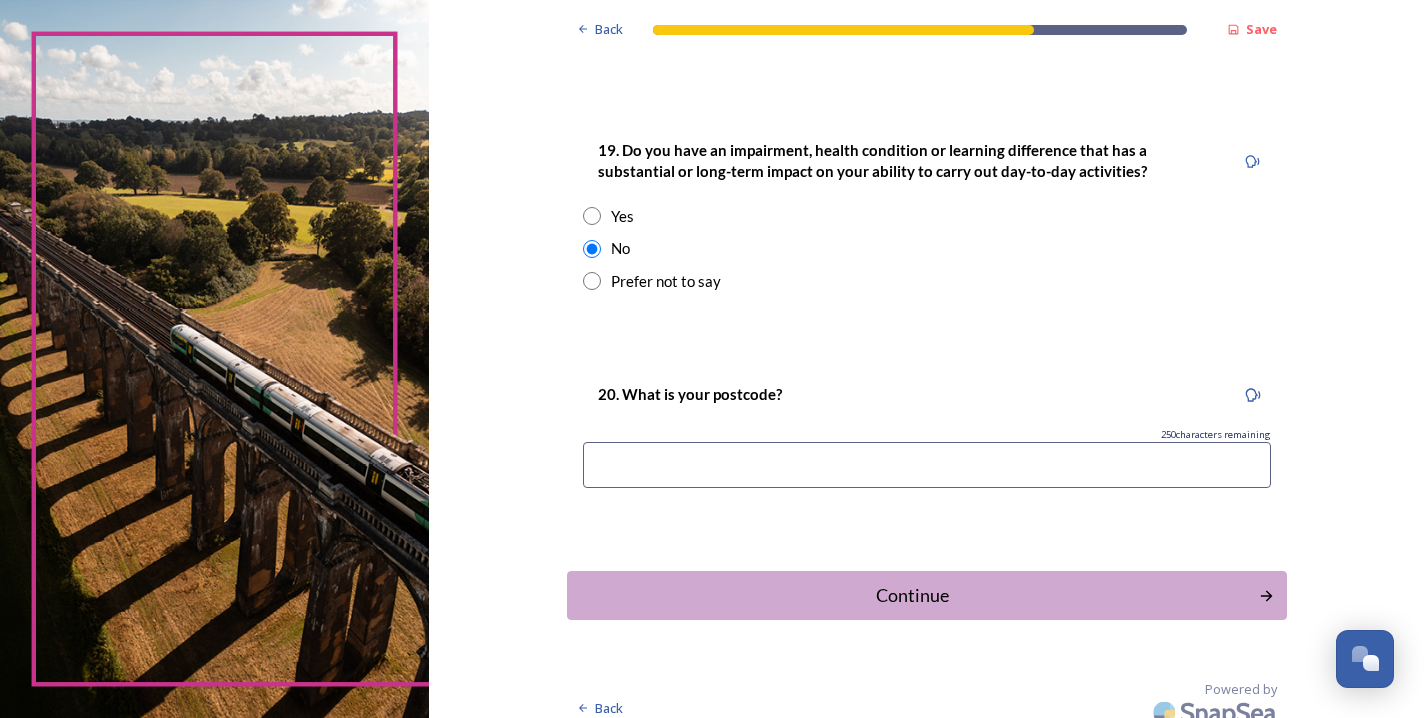 click at bounding box center (927, 465) 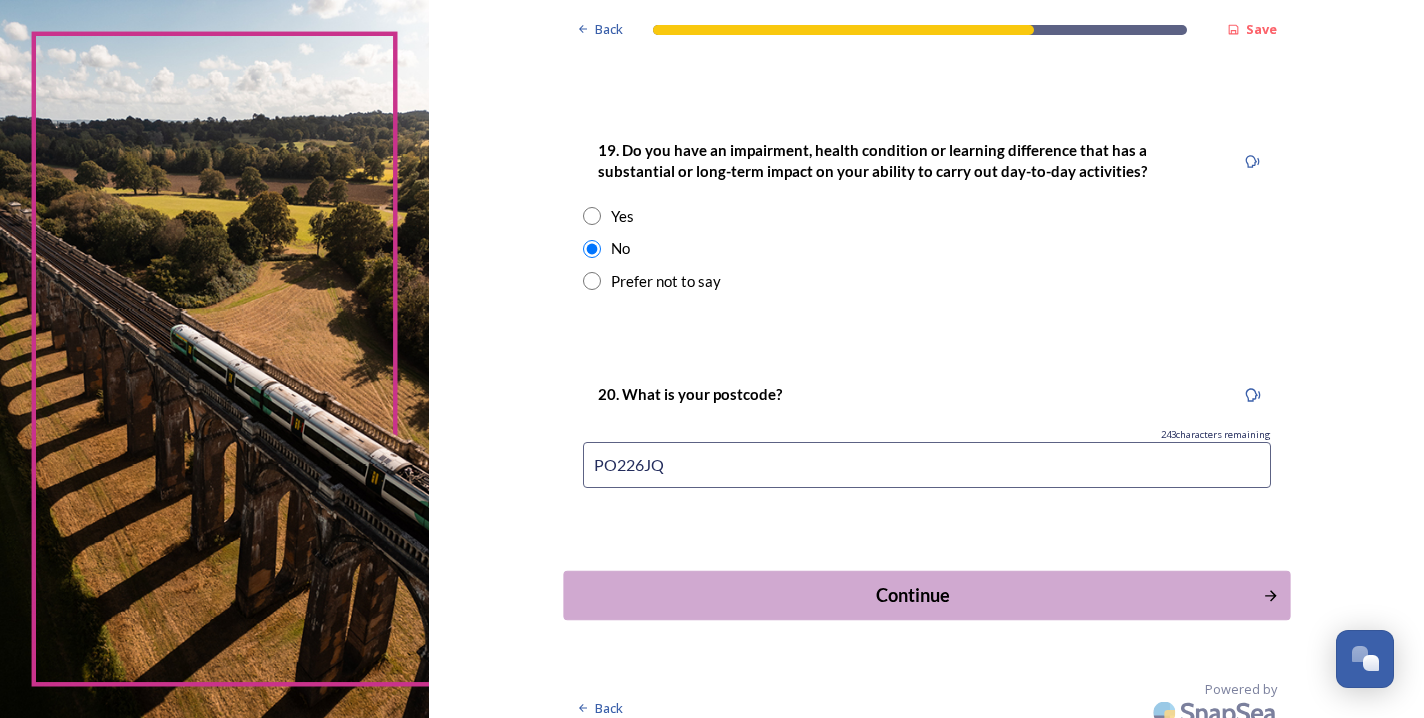 type on "PO226JQ" 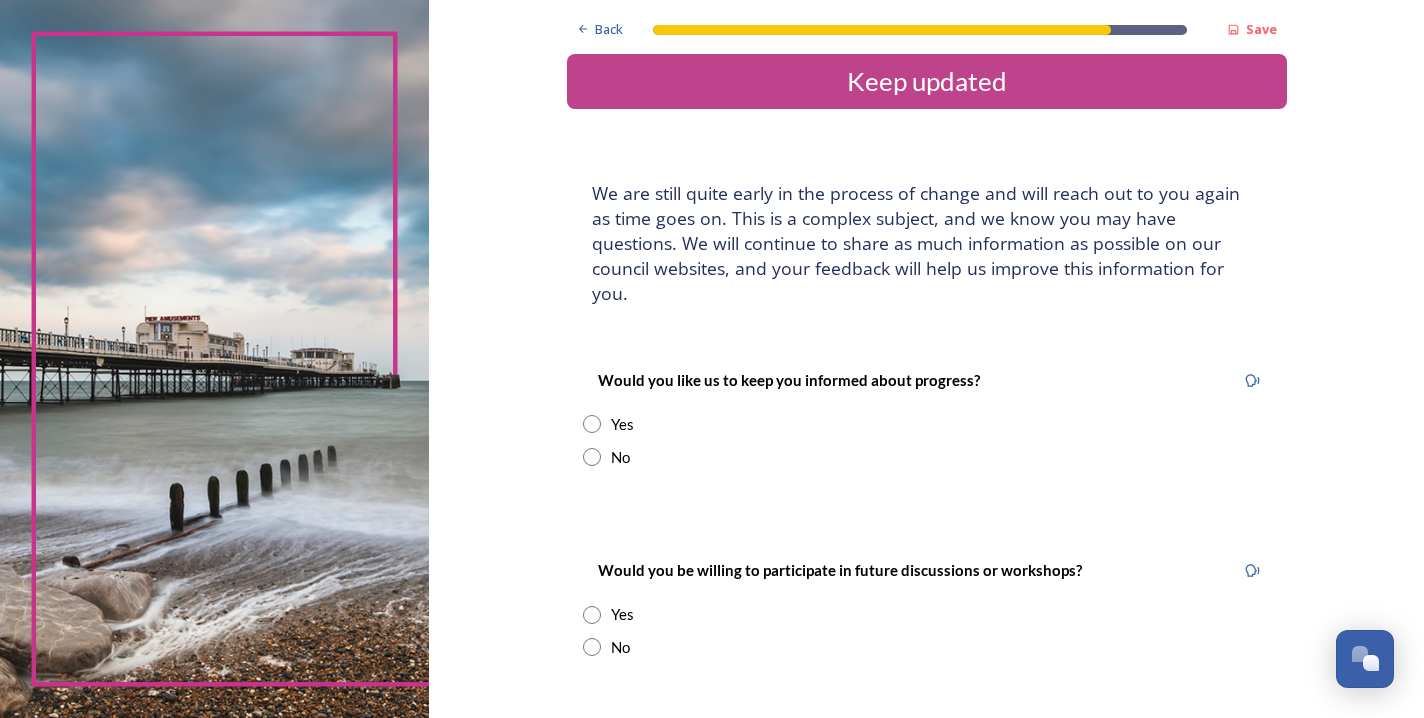scroll, scrollTop: 20, scrollLeft: 0, axis: vertical 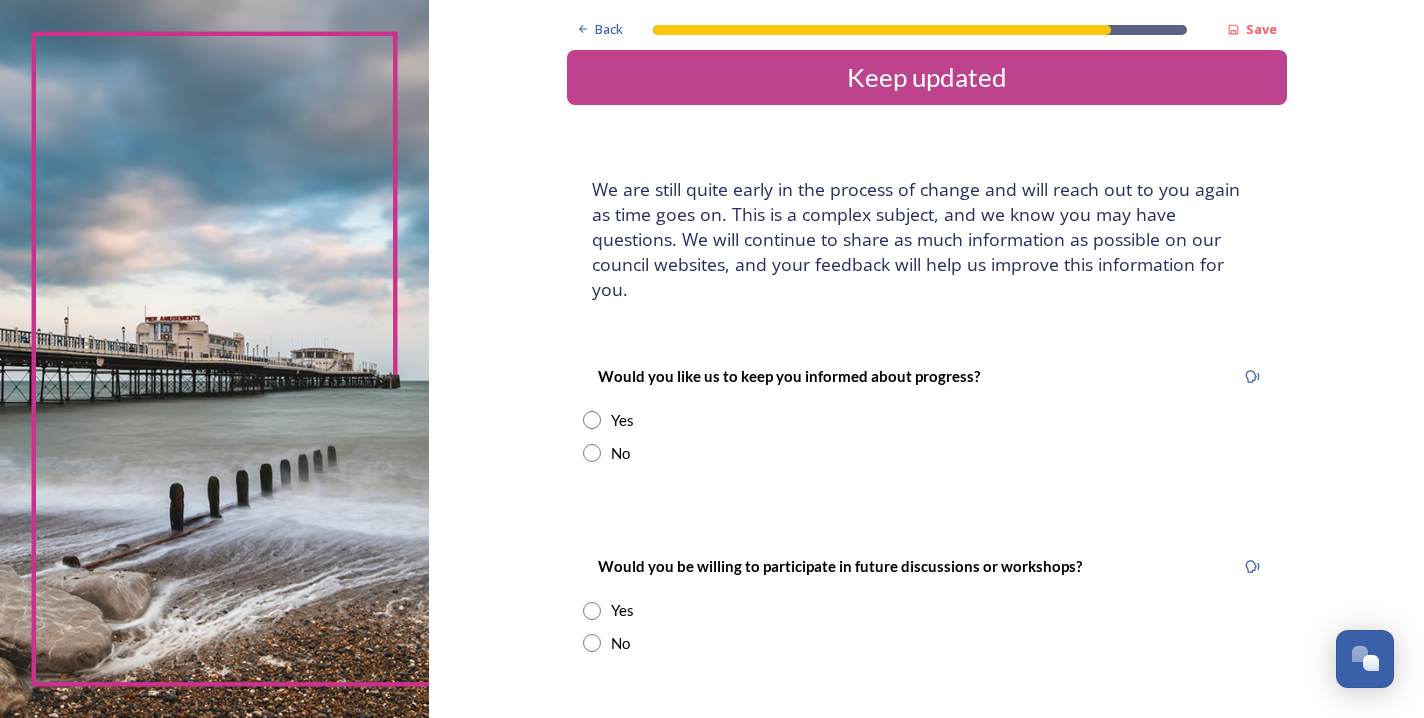 click at bounding box center (592, 420) 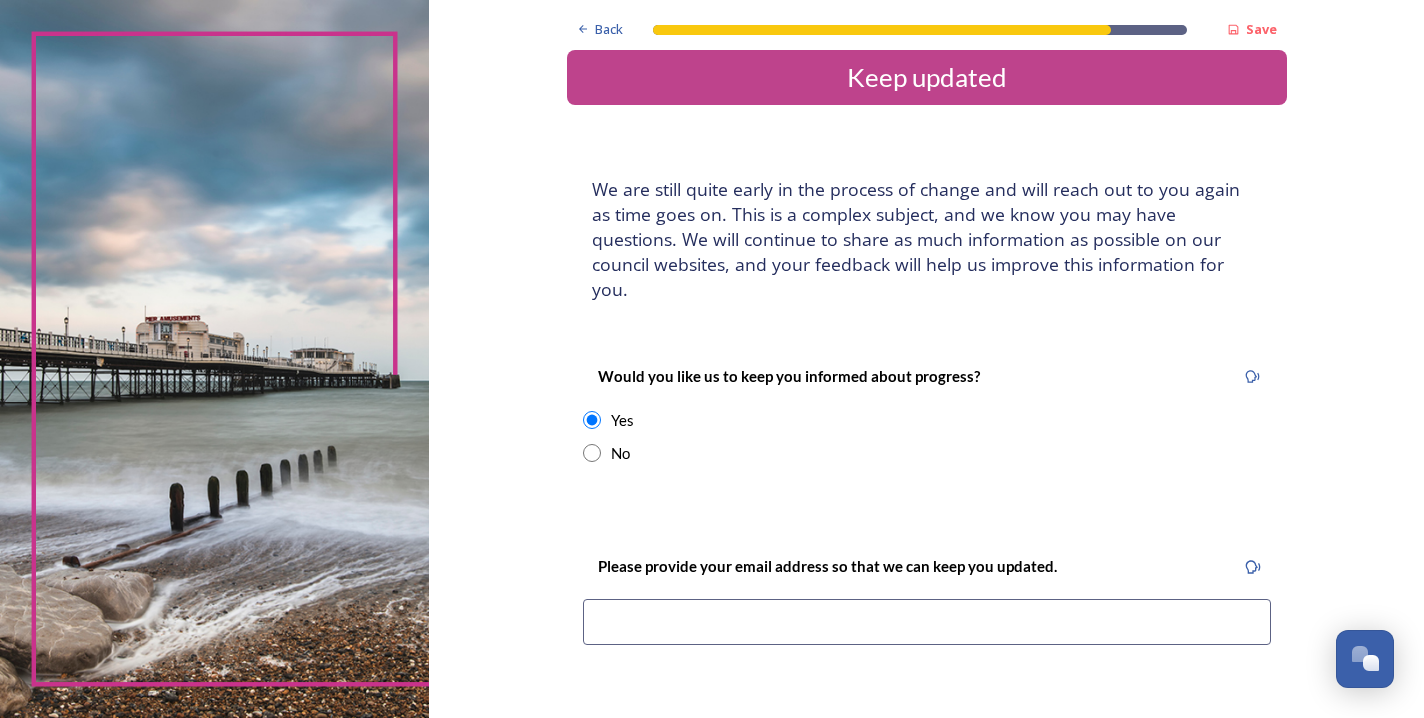 click at bounding box center [927, 622] 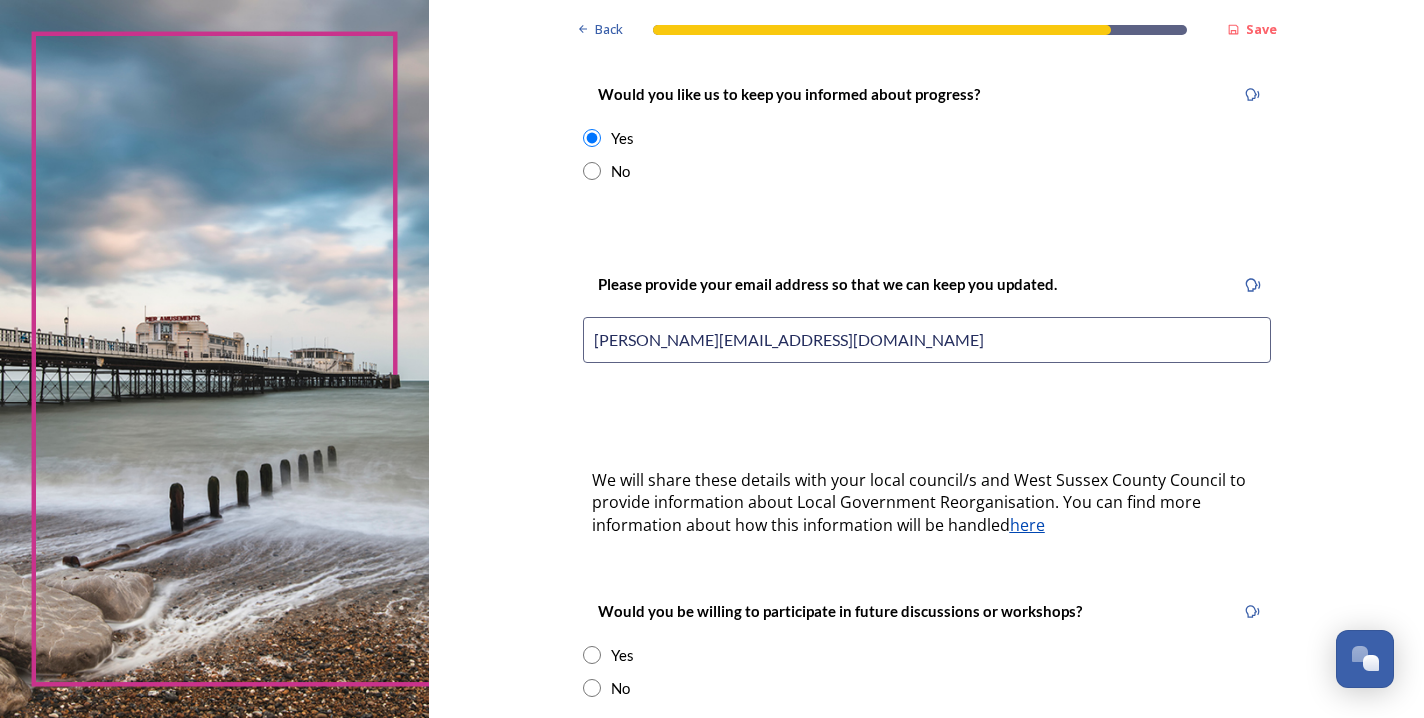 scroll, scrollTop: 370, scrollLeft: 0, axis: vertical 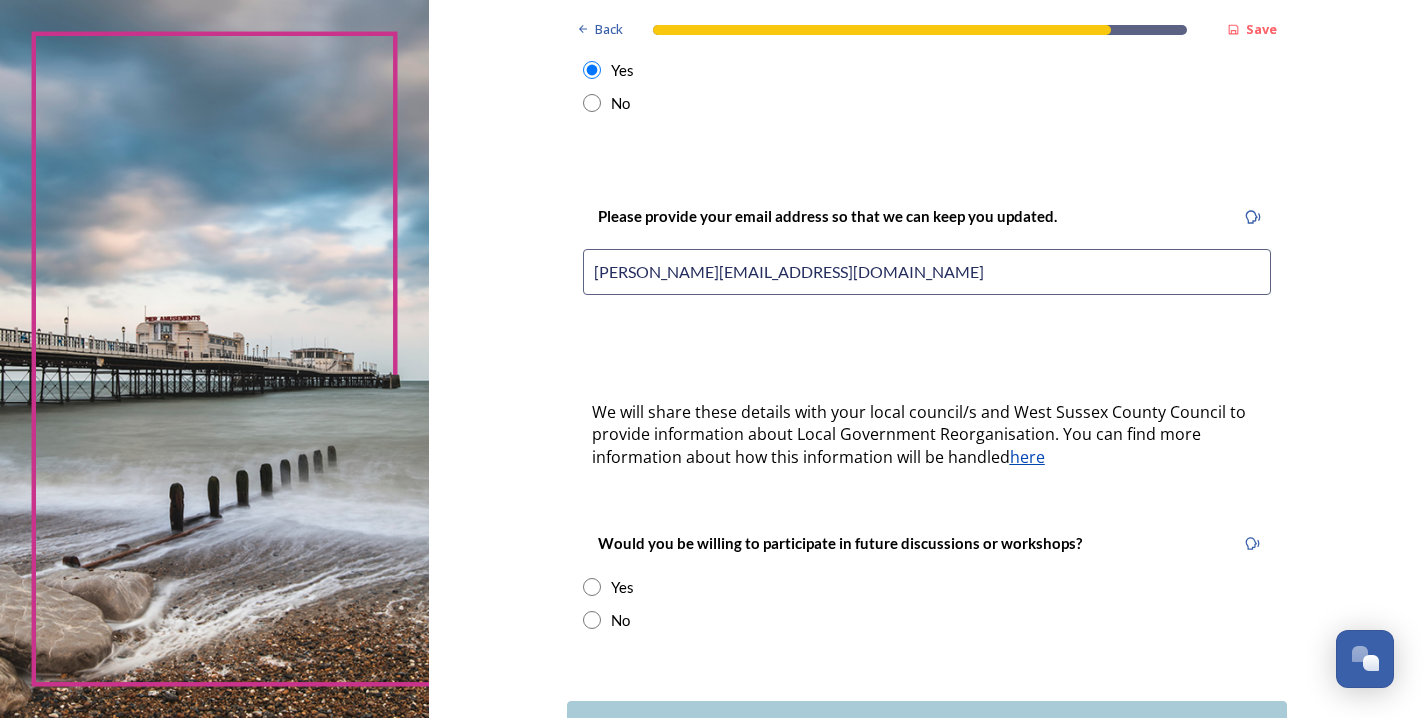type on "[PERSON_NAME][EMAIL_ADDRESS][DOMAIN_NAME]" 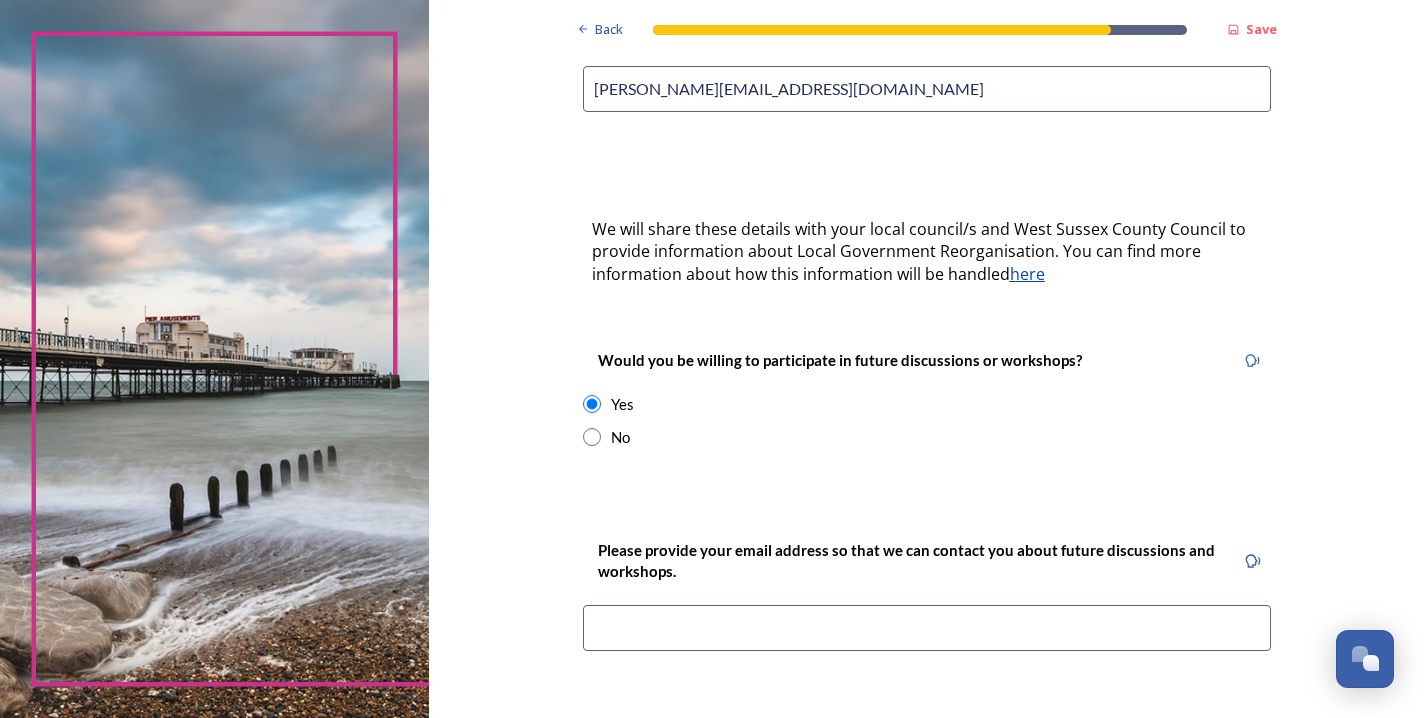 scroll, scrollTop: 600, scrollLeft: 0, axis: vertical 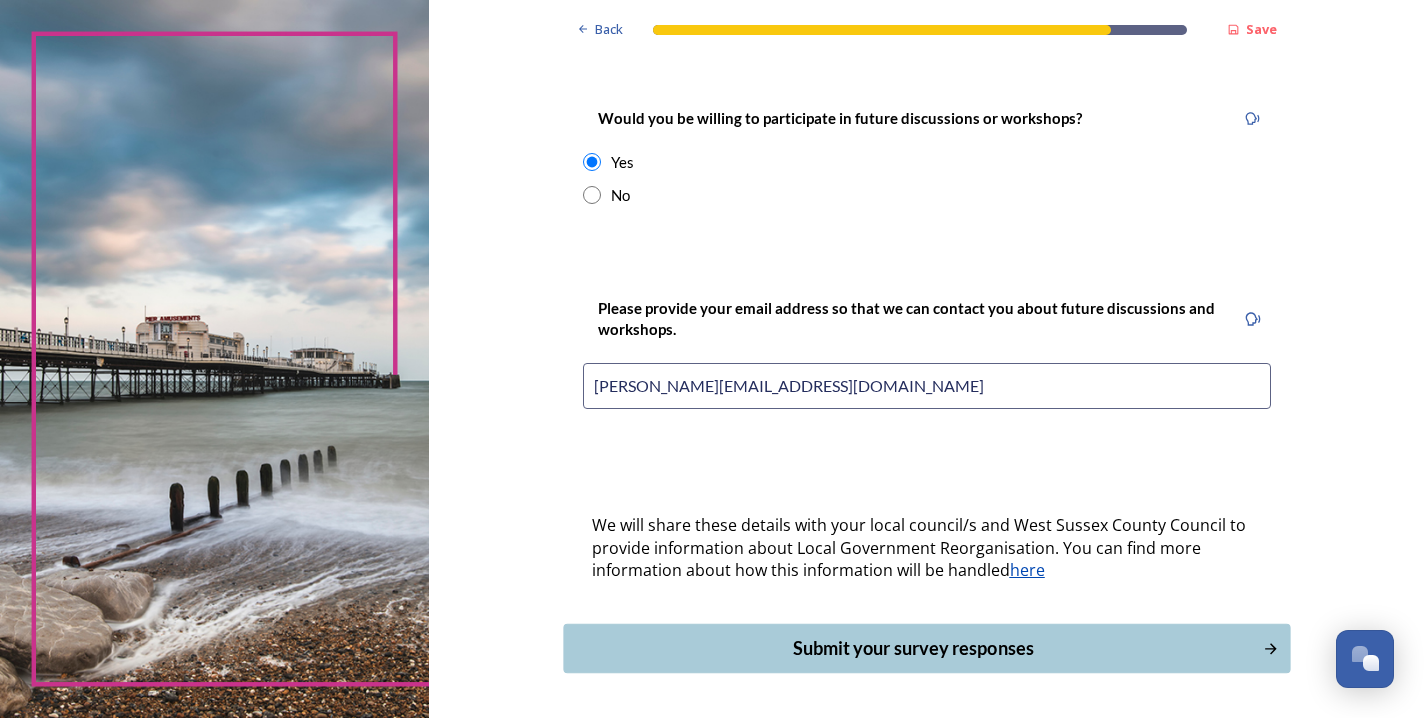 type on "[PERSON_NAME][EMAIL_ADDRESS][DOMAIN_NAME]" 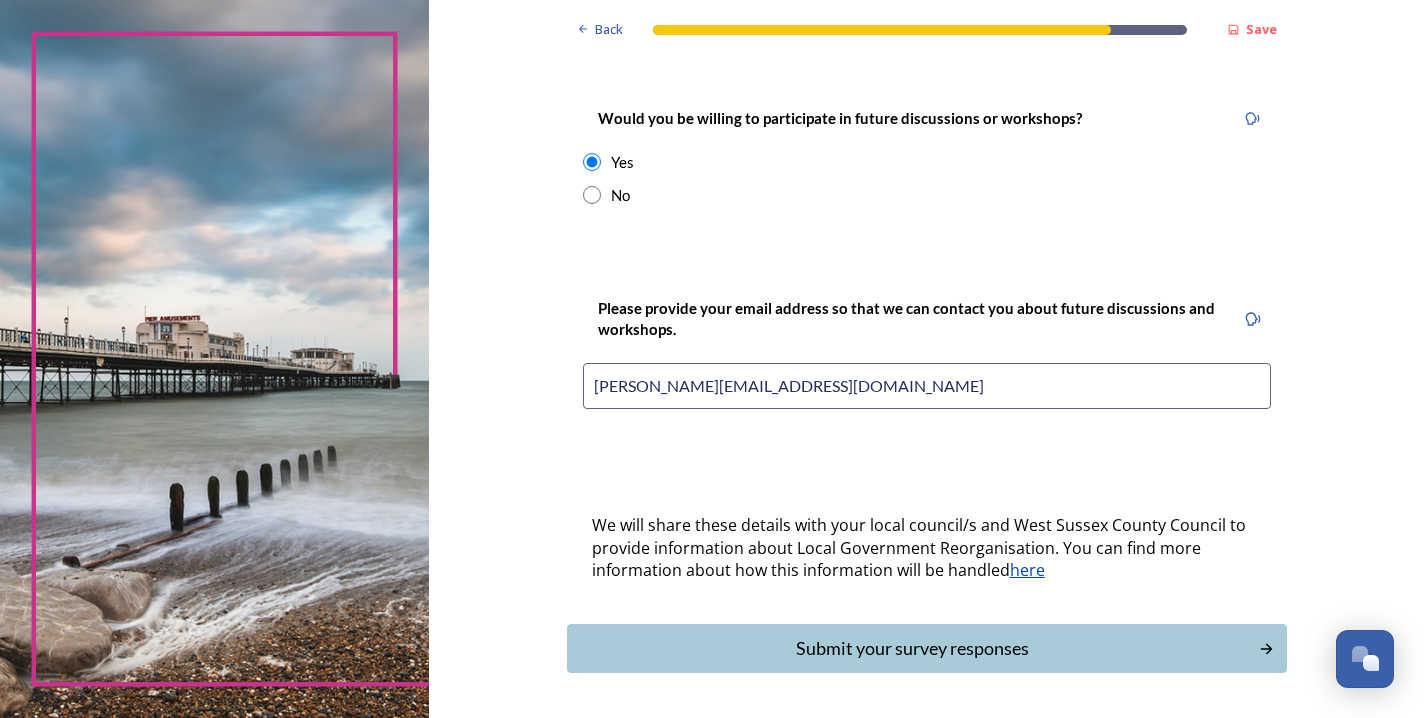 scroll, scrollTop: 0, scrollLeft: 0, axis: both 